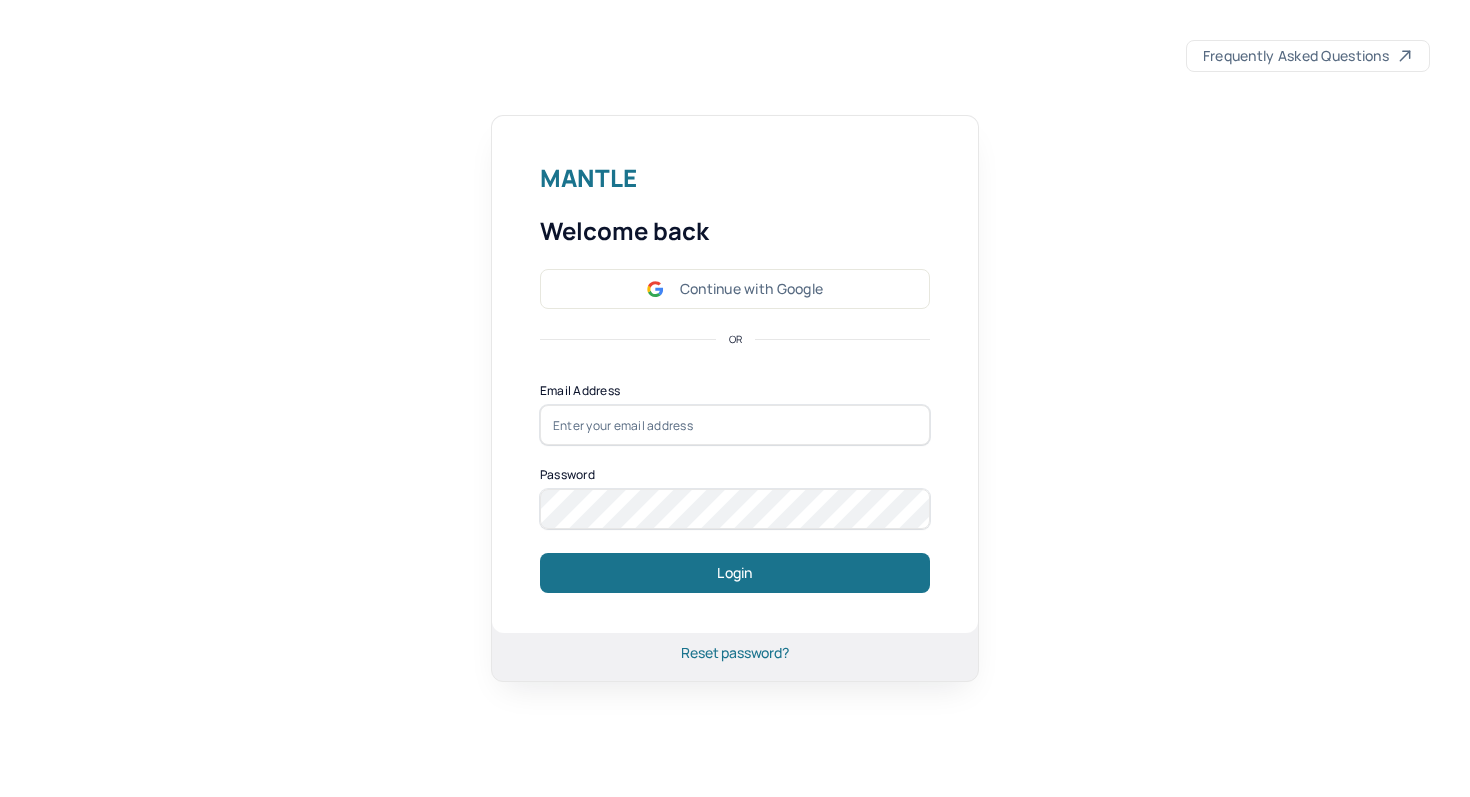 scroll, scrollTop: 0, scrollLeft: 0, axis: both 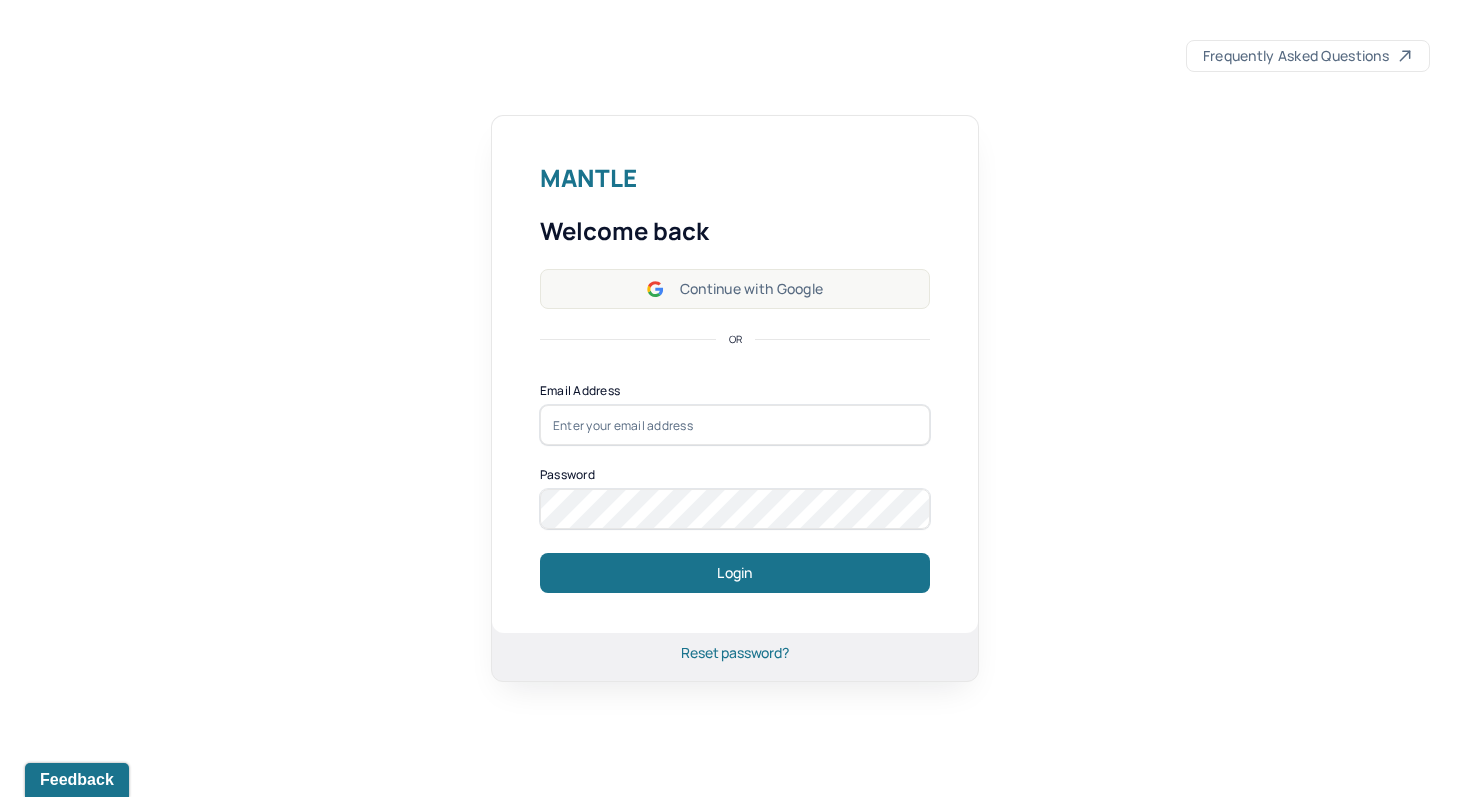 click on "Continue with Google" at bounding box center (735, 289) 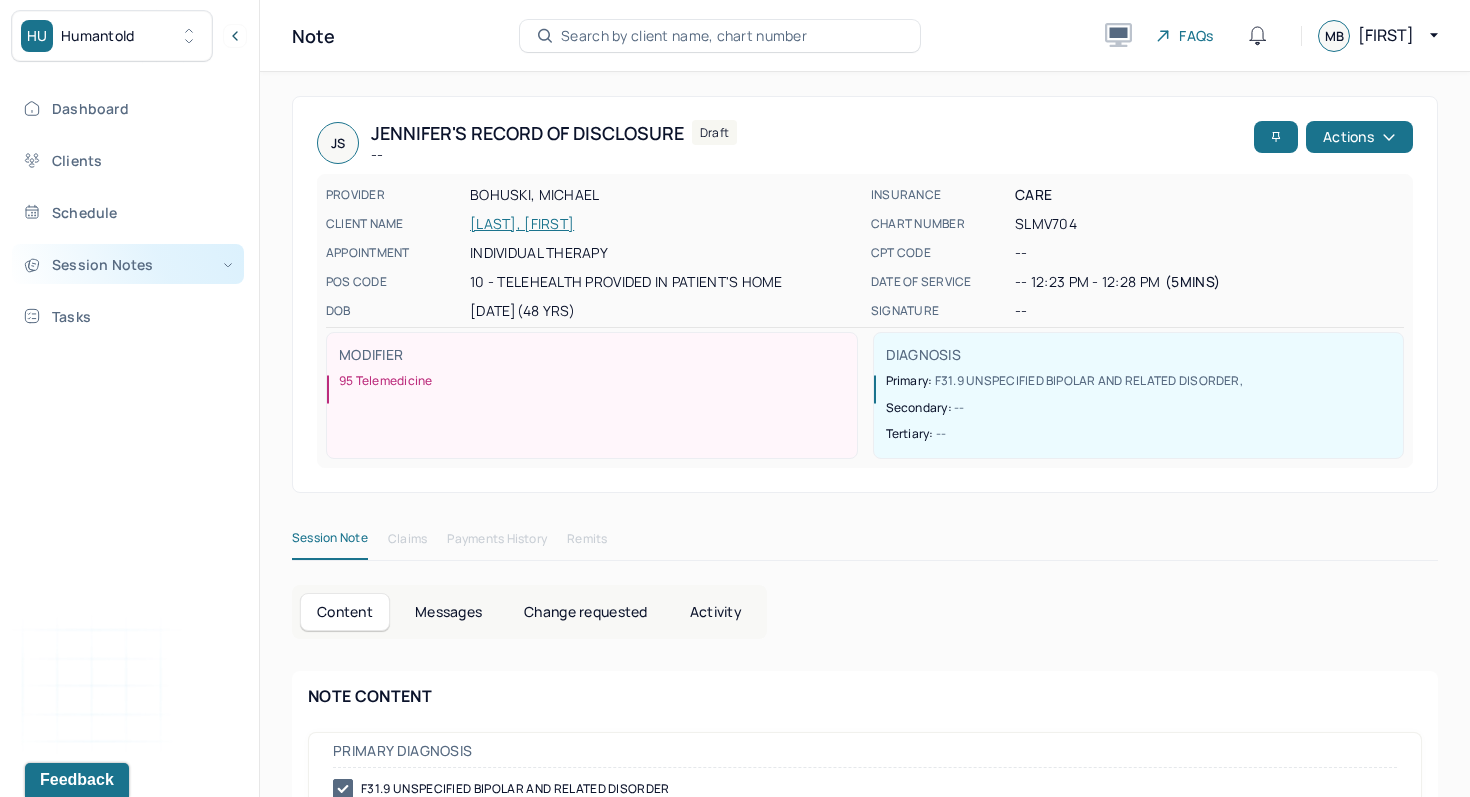 click on "Session Notes" at bounding box center [128, 264] 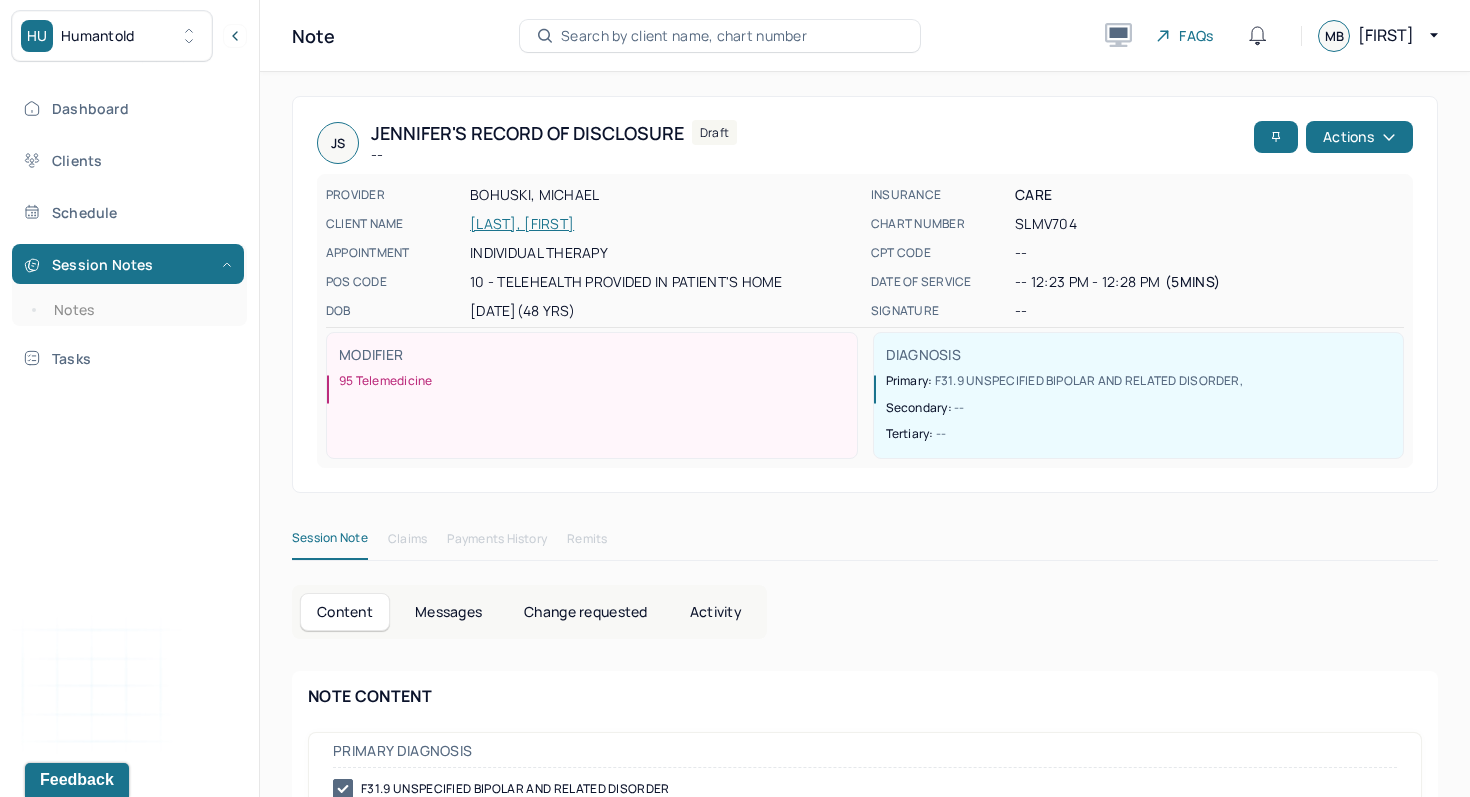 click on "Dashboard Clients Schedule Session Notes Notes Tasks" at bounding box center (129, 233) 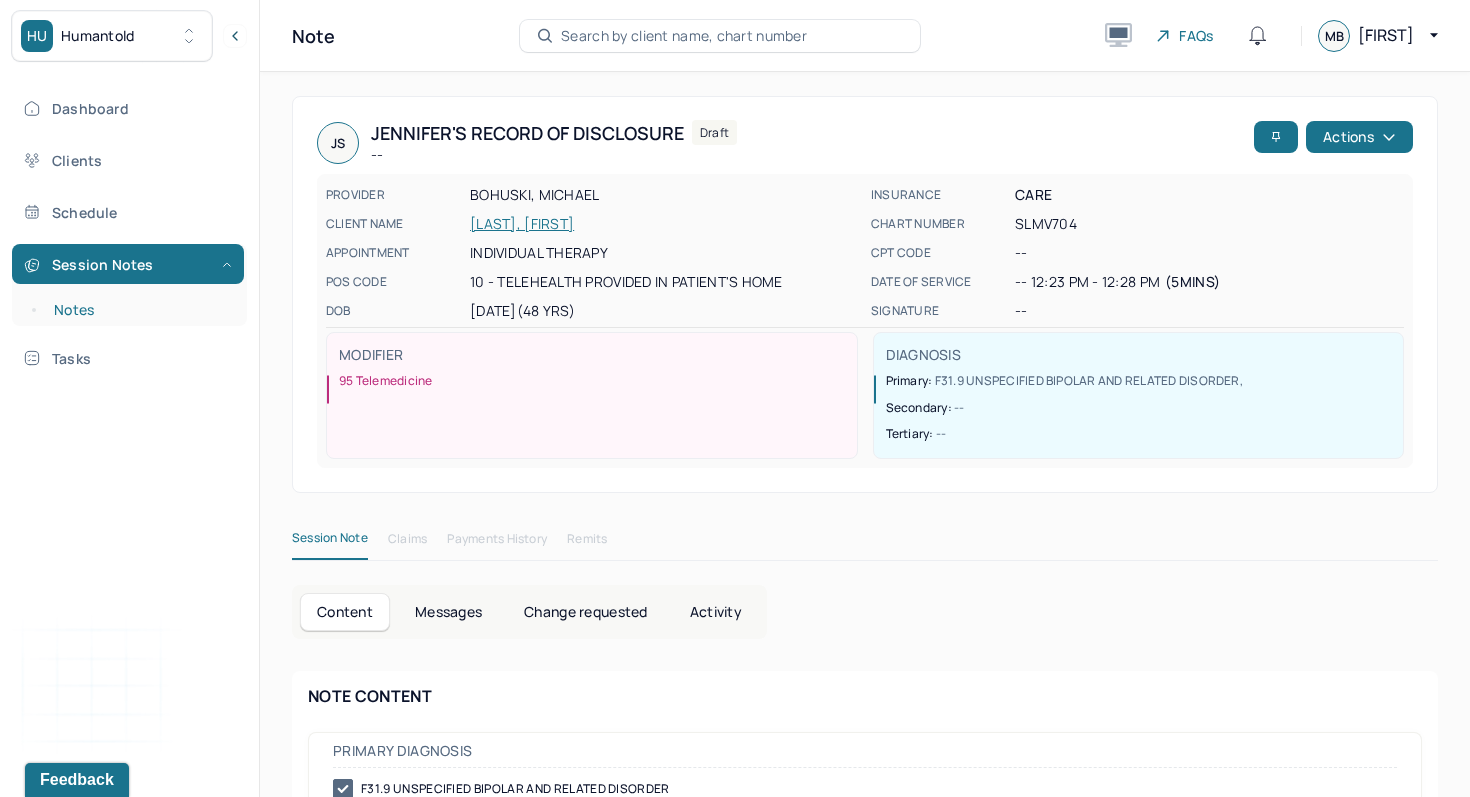 click on "Notes" at bounding box center (139, 310) 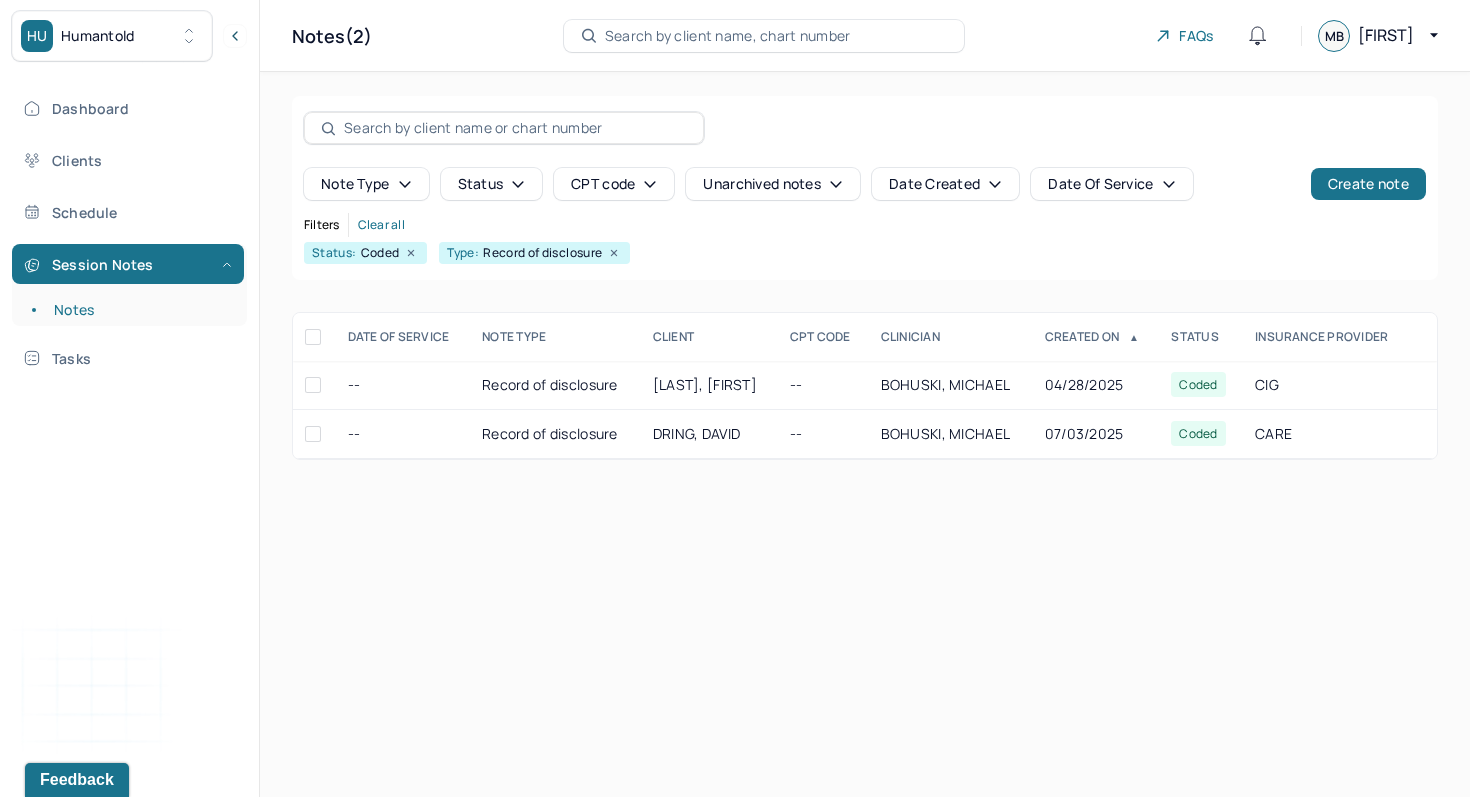 click 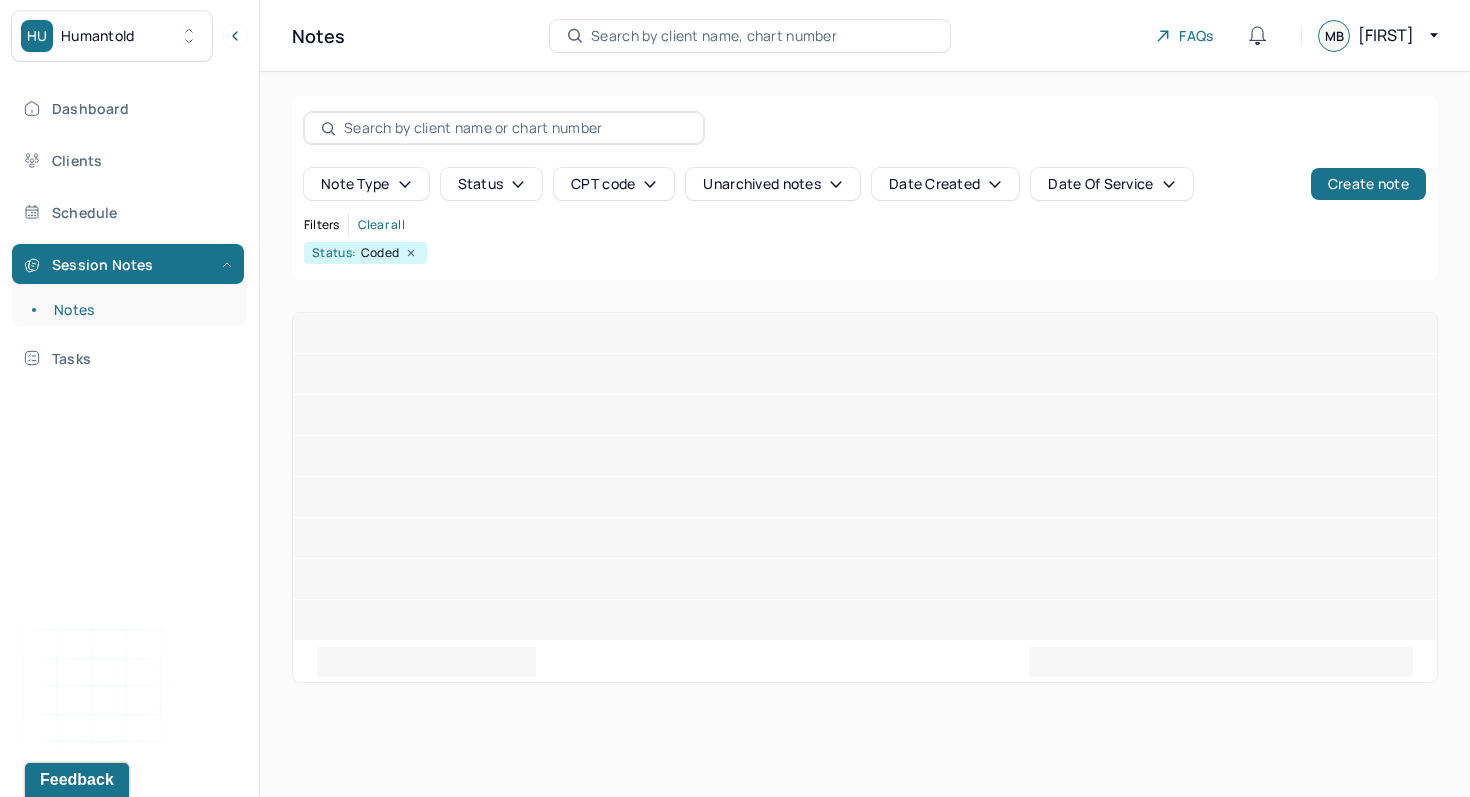 click 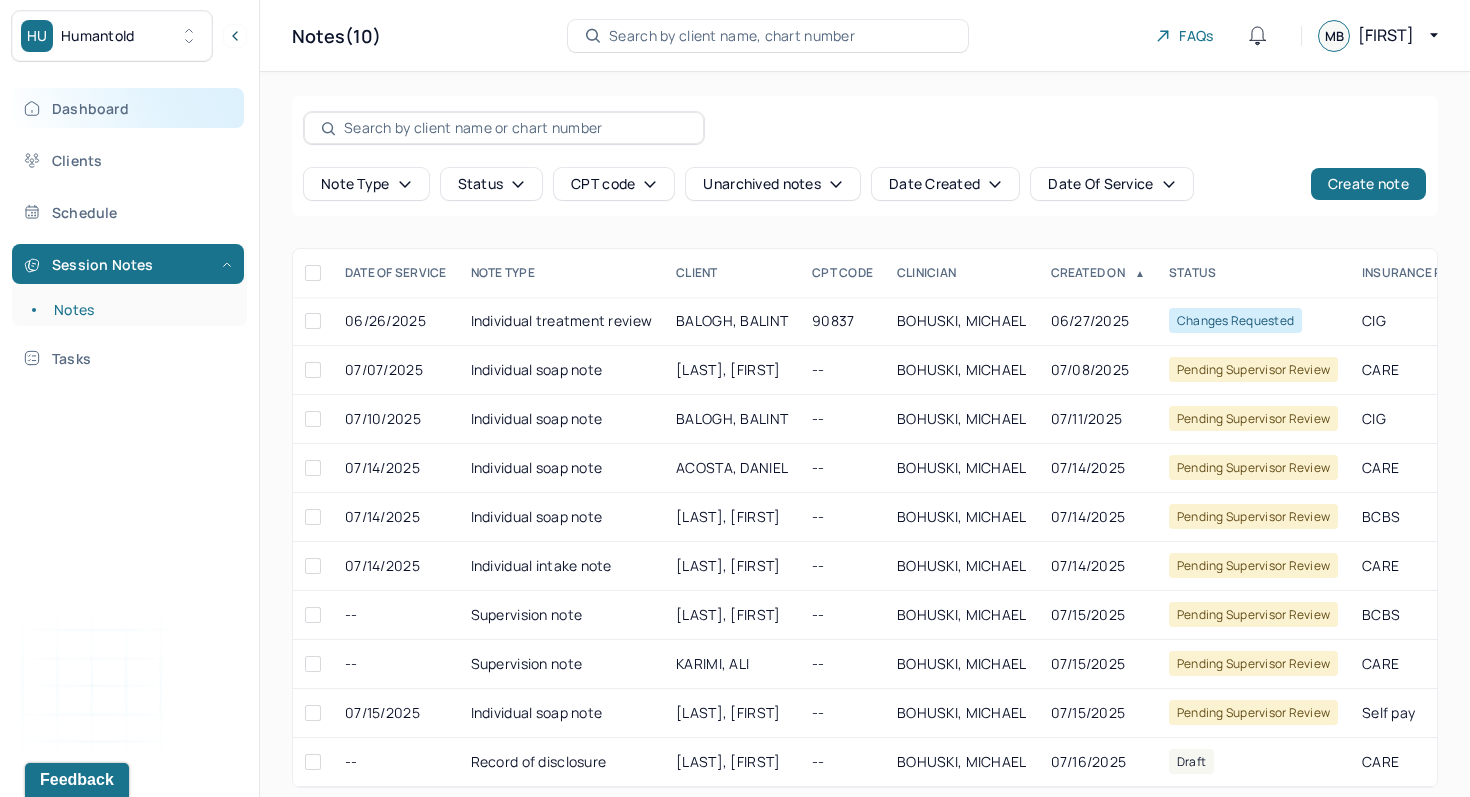click on "Dashboard" at bounding box center [128, 108] 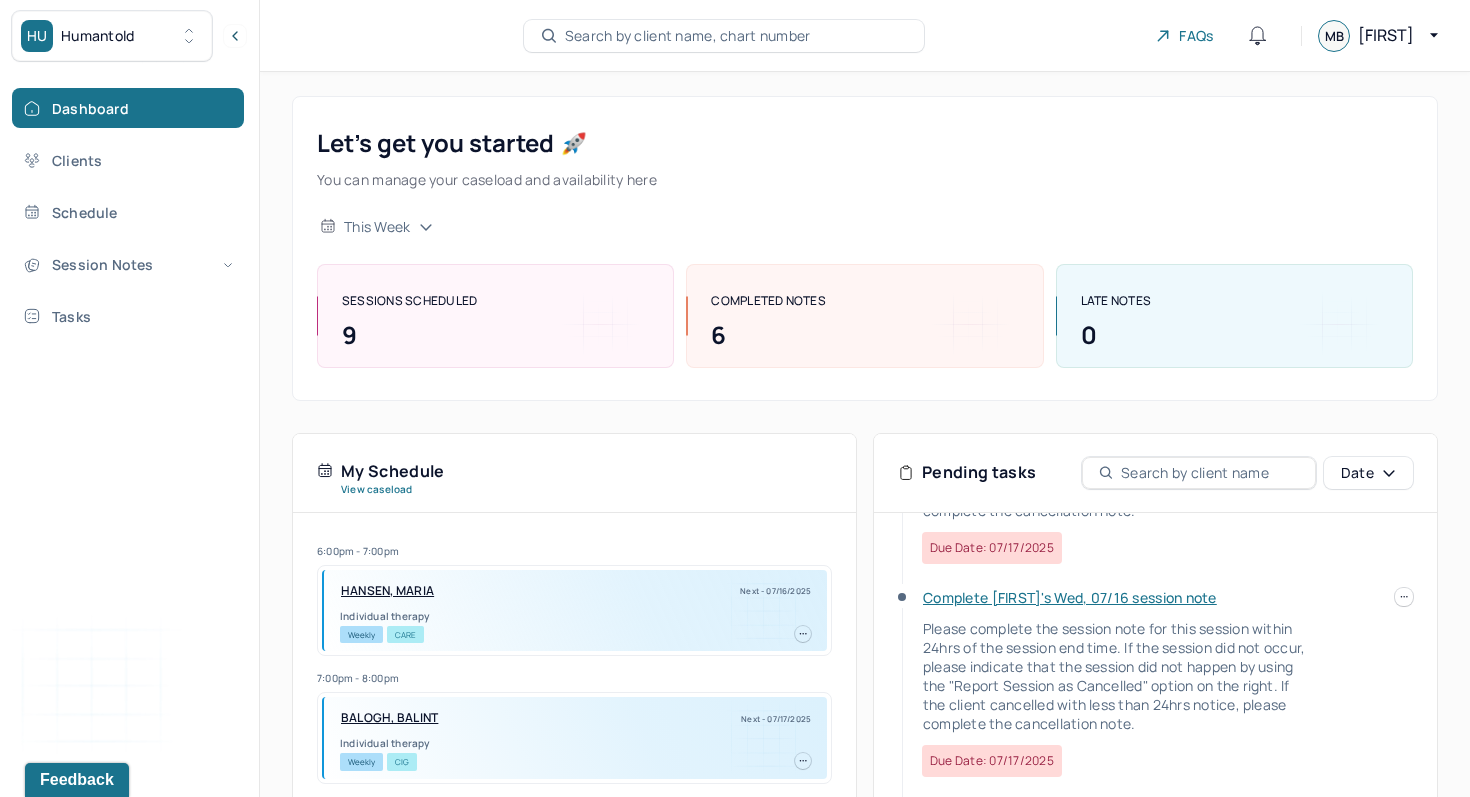 scroll, scrollTop: 326, scrollLeft: 0, axis: vertical 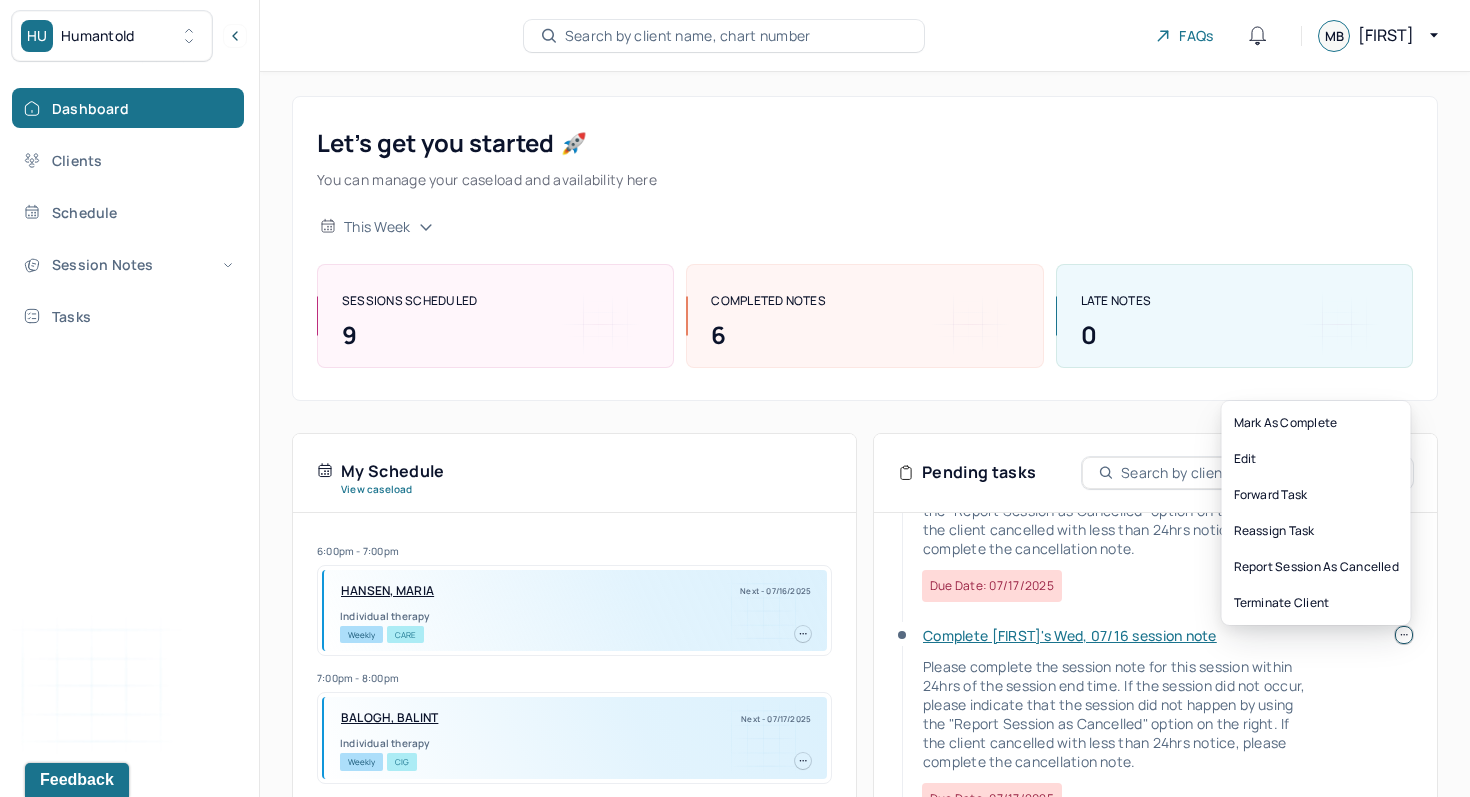click at bounding box center (1404, 635) 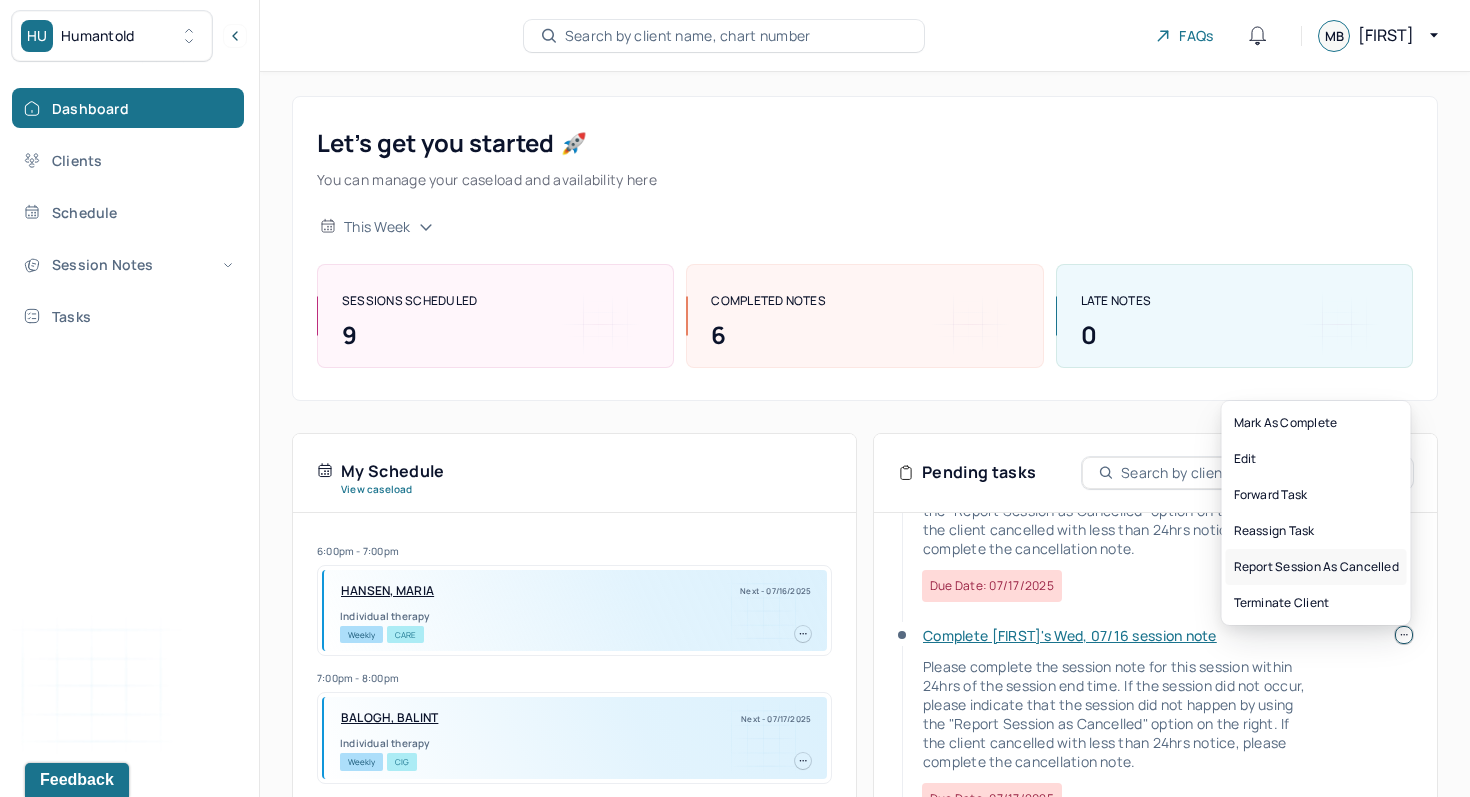 click on "Report session as cancelled" at bounding box center (1316, 567) 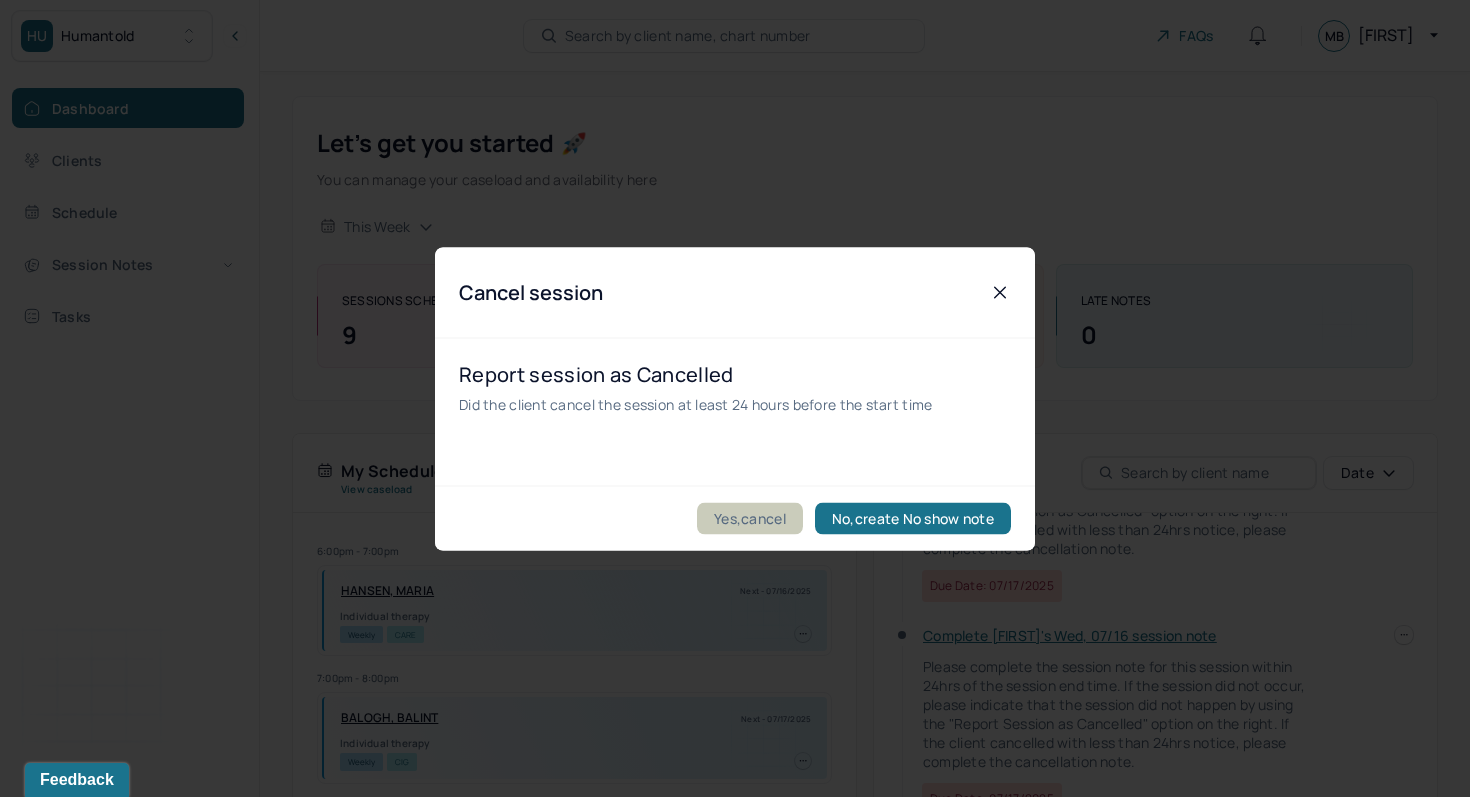 click on "Yes,cancel" at bounding box center (750, 518) 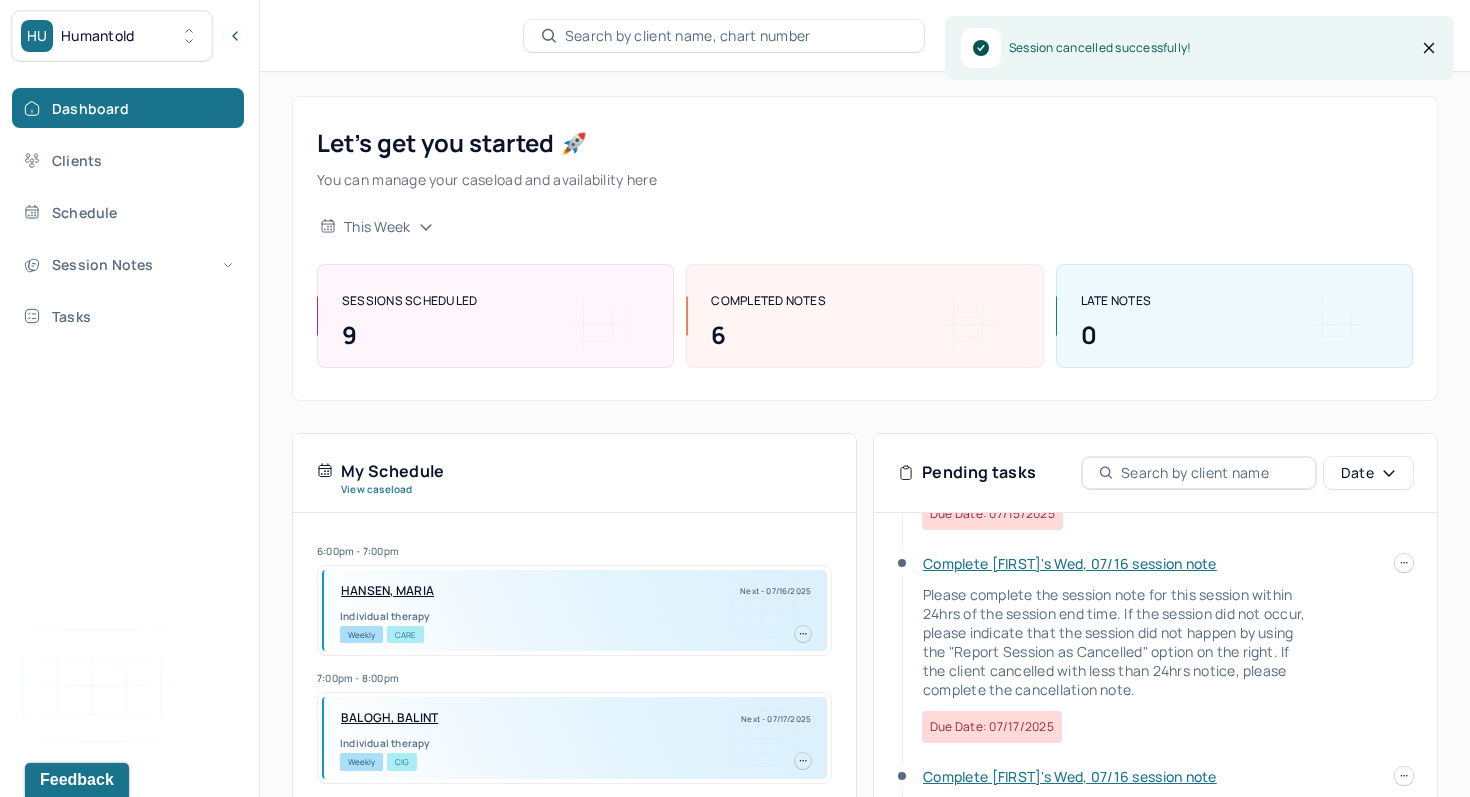 scroll, scrollTop: 183, scrollLeft: 0, axis: vertical 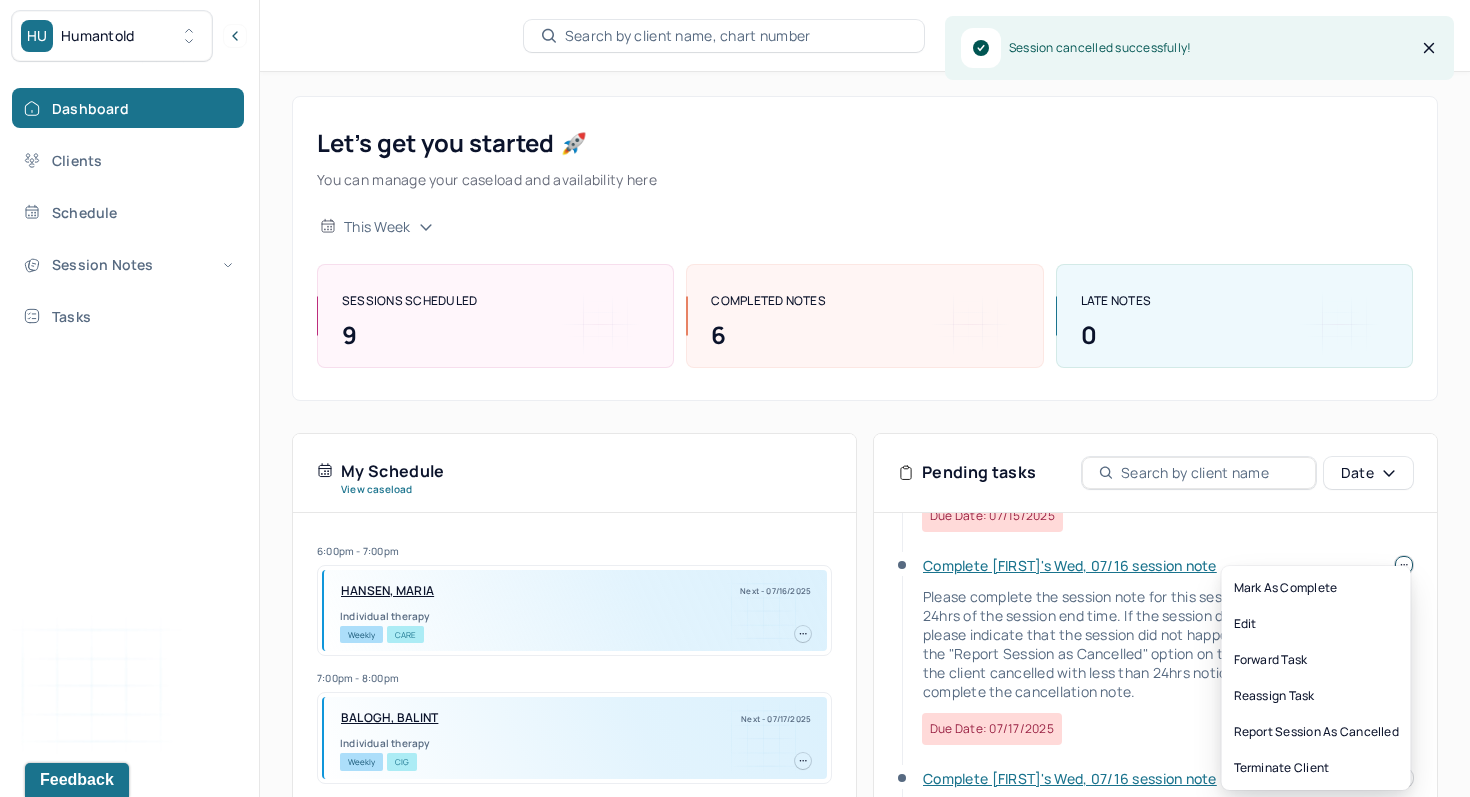click on "HU Humantold       Dashboard Clients Schedule Session Notes Tasks MB Michael   Bohuski provider   Logout   Search by client name, chart number     FAQs     MB Michael Let’s get you started 🚀 You can manage your caseload and availability here   this week   SESSIONS SCHEDULED 9 COMPLETED NOTES 6 LATE NOTES 0 My Schedule View caseload 6:00pm - 7:00pm   HANSEN, MARIA   Next - 07/16/2025 Individual therapy Weekly CARE     7:00pm - 8:00pm   BALOGH, BALINT   Next - 07/17/2025 Individual therapy Weekly CIG     5:00pm - 6:00pm   BALCAREK, COLIN   Next - 07/21/2025 Individual therapy Weekly BCBS     6:00pm - 7:00pm   STEVENS, JENNIFER   Next - 07/21/2025 Individual therapy Bi-Weekly CARE     2:00pm - 3:00pm   GIORDANO, XAVIER   Next - 07/23/2025 Individual therapy Weekly Pending Task CARE     2:00pm - 3:00pm   HANAU, FELIX   Next - 07/24/2025 Individual therapy Weekly CIG 1:00pm - 2:00pm   VANDERYACHT, ANDREW   Next - 07/24/2025 Individual therapy Weekly CARE 1:00pm - 2:00pm     Weekly AET" at bounding box center (735, 583) 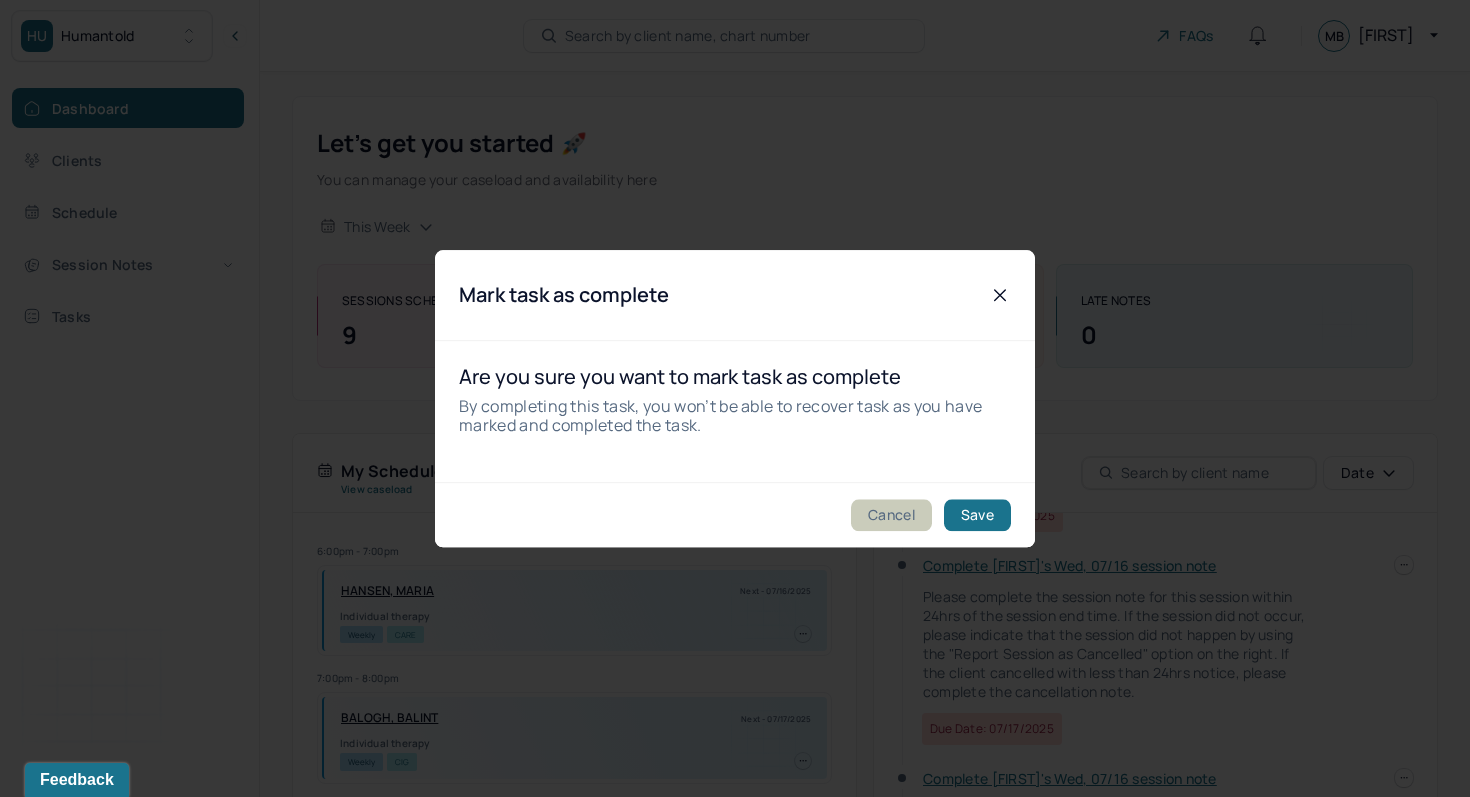 click on "Cancel" at bounding box center (891, 515) 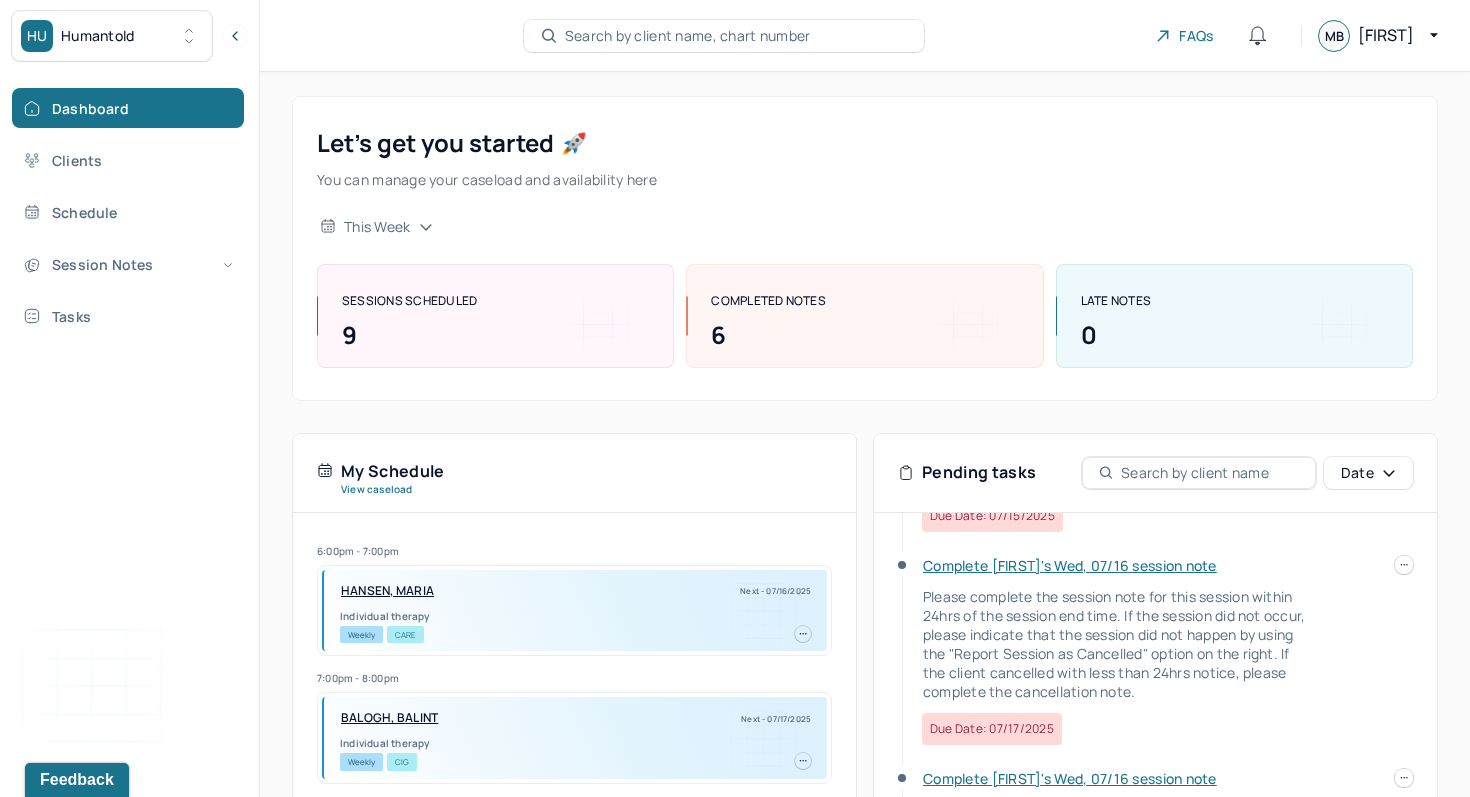click at bounding box center [1404, 565] 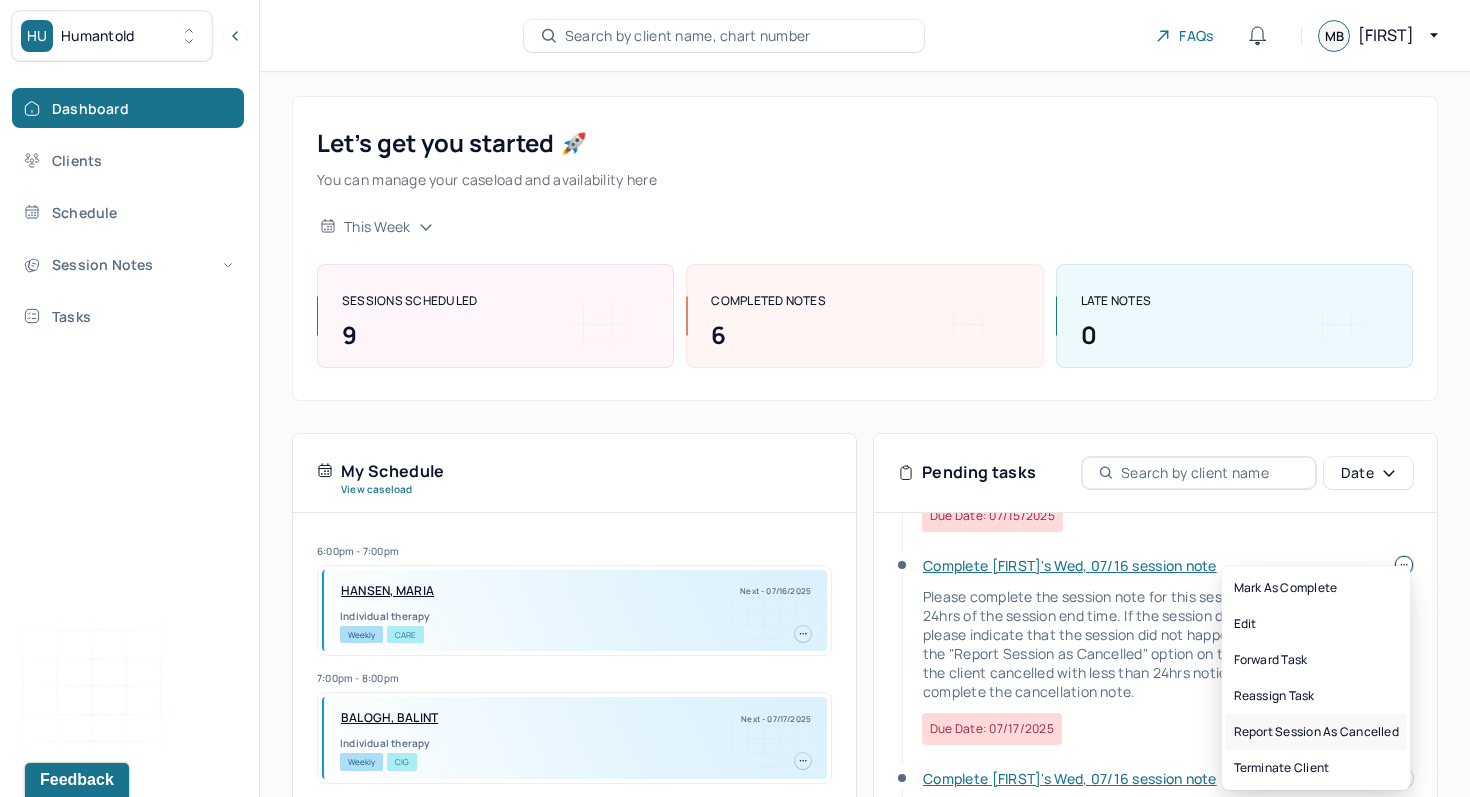 click on "Report session as cancelled" at bounding box center [1316, 732] 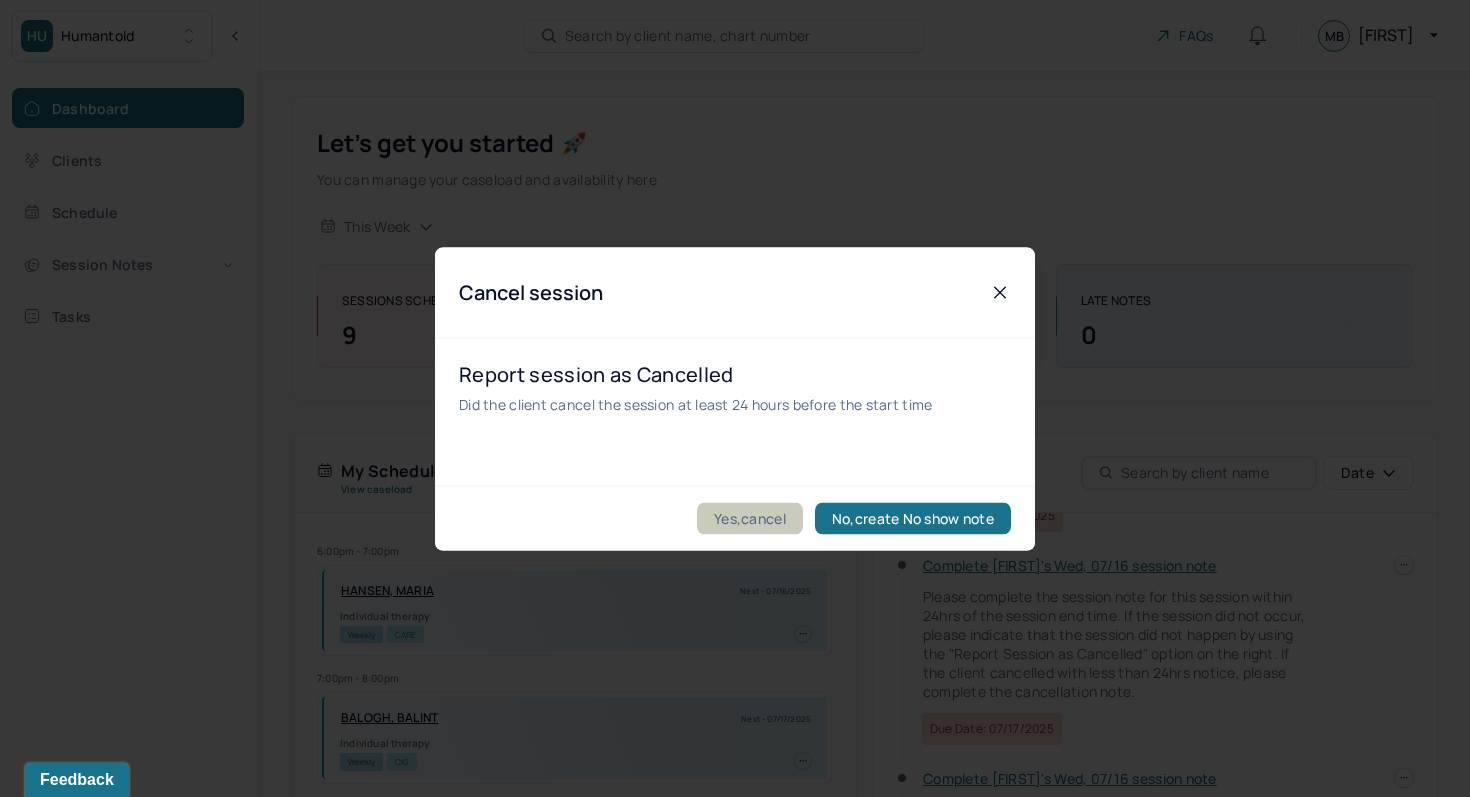 click on "Yes,cancel" at bounding box center [750, 518] 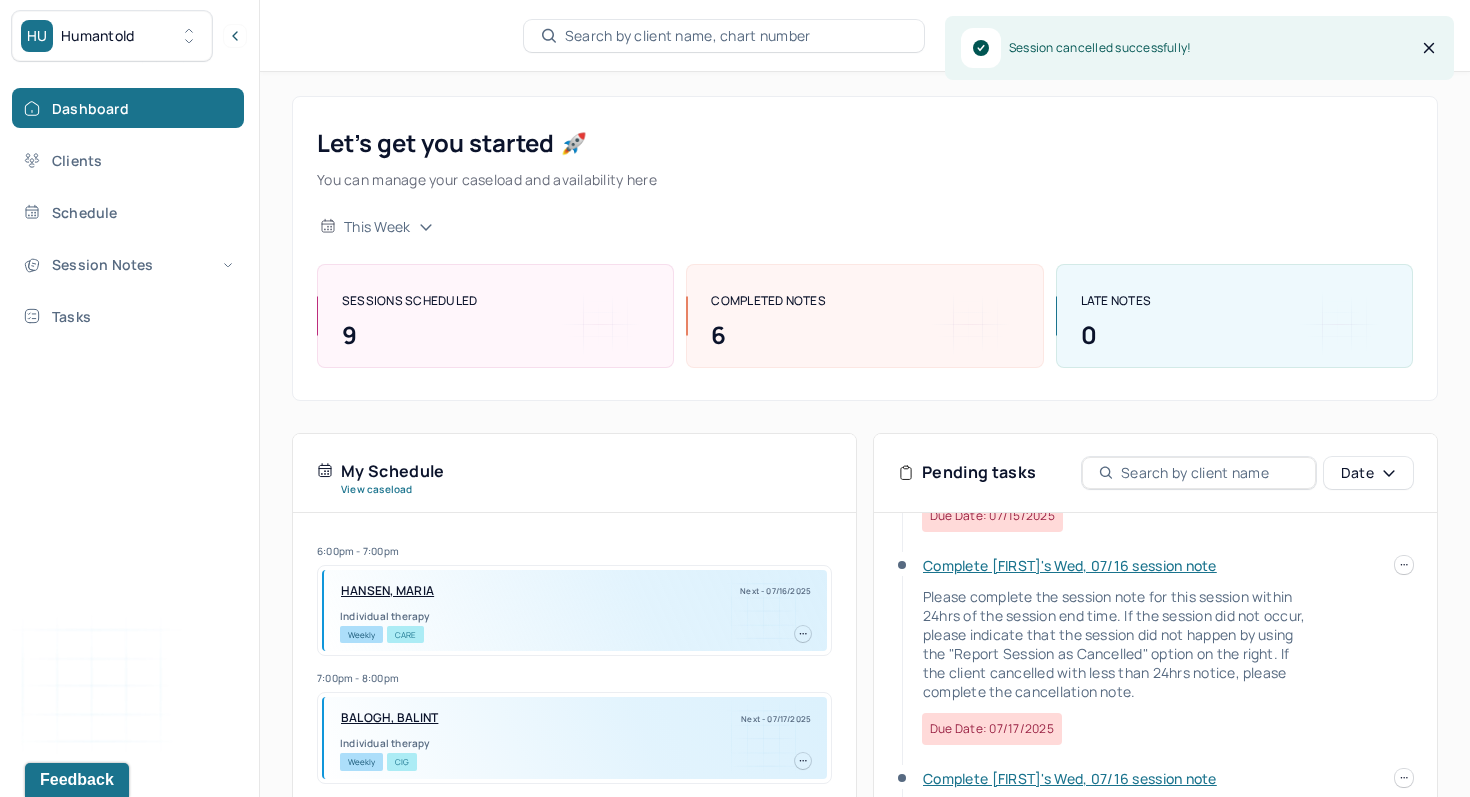 scroll, scrollTop: 24, scrollLeft: 0, axis: vertical 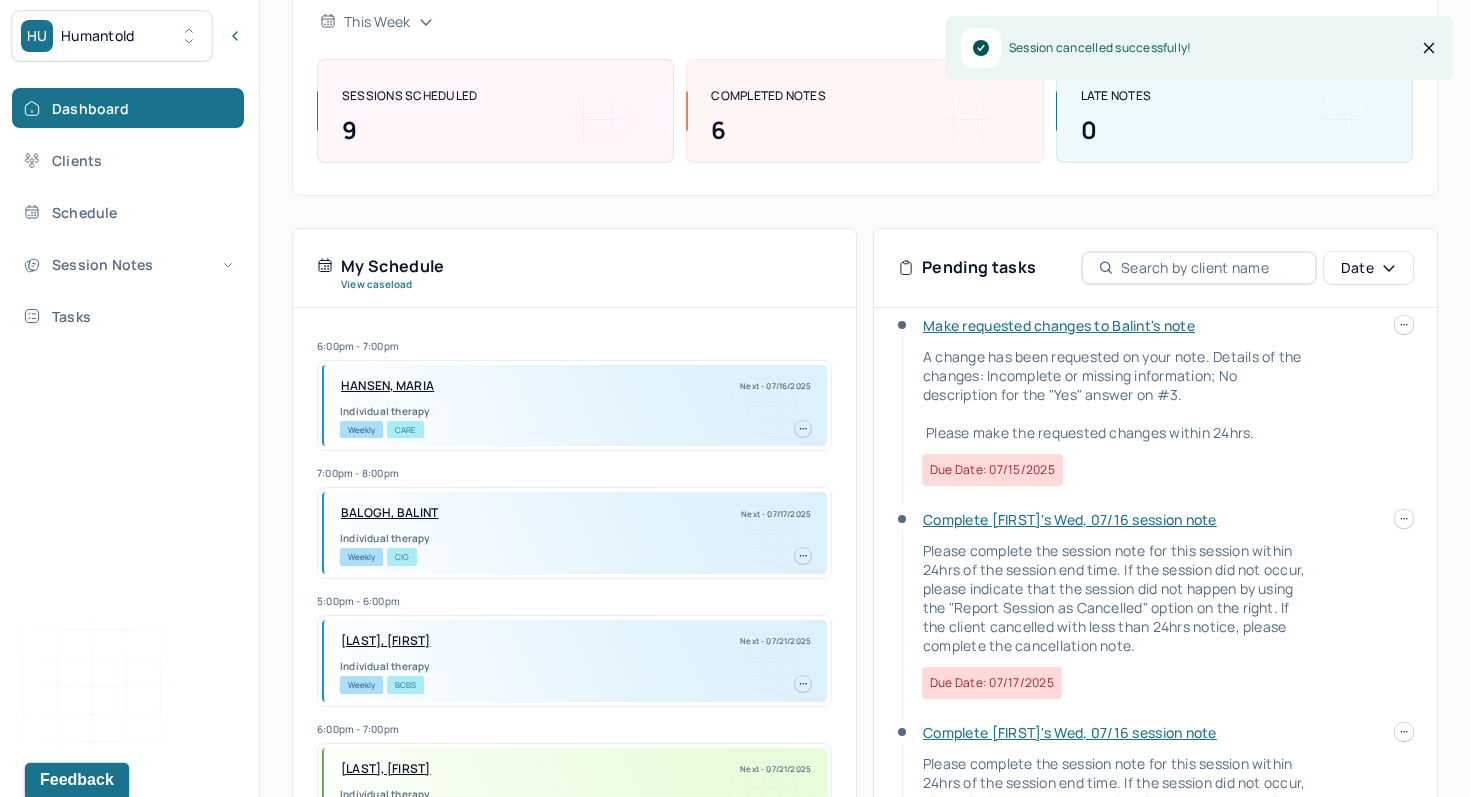 click at bounding box center (1404, 519) 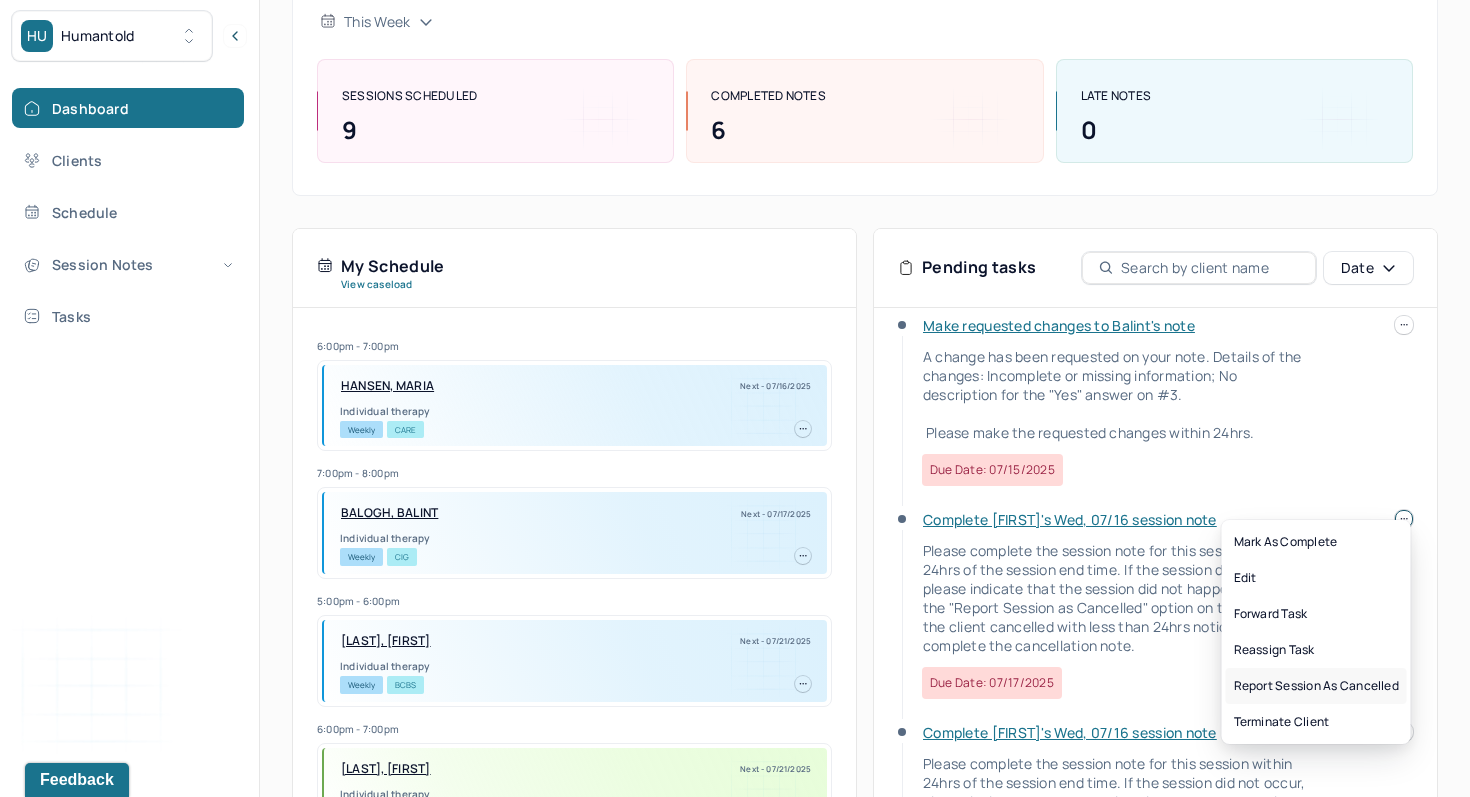click on "Report session as cancelled" at bounding box center [1316, 686] 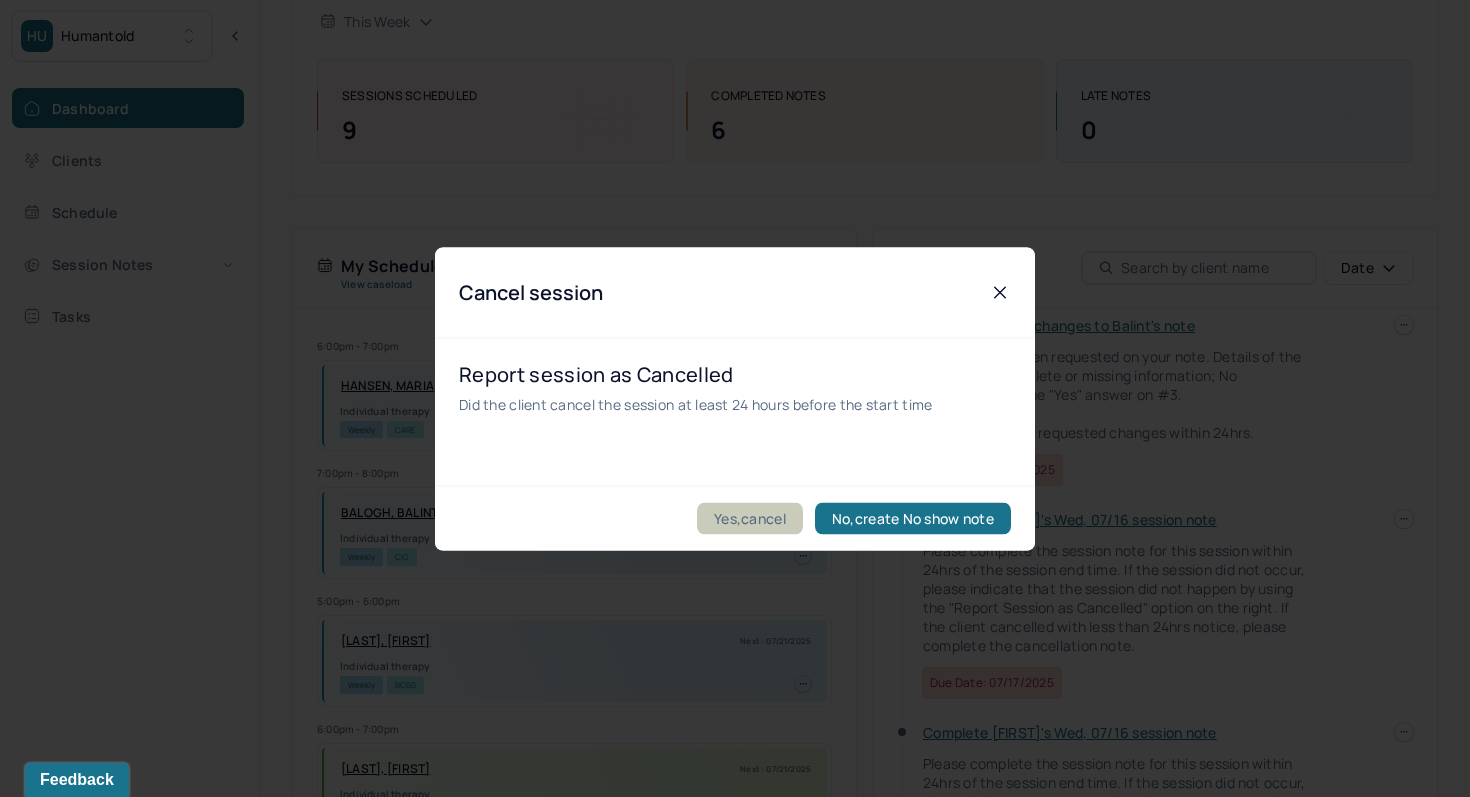 click on "Yes,cancel" at bounding box center (750, 518) 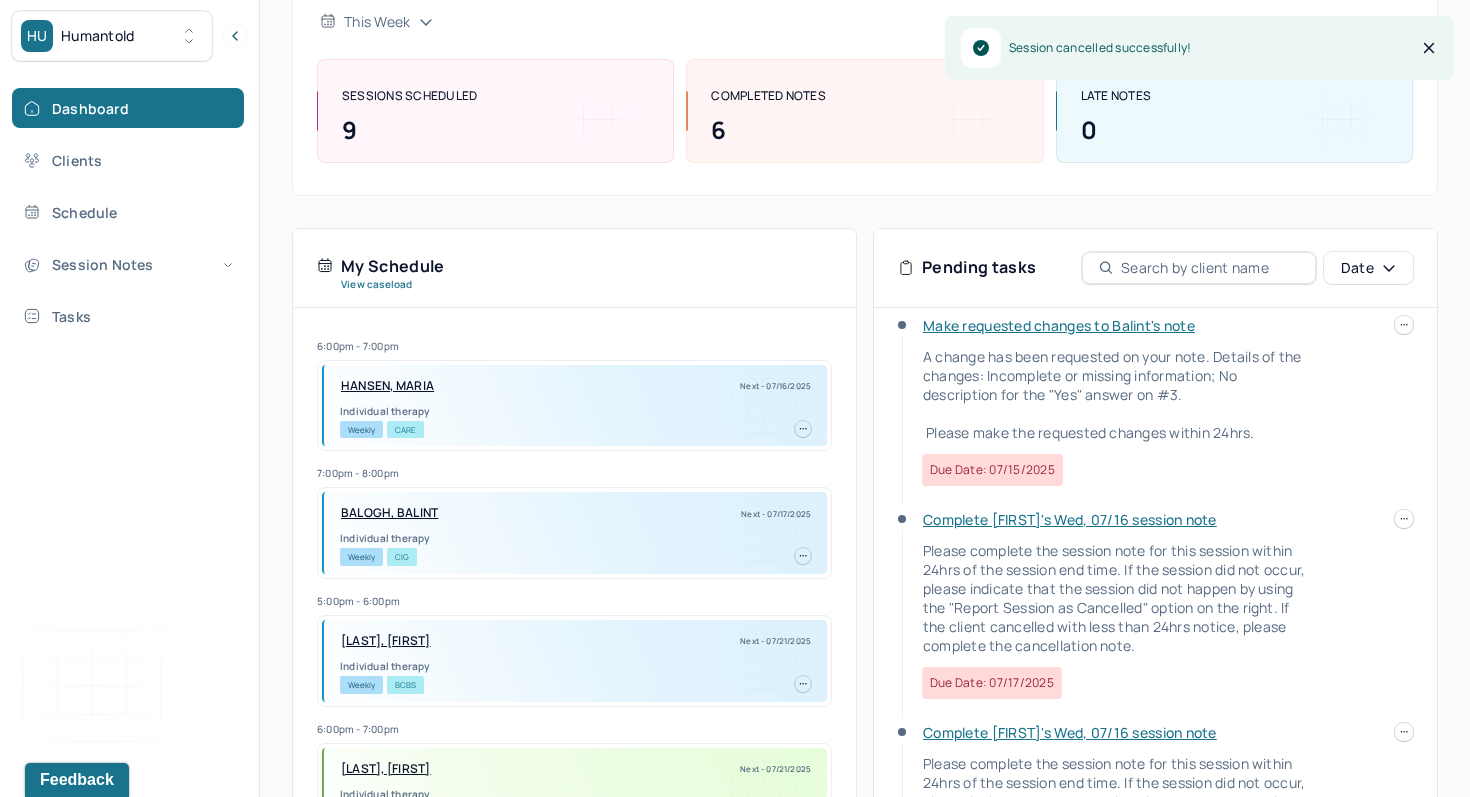 scroll, scrollTop: 0, scrollLeft: 0, axis: both 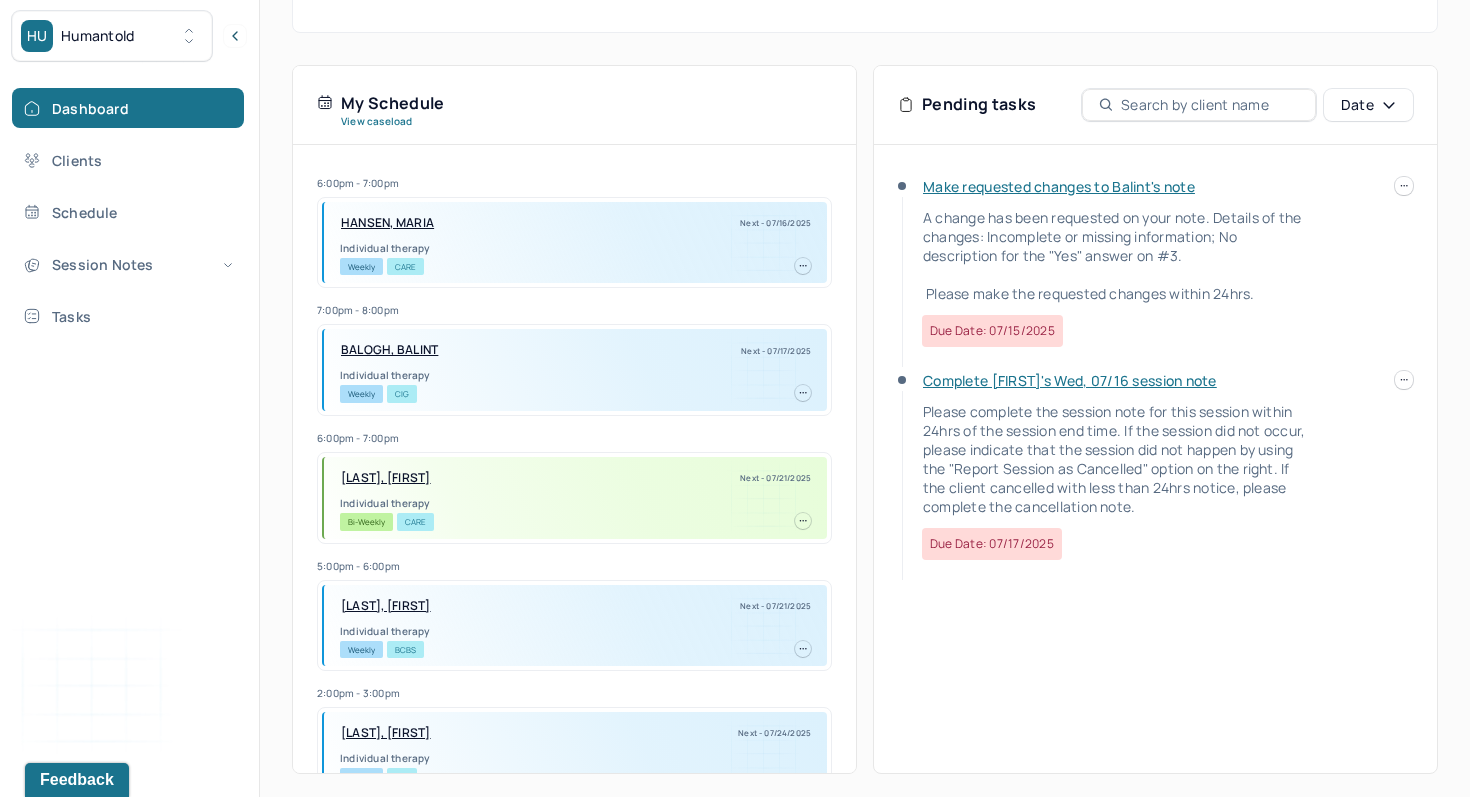 click on "Complete [FIRST]'s Wed, 07/16 session note" at bounding box center (1070, 380) 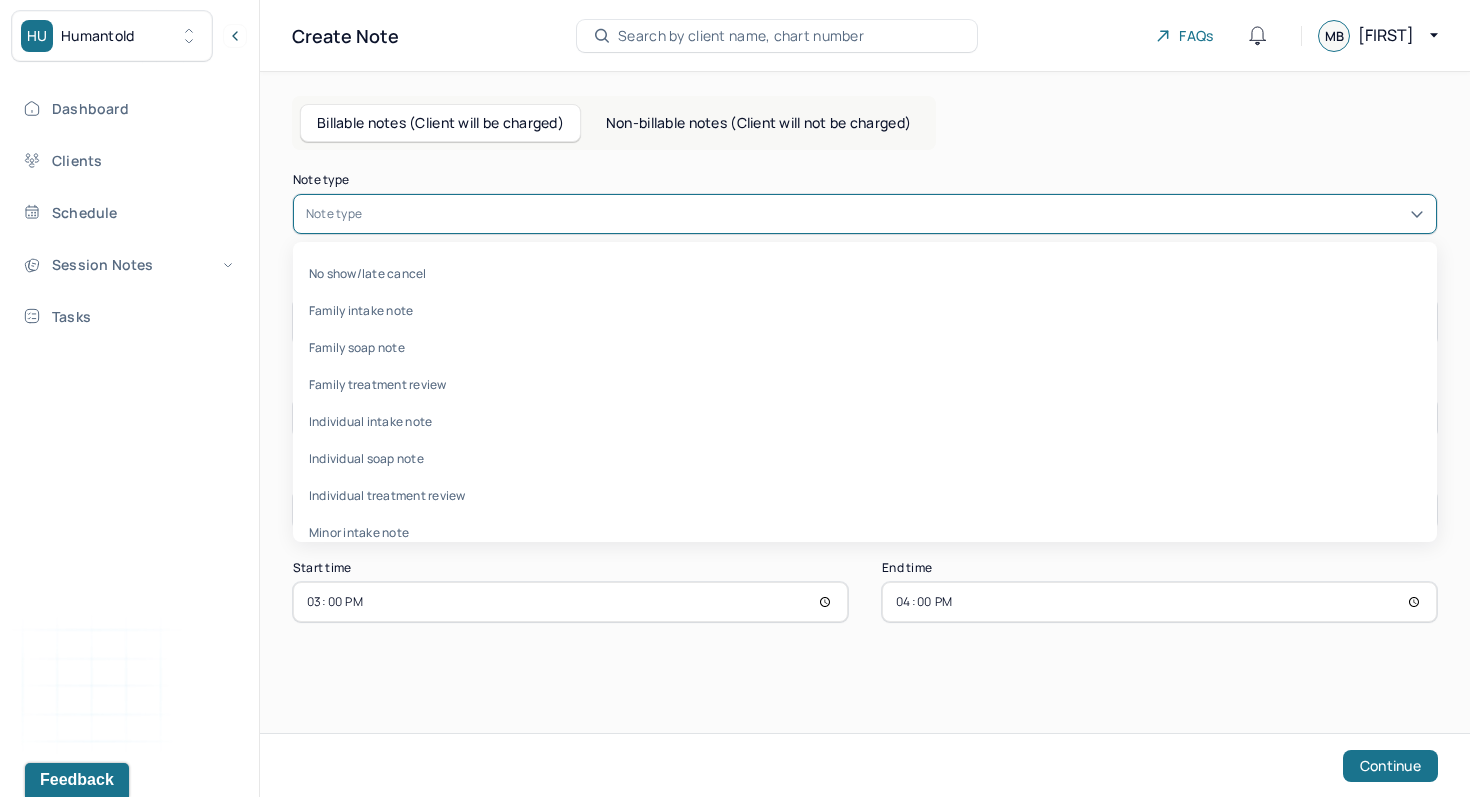 click at bounding box center [895, 214] 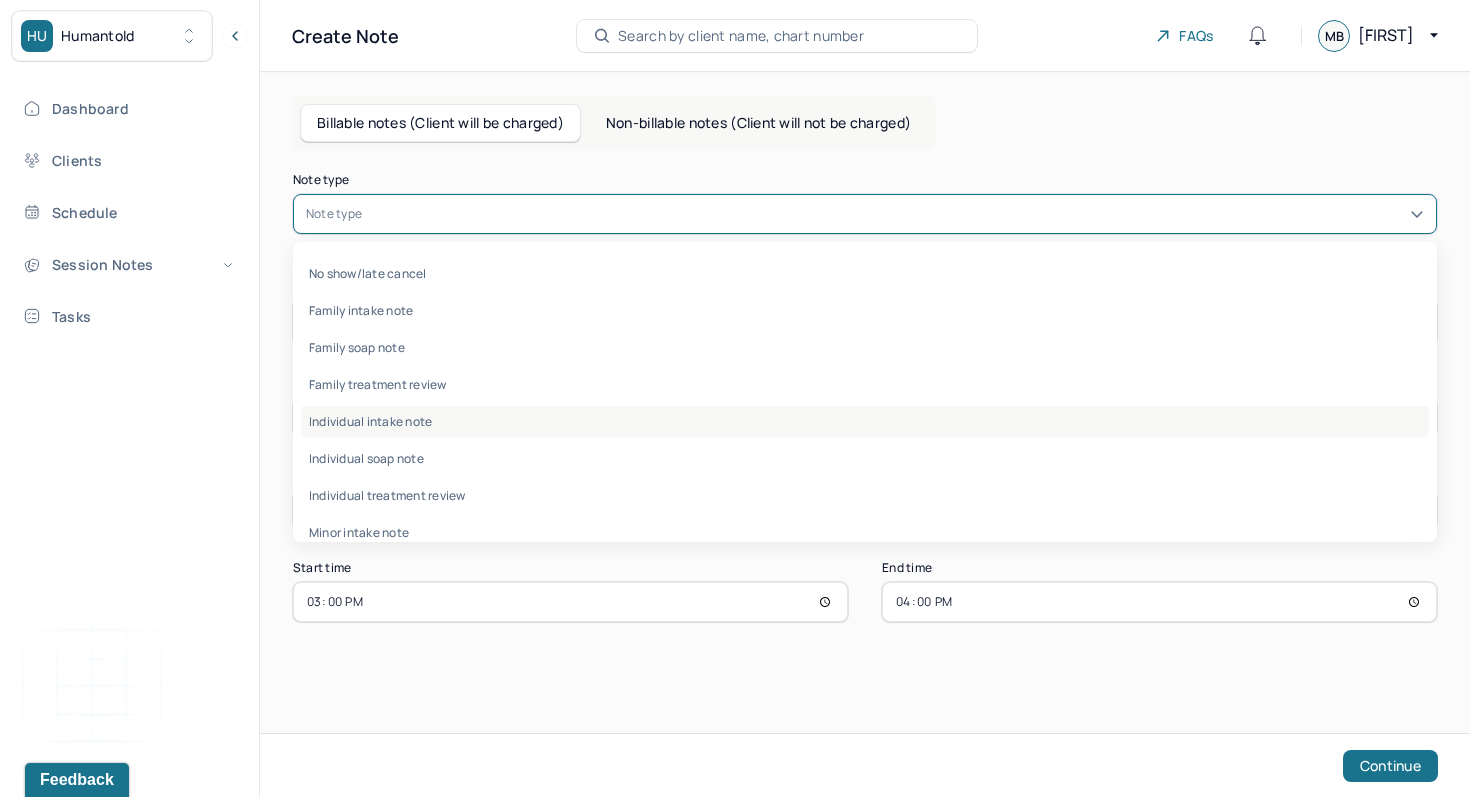 scroll, scrollTop: 96, scrollLeft: 0, axis: vertical 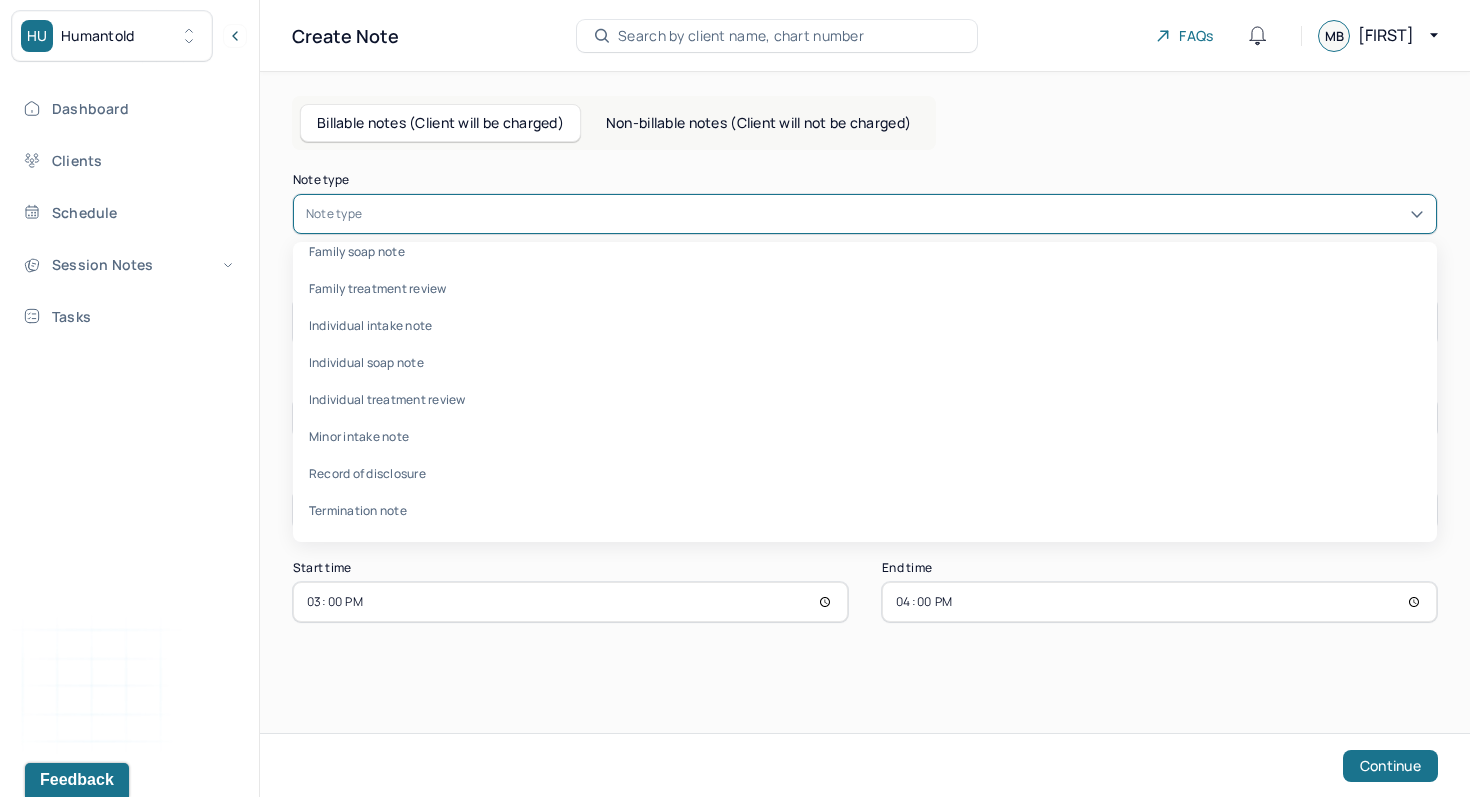 click on "Billable notes (Client will be charged)     Non-billable notes (Client will not be charged)   Note type Record of disclosure, 9 of 10. 10 results available. Use Up and Down to choose options, press Enter to select the currently focused option, press Escape to exit the menu, press Tab to select the option and exit the menu. Note type No show/late cancel Family intake note Family soap note Family treatment review Individual intake note Individual soap note Individual treatment review Minor intake note Record of disclosure Termination note Client name [ Show all active and inactive clients ] [FIRST] [LAST] - Individual therapy Wed, 3:00pm - 4:00pm  -  active Appointment type individual therapy Date of service Jul 16, 2025 Start time 15:00 End time 16:00   Continue" at bounding box center (865, 400) 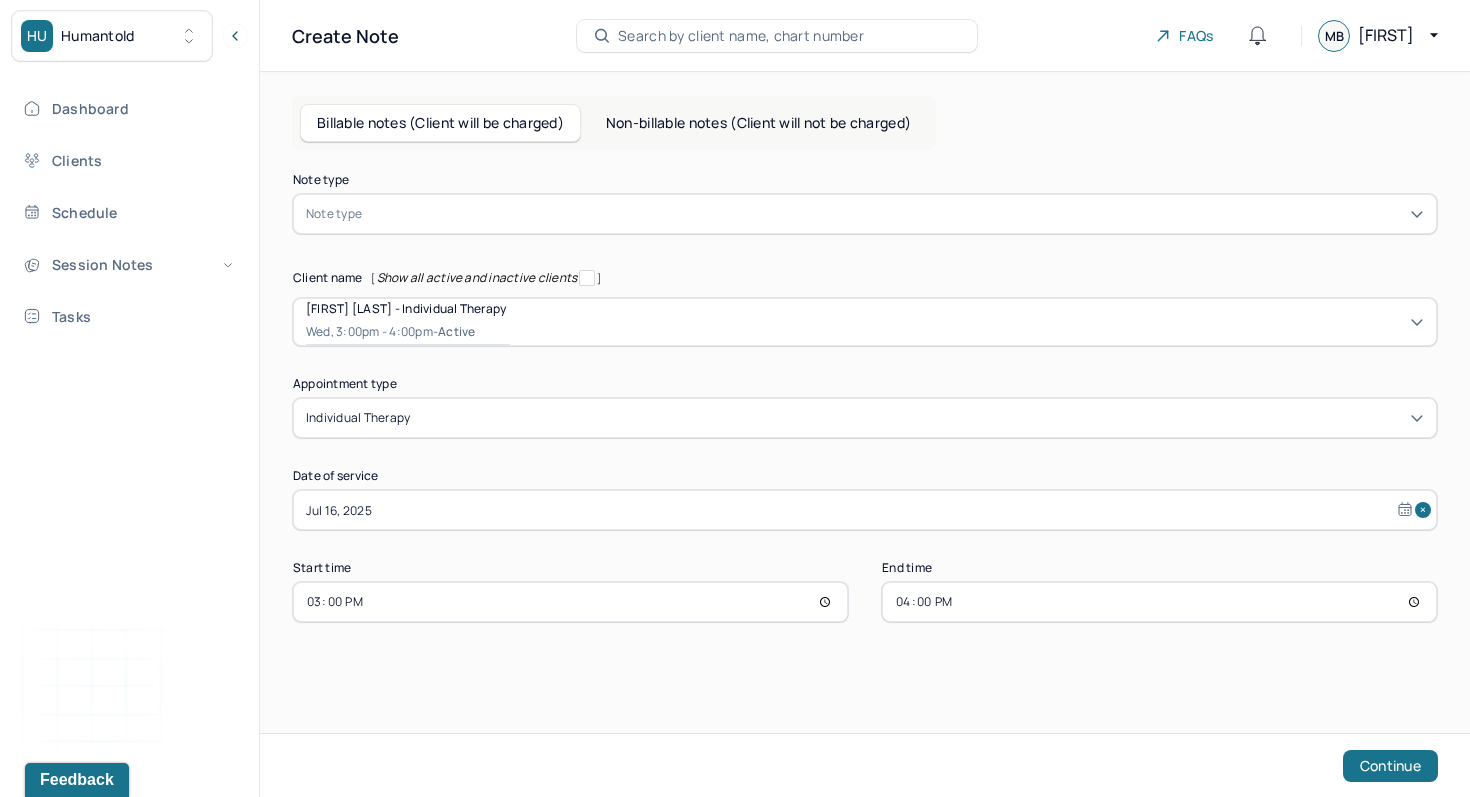 click on "Note type" at bounding box center (865, 214) 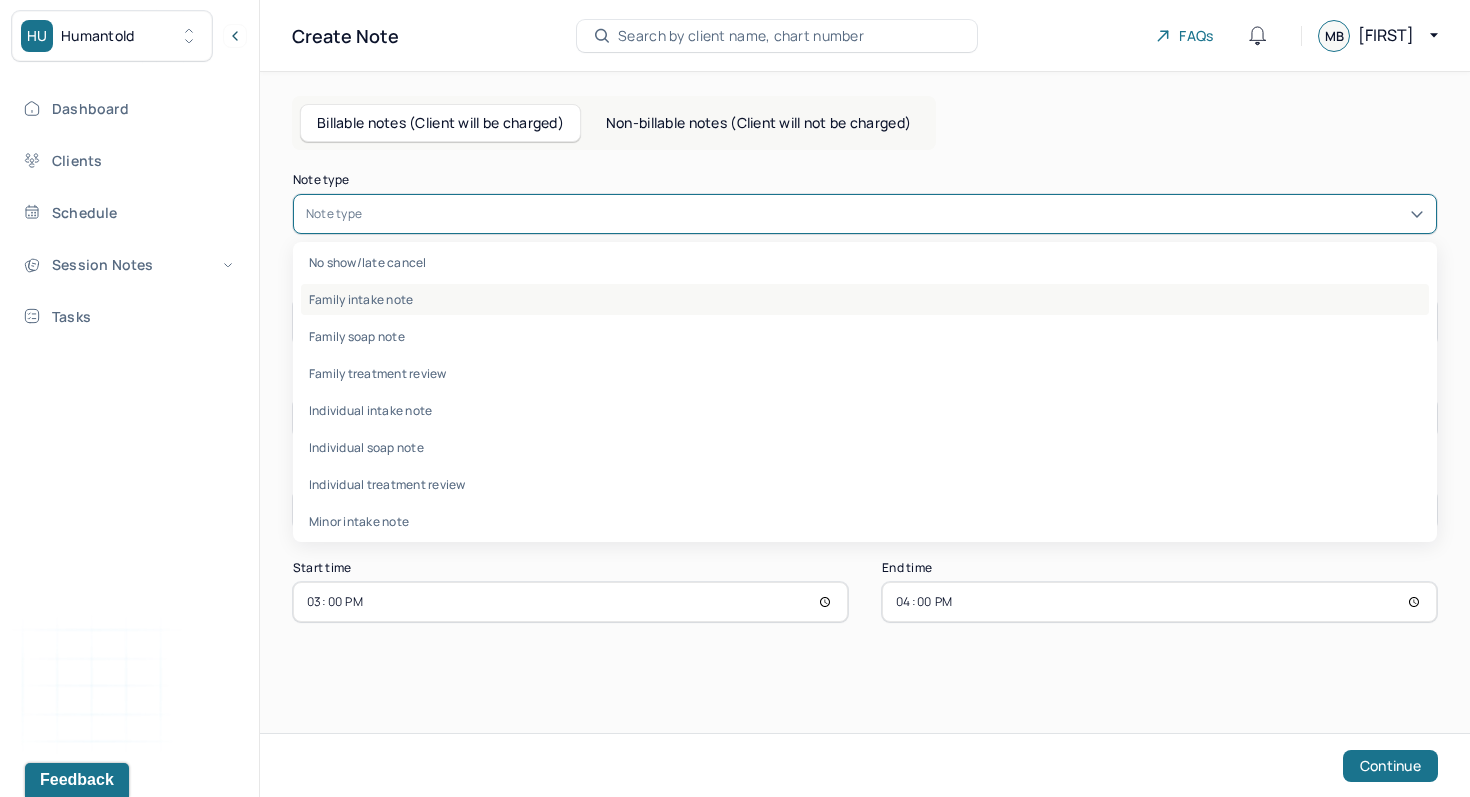 scroll, scrollTop: 14, scrollLeft: 0, axis: vertical 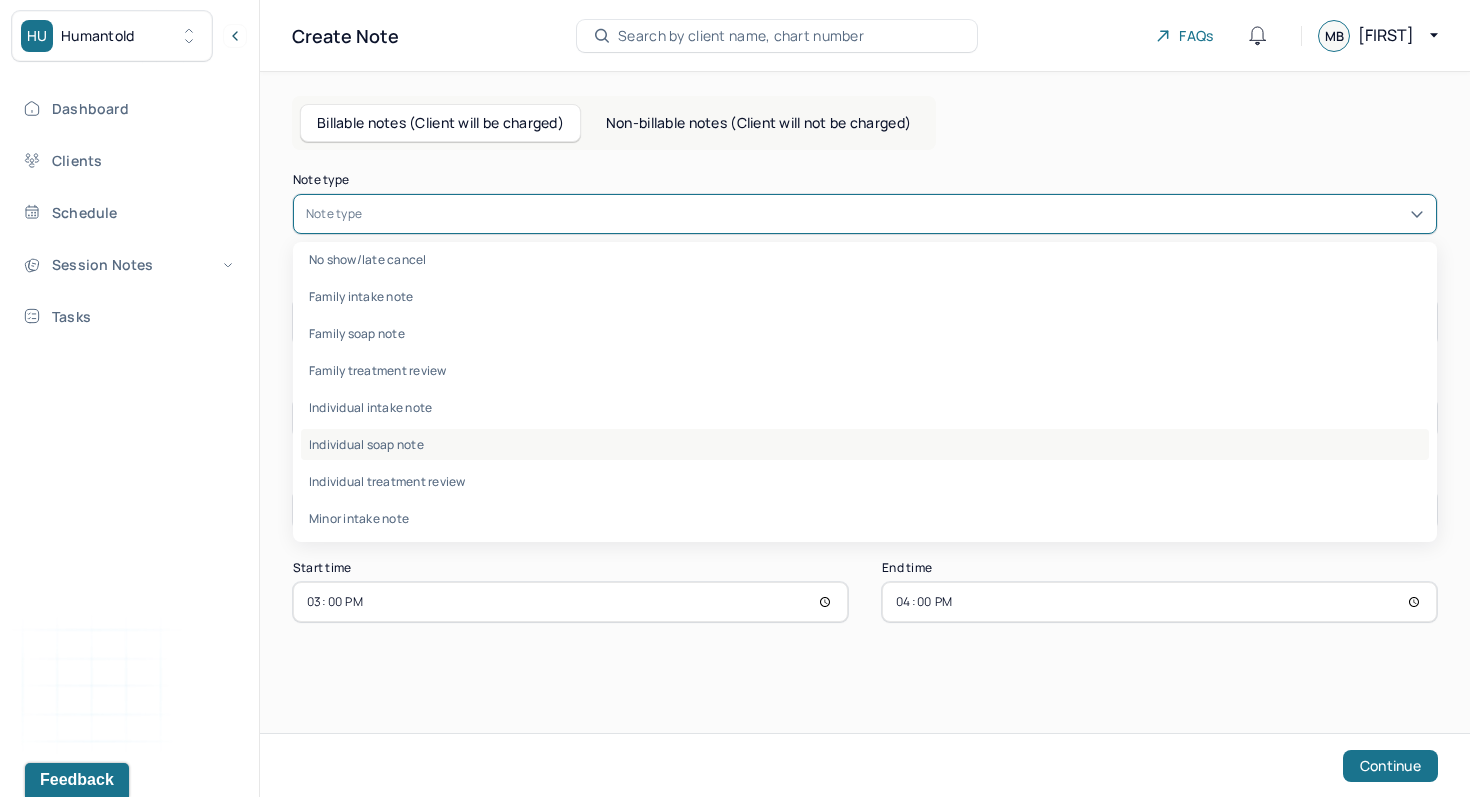 click on "Individual soap note" at bounding box center [865, 444] 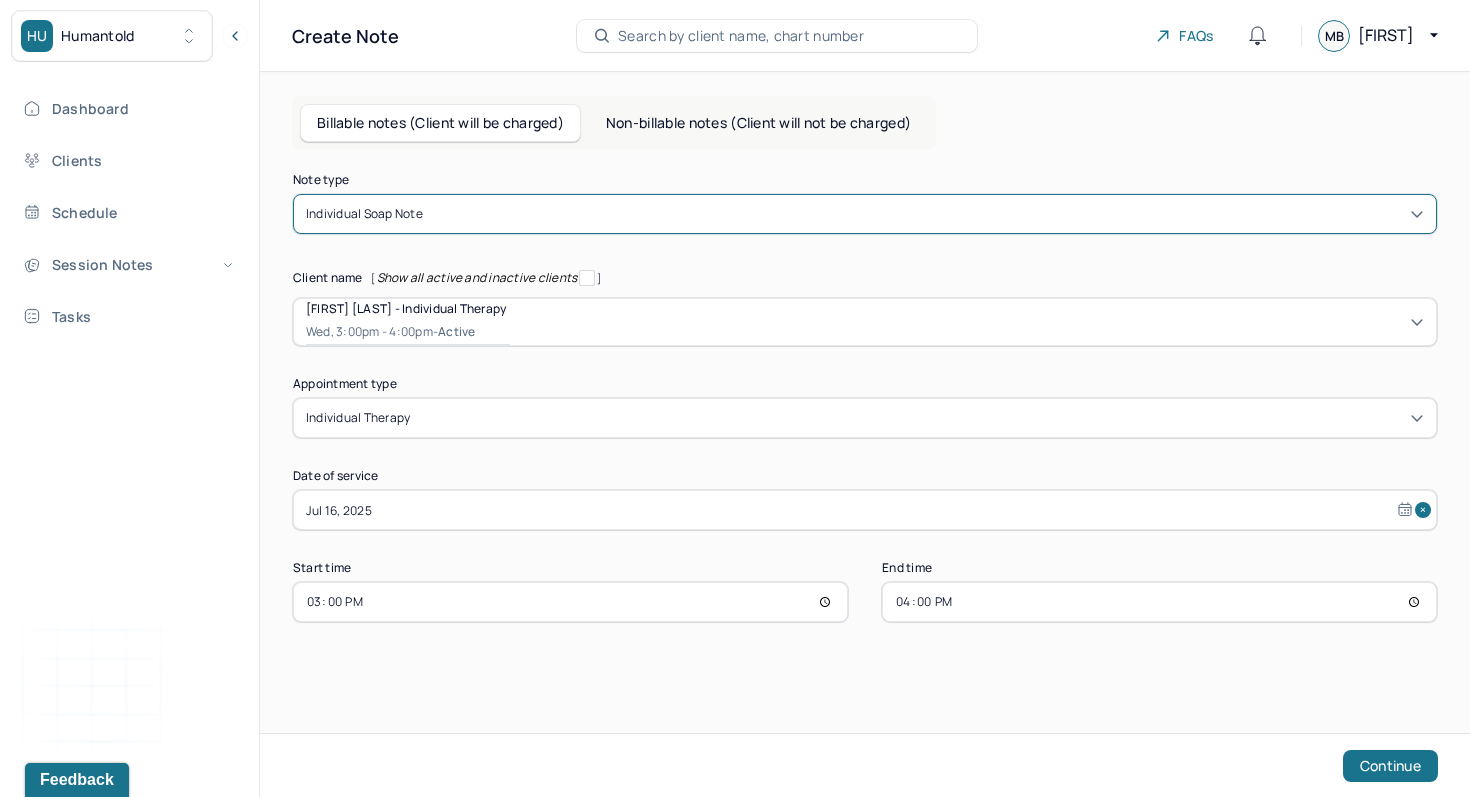 click on "15:00" at bounding box center (570, 602) 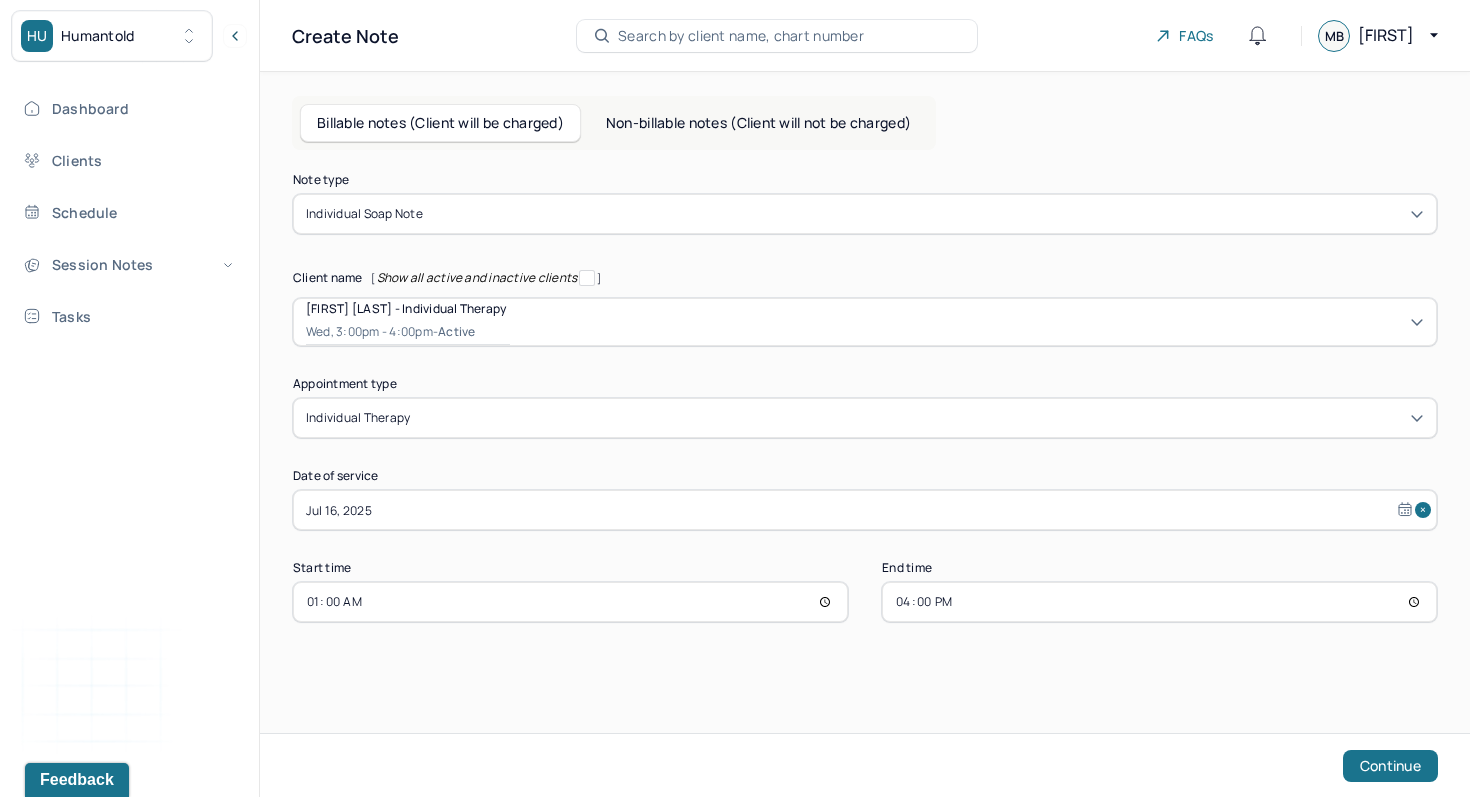 type on "16:00" 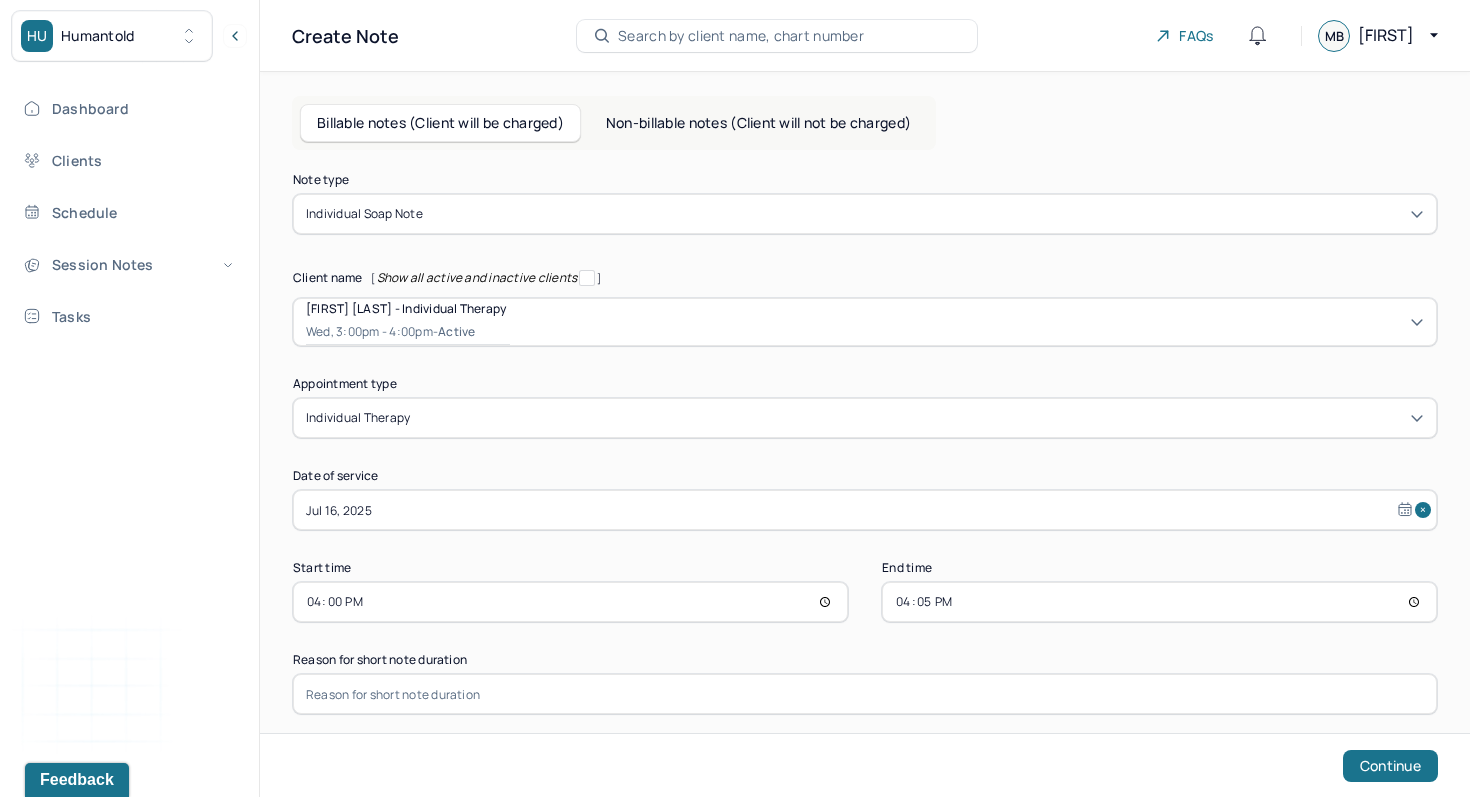 type on "16:55" 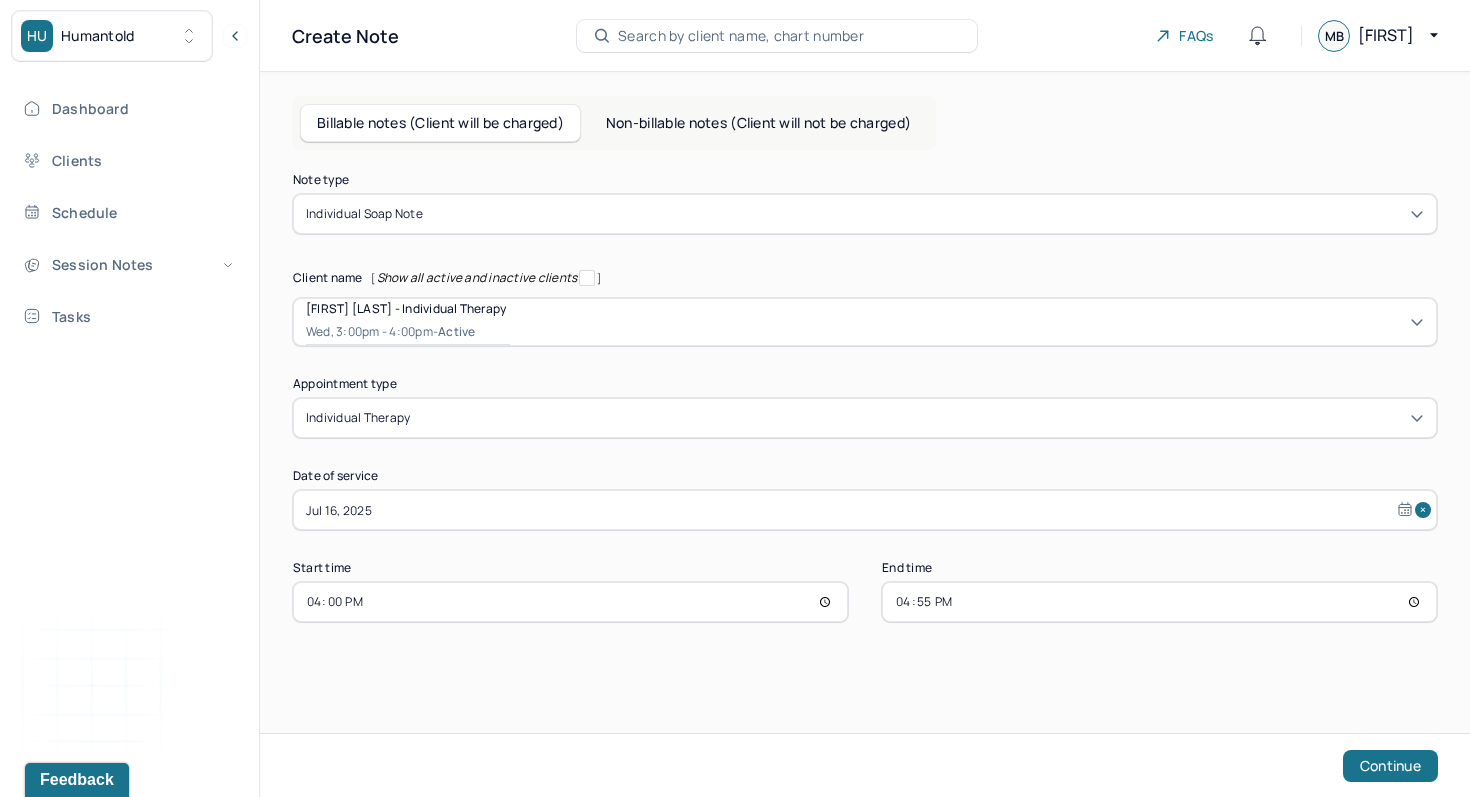 click on "Continue" at bounding box center (1390, 766) 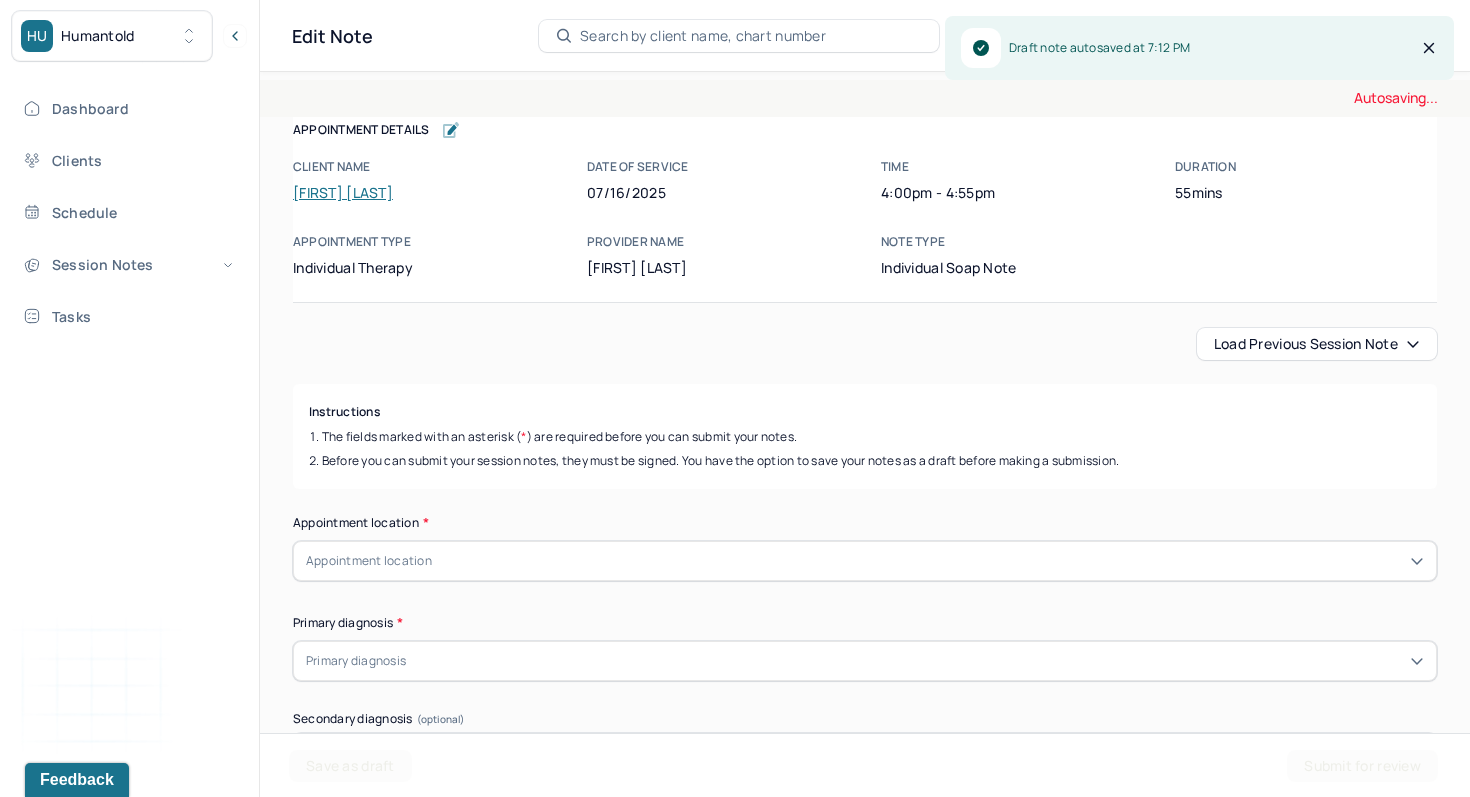 click on "Load previous session note" at bounding box center [1317, 344] 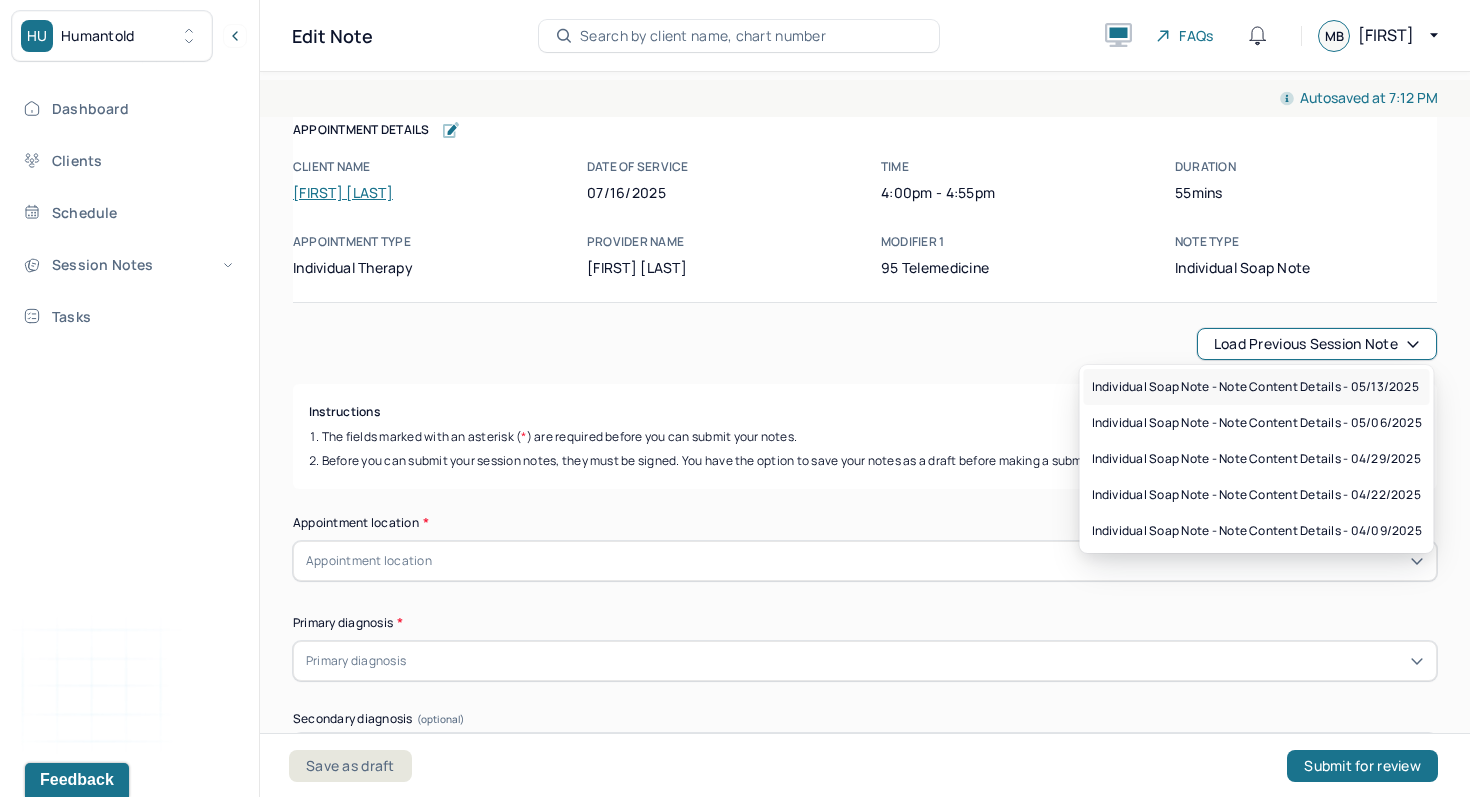 click on "Individual soap note   - Note content Details -   [DATE]" at bounding box center [1255, 387] 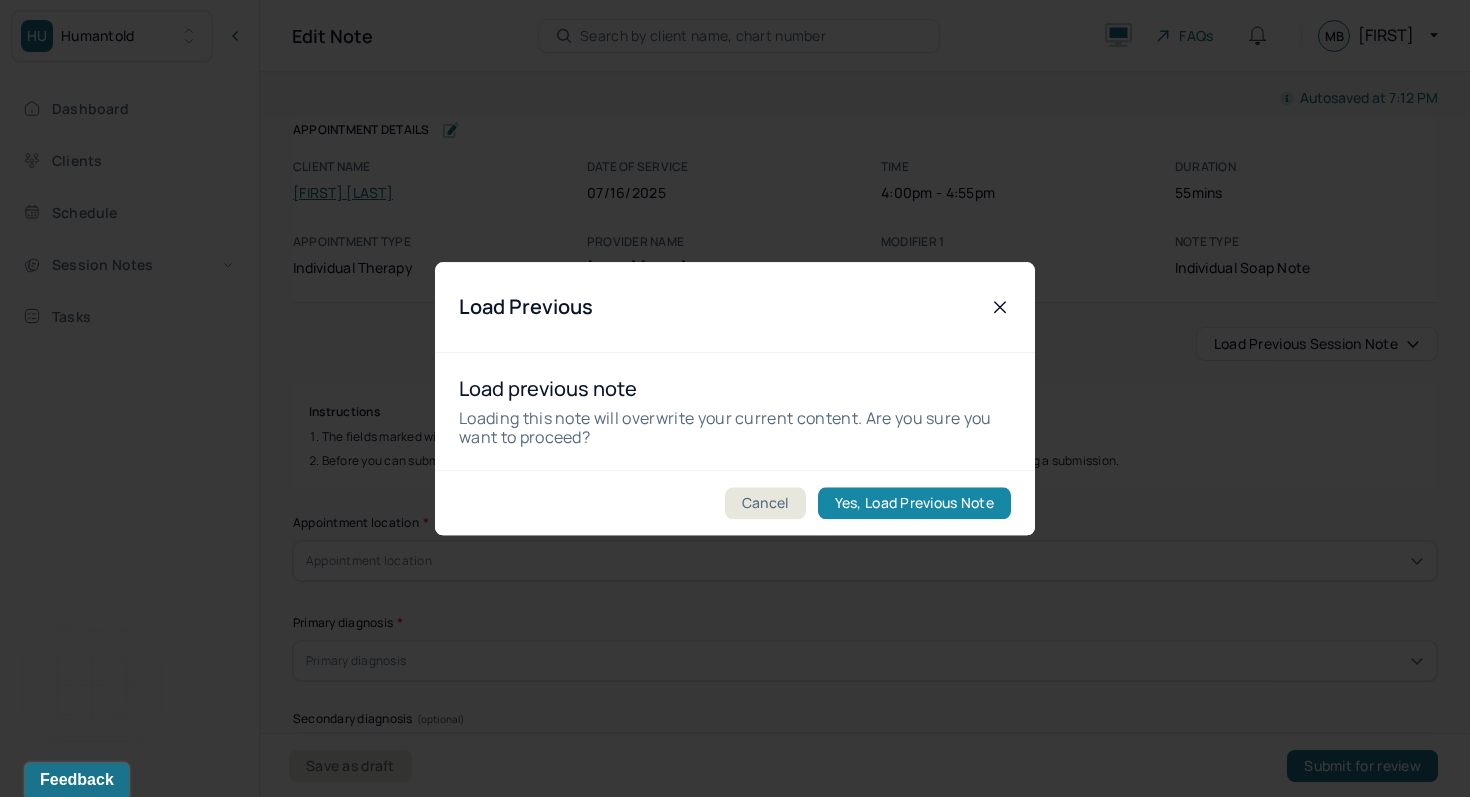 click on "Yes, Load Previous Note" at bounding box center [914, 503] 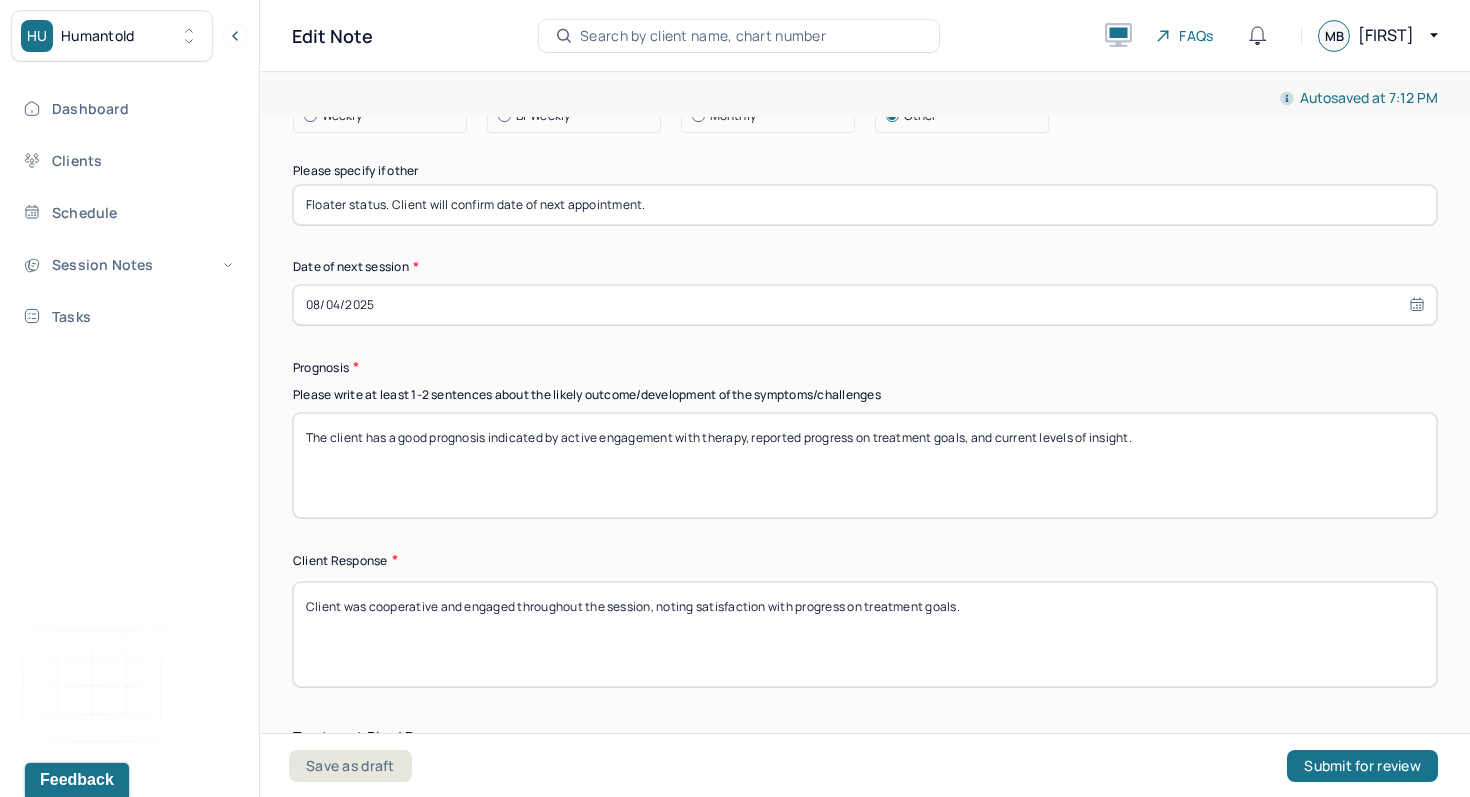 scroll, scrollTop: 2444, scrollLeft: 0, axis: vertical 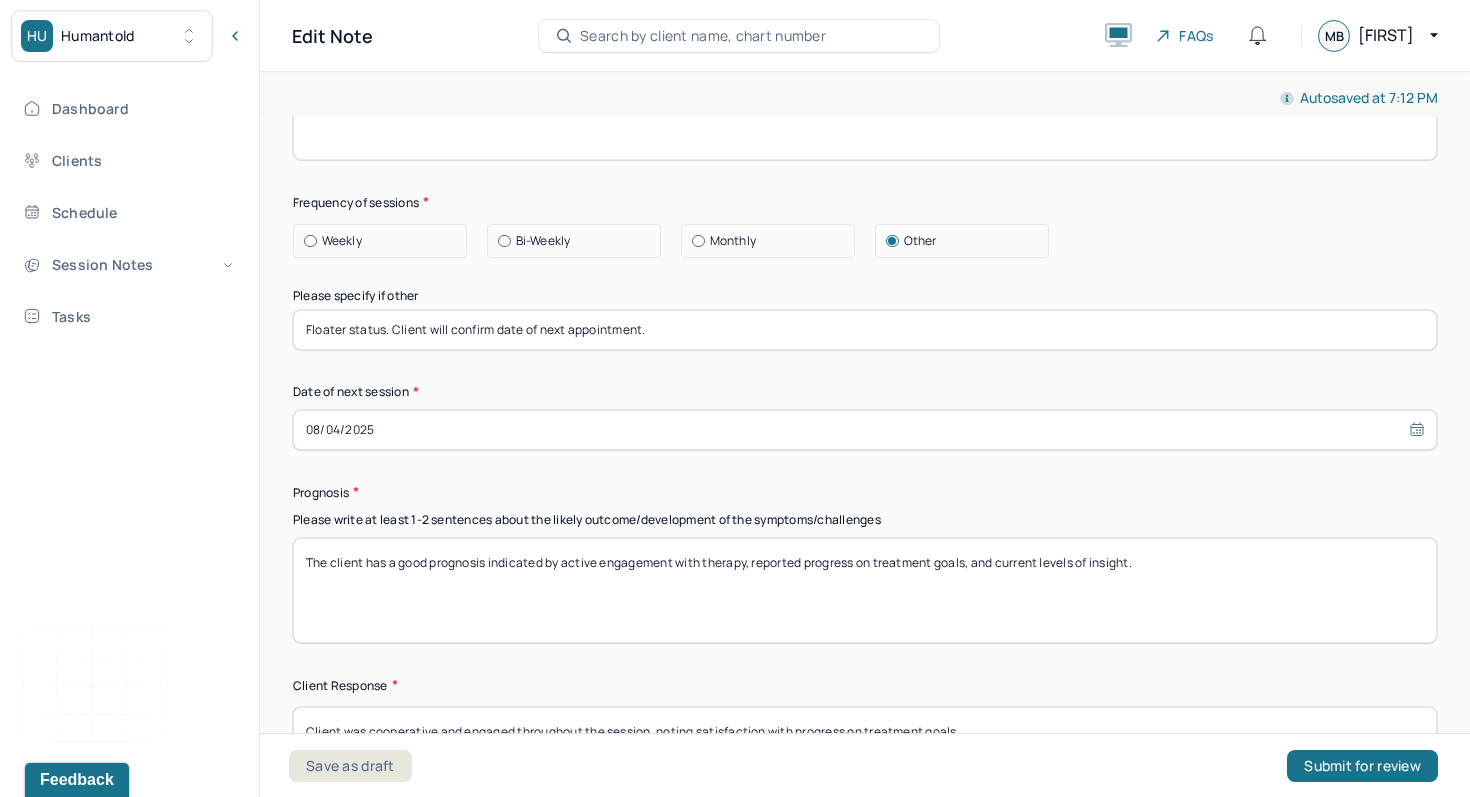 click on "The client has a good prognosis indicated by active engagement with therapy, reported progress on treatment goals, and current levels of insight." at bounding box center (865, 590) 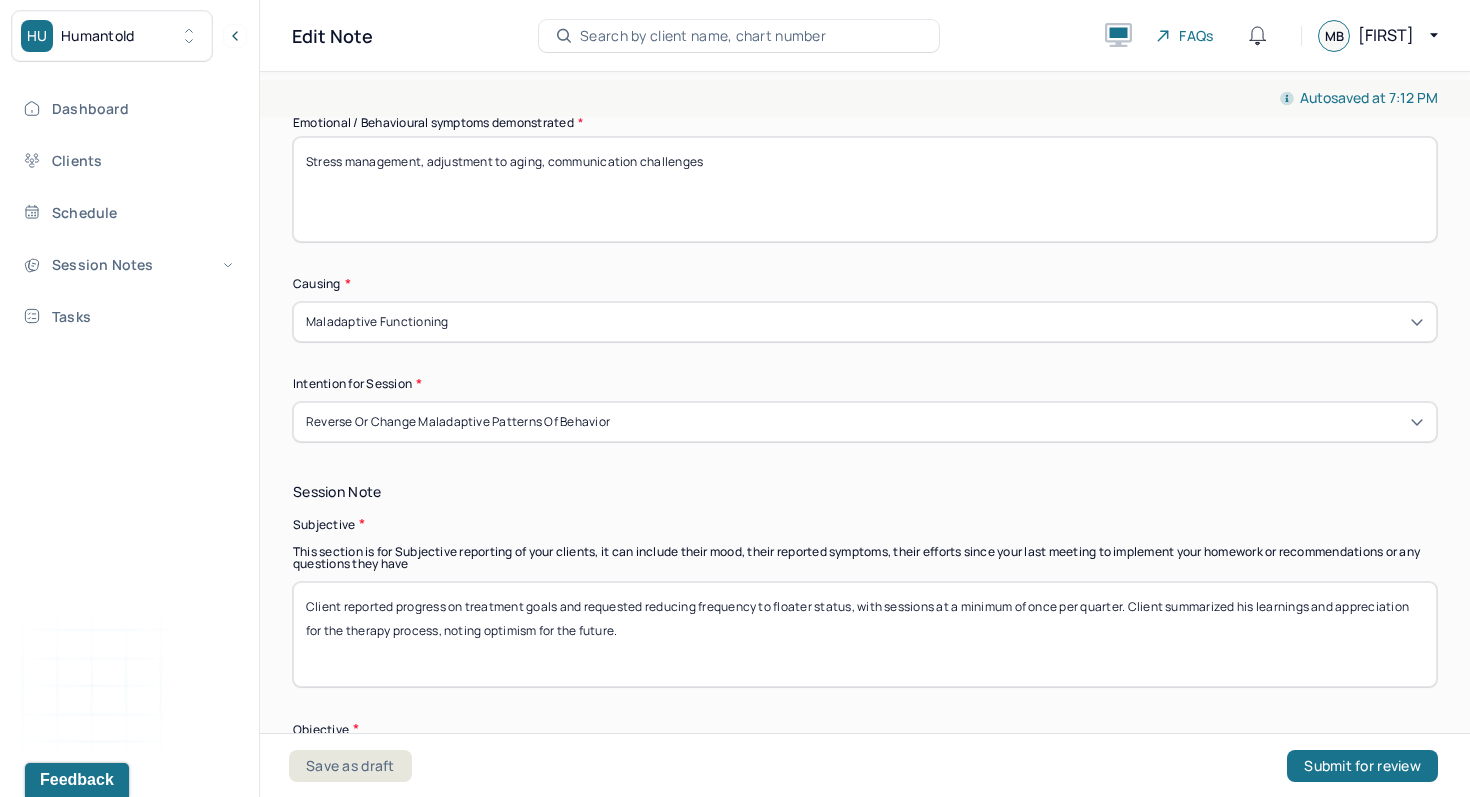 scroll, scrollTop: 0, scrollLeft: 0, axis: both 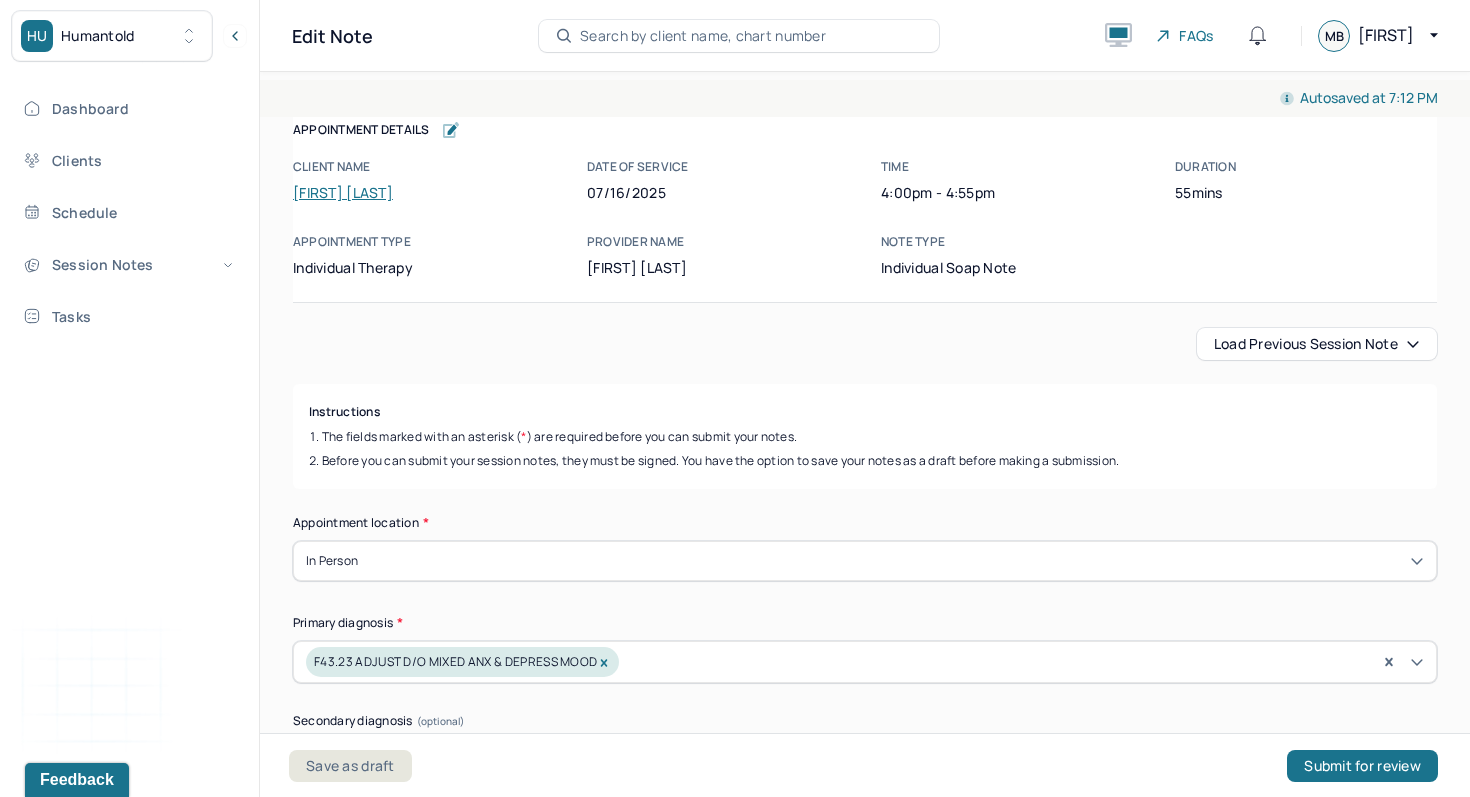 click on "Load previous session note" at bounding box center [1317, 344] 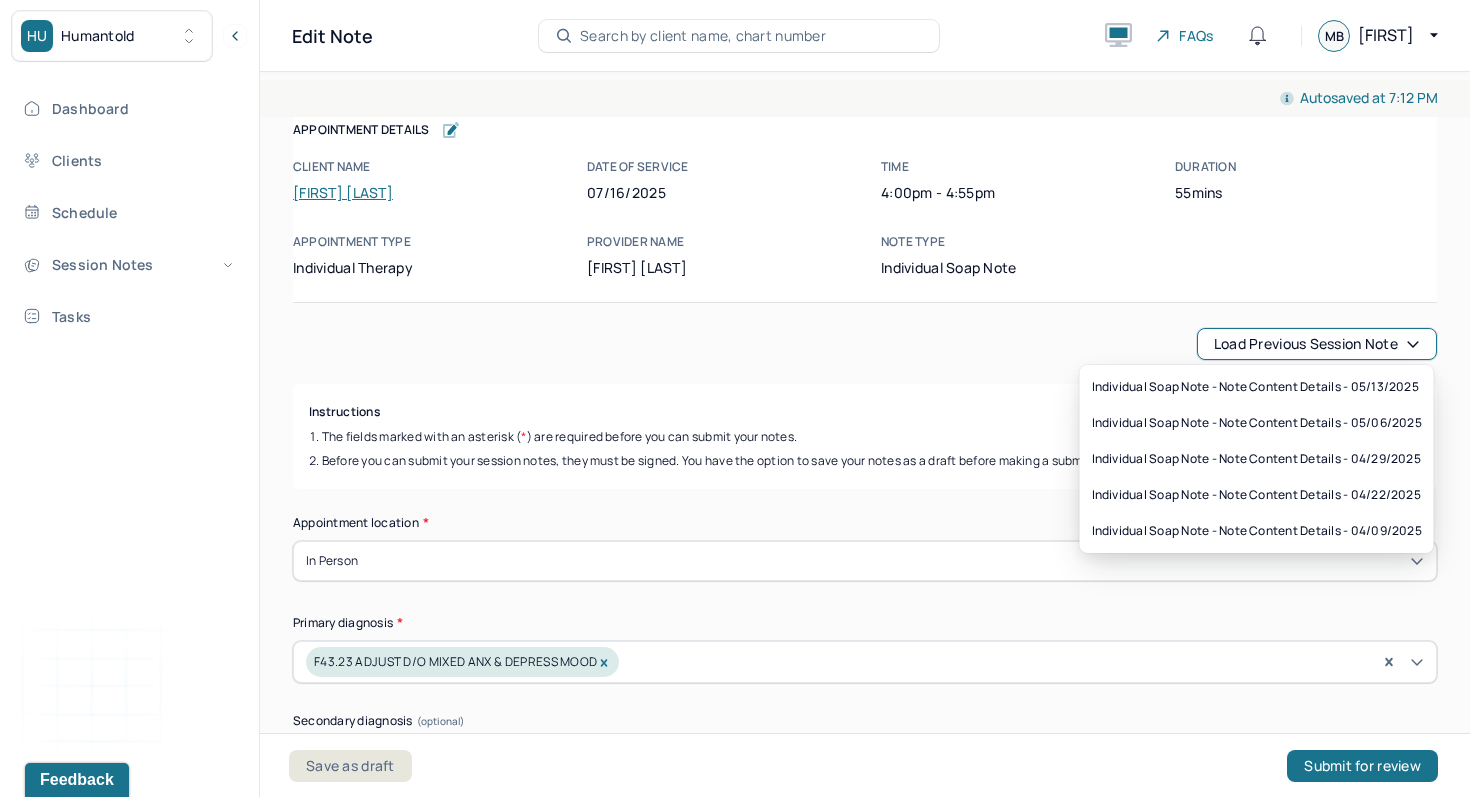 click on "Load previous session note" at bounding box center (1317, 344) 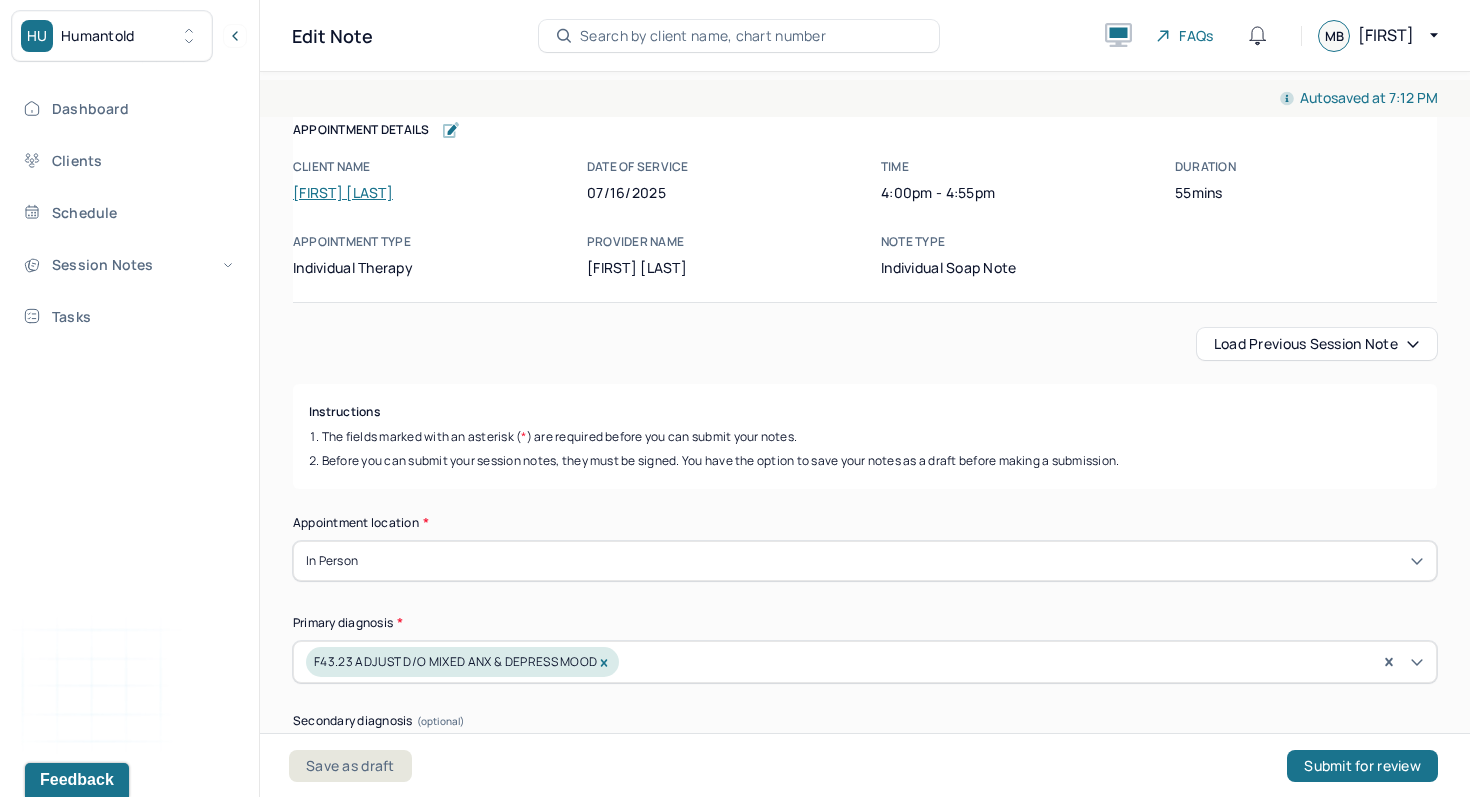 click on "Load previous session note" at bounding box center [1317, 344] 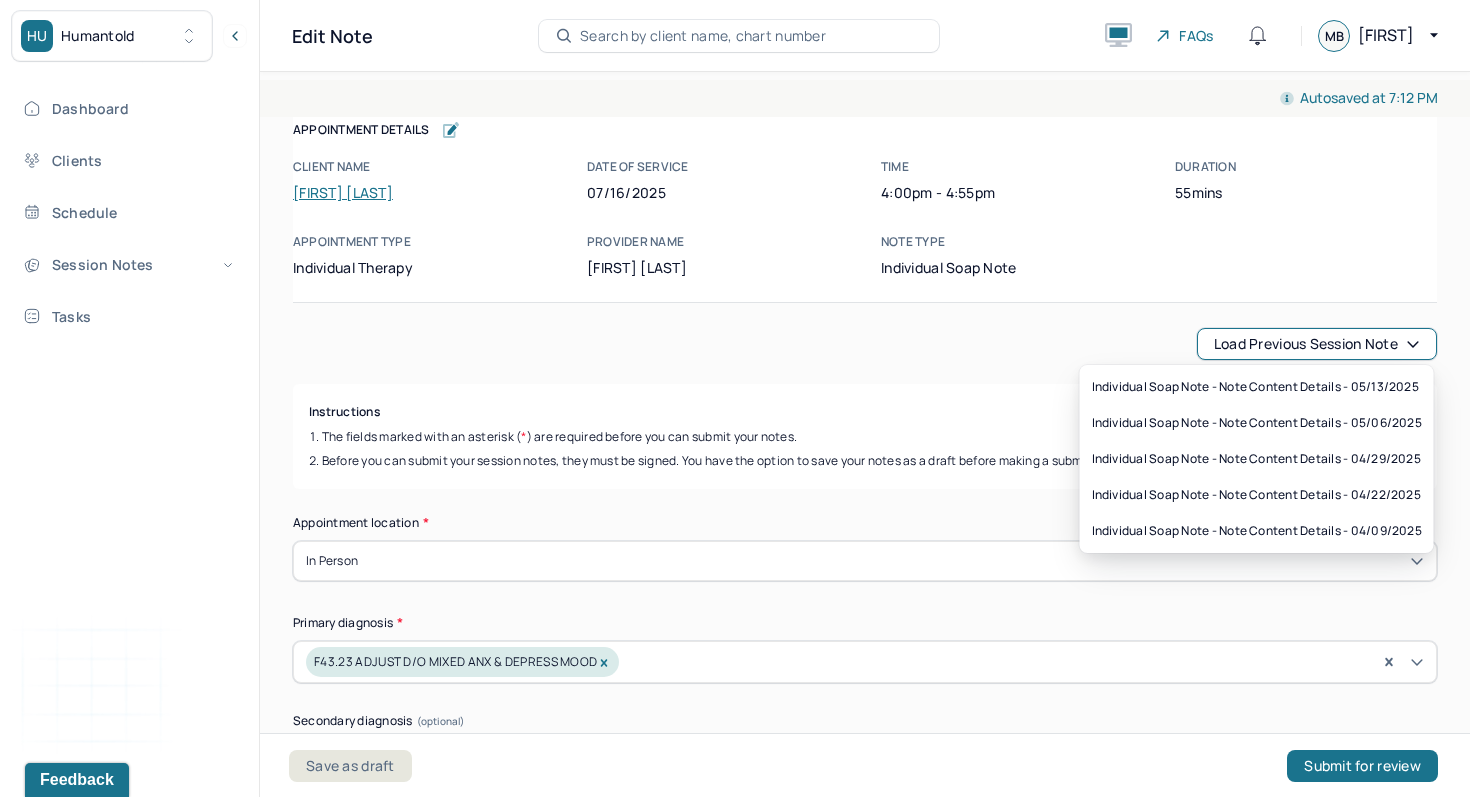 click on "Load previous session note" at bounding box center [1317, 344] 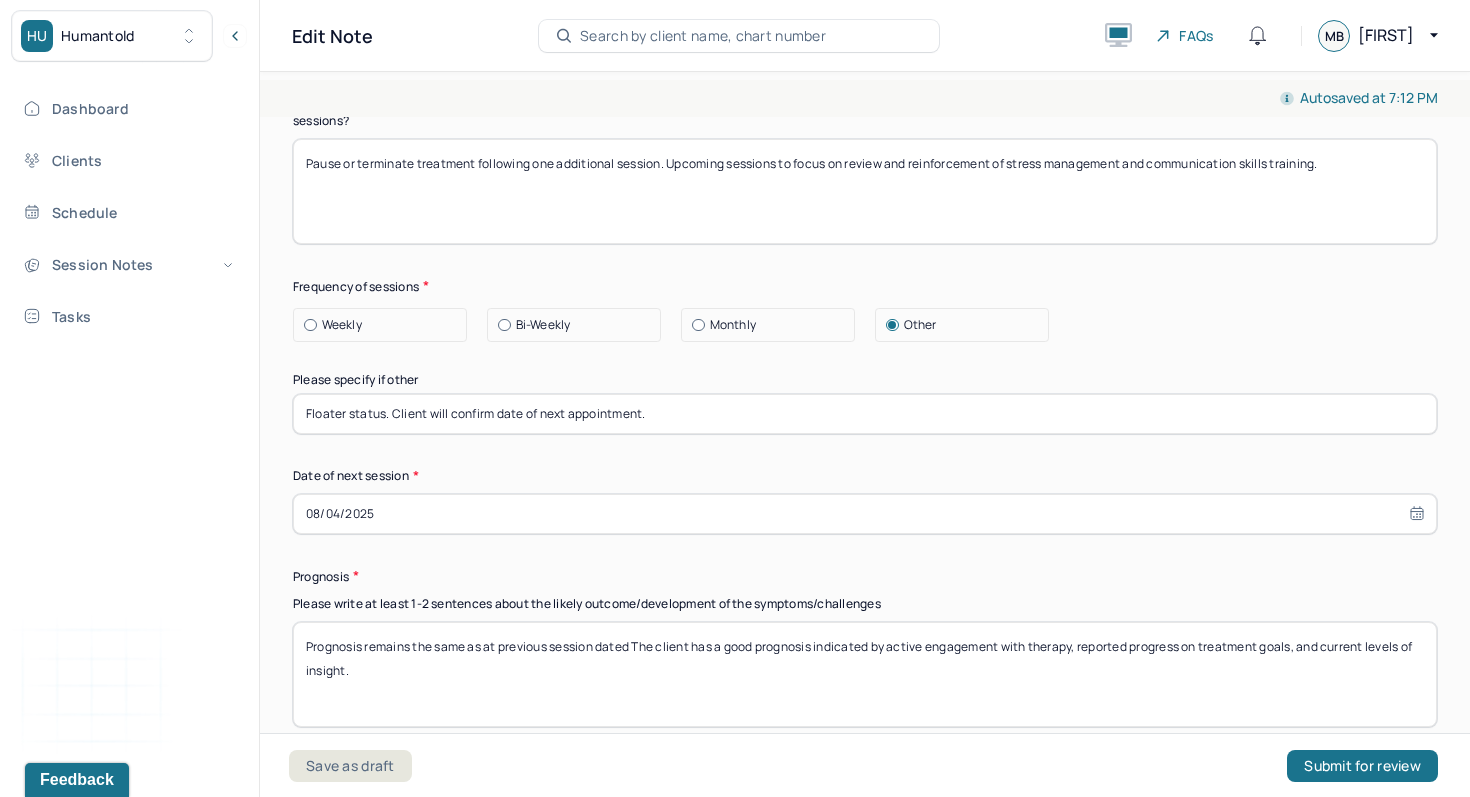 scroll, scrollTop: 2481, scrollLeft: 0, axis: vertical 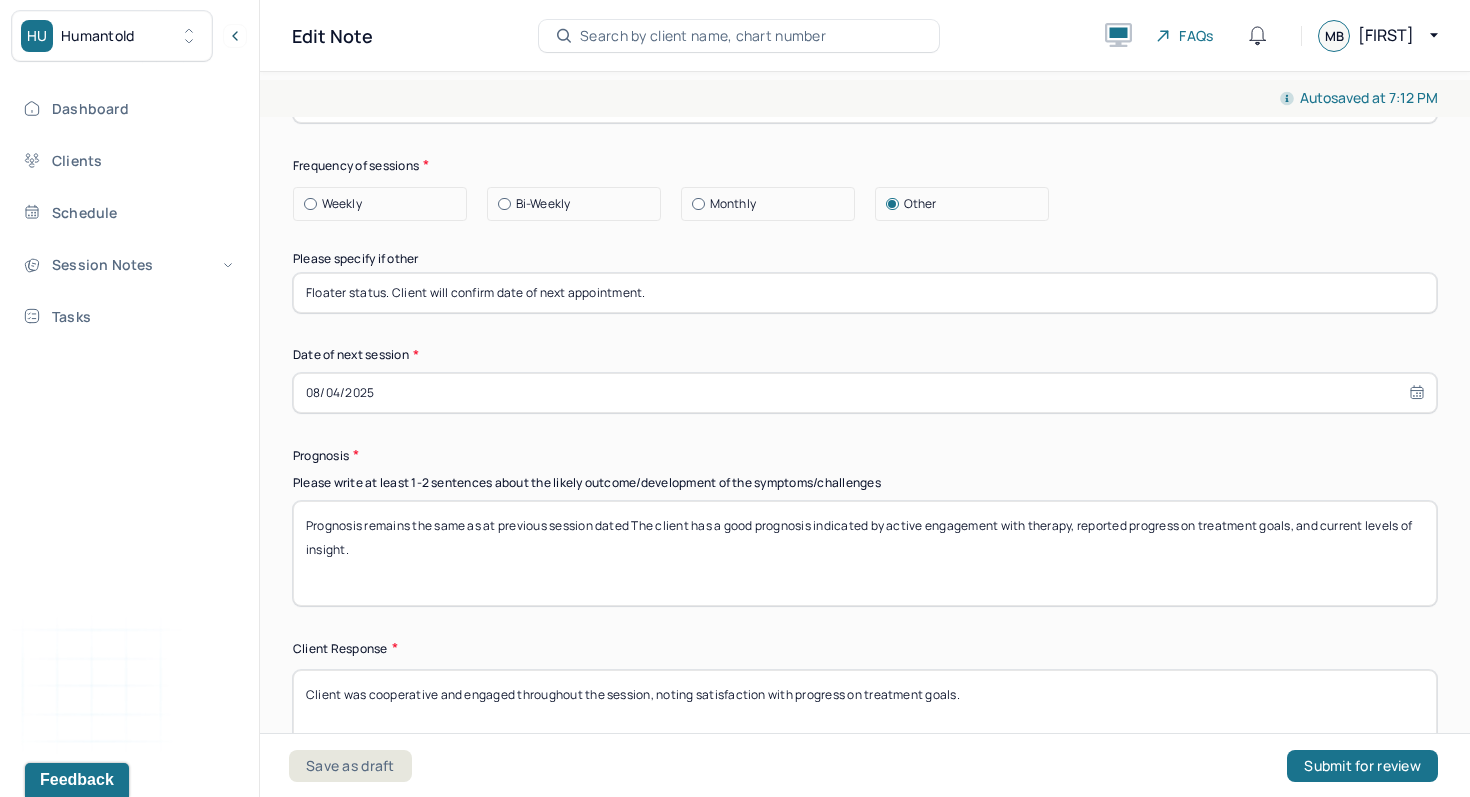 click on "Prognosis remains the same as at previous session dated The client has a good prognosis indicated by active engagement with therapy, reported progress on treatment goals, and current levels of insight." at bounding box center (865, 553) 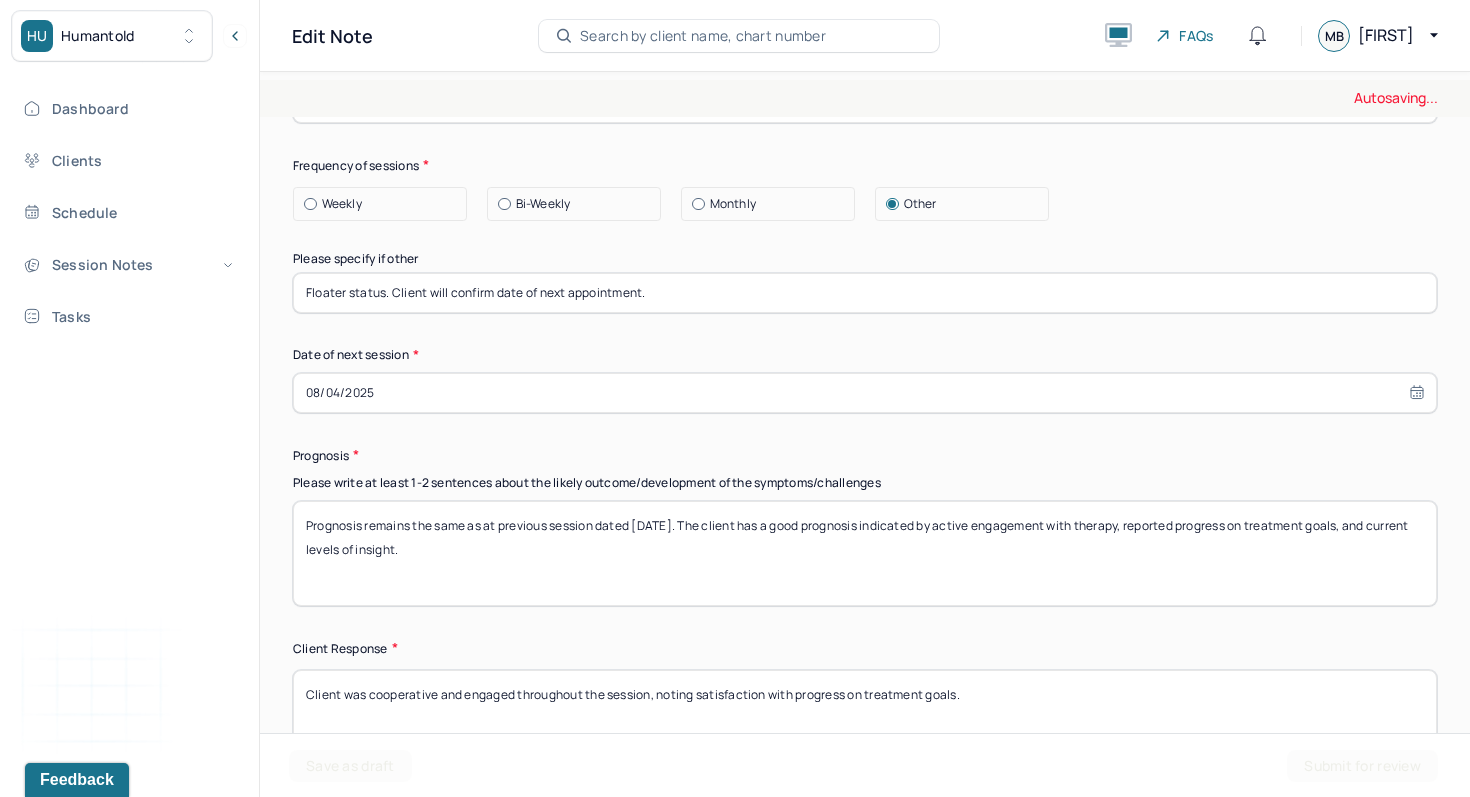 type on "Prognosis remains the same as at previous session dated [DATE]. The client has a good prognosis indicated by active engagement with therapy, reported progress on treatment goals, and current levels of insight." 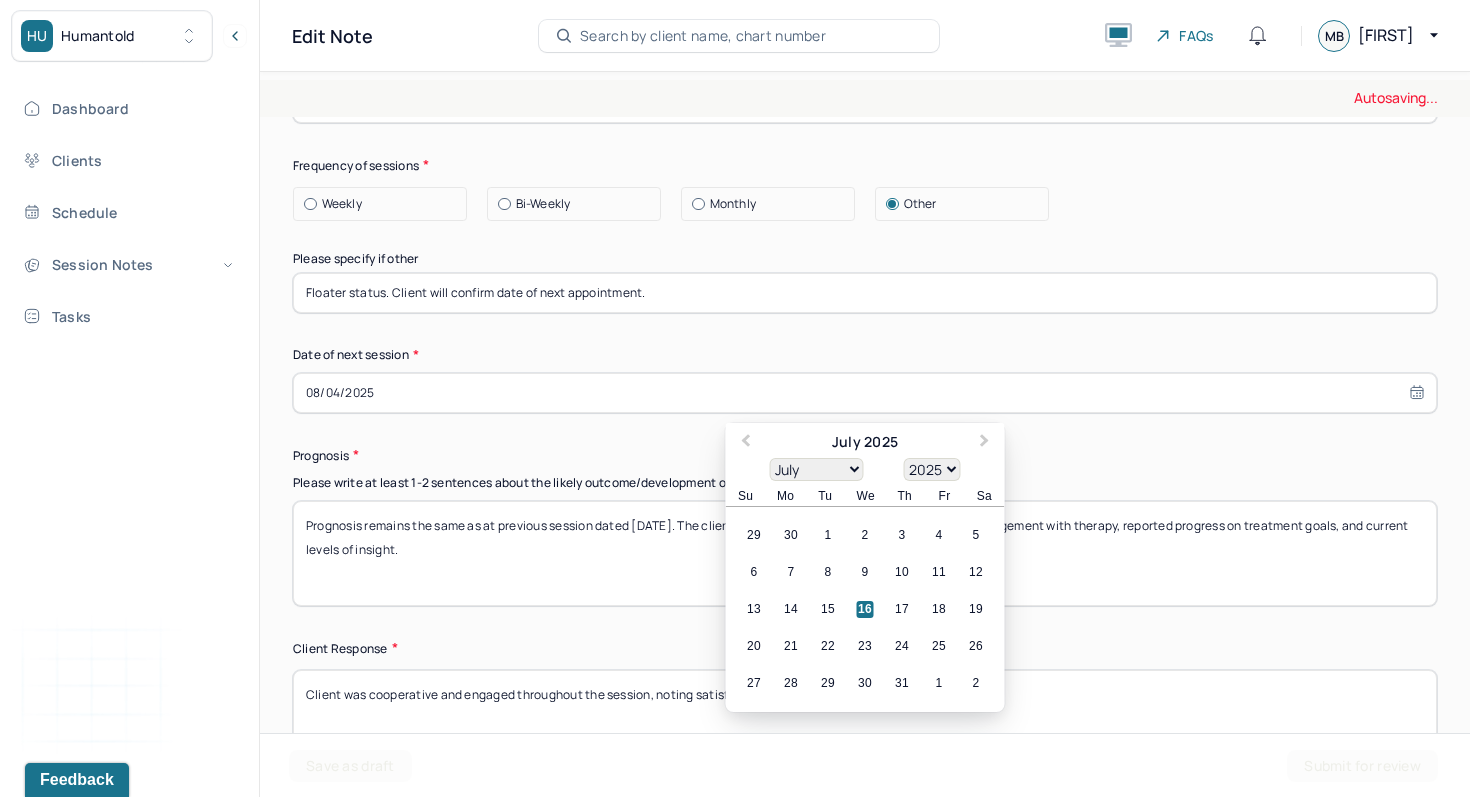 click on "08/04/2025" at bounding box center [865, 393] 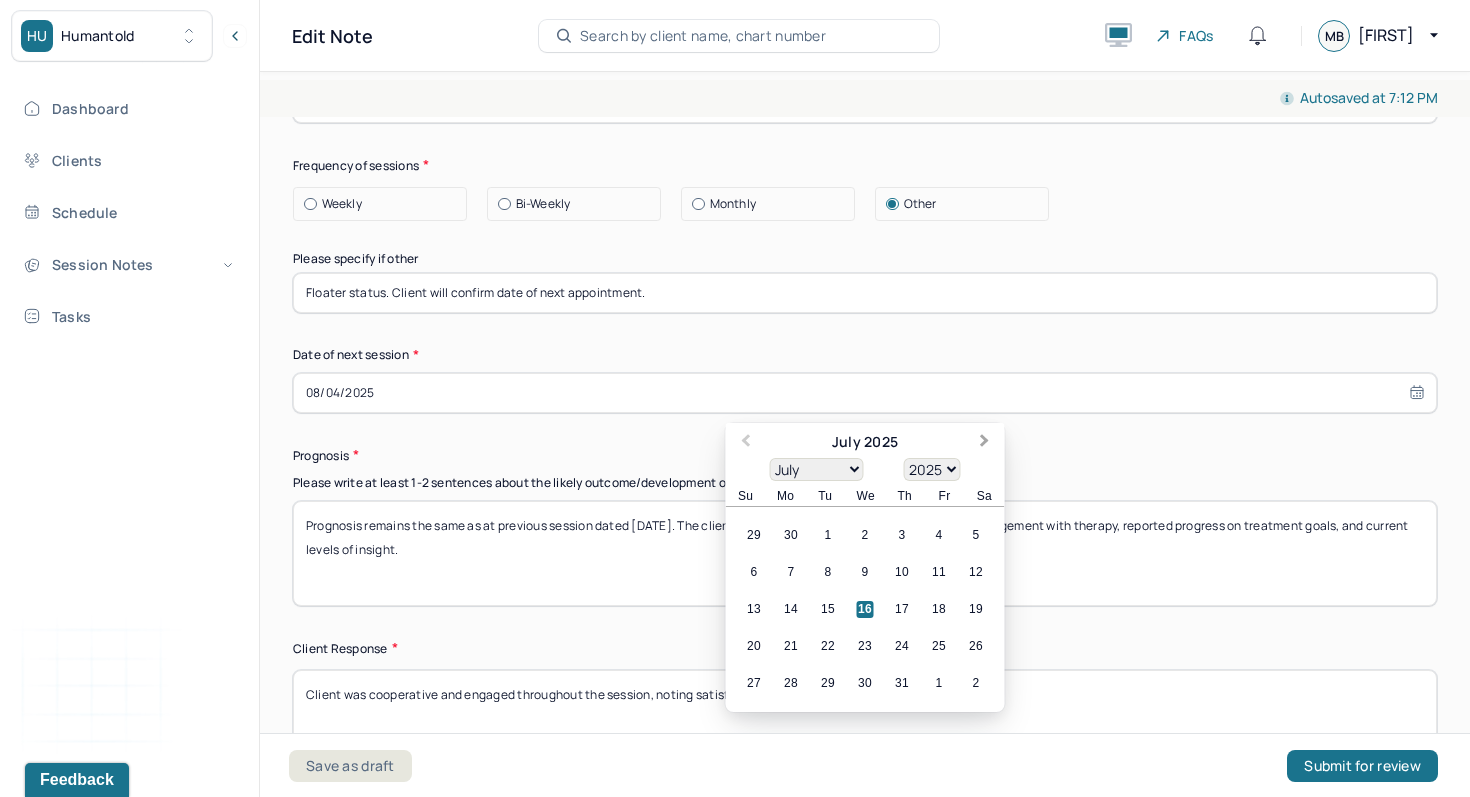 click on "Next Month" at bounding box center (985, 442) 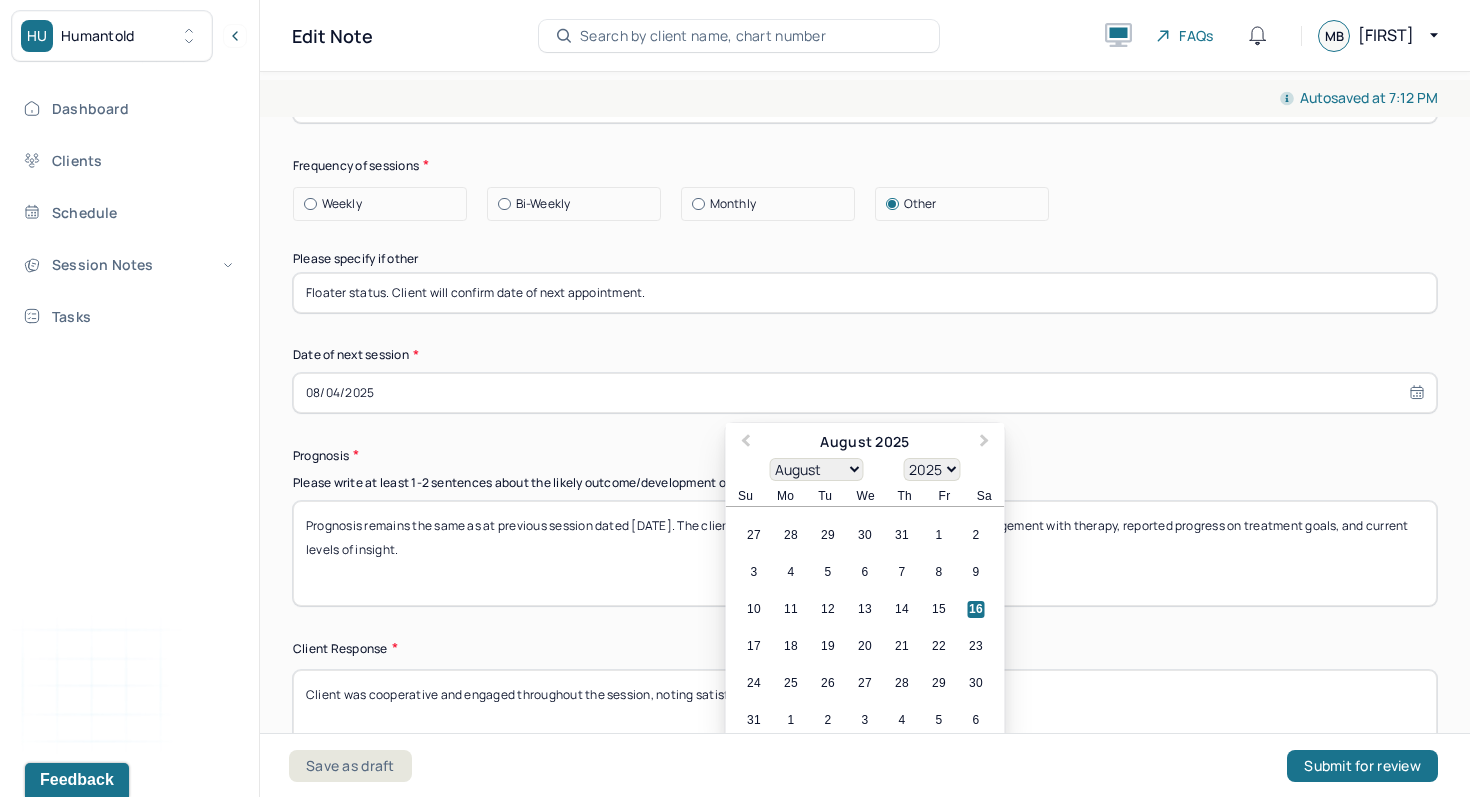 scroll, scrollTop: 2494, scrollLeft: 0, axis: vertical 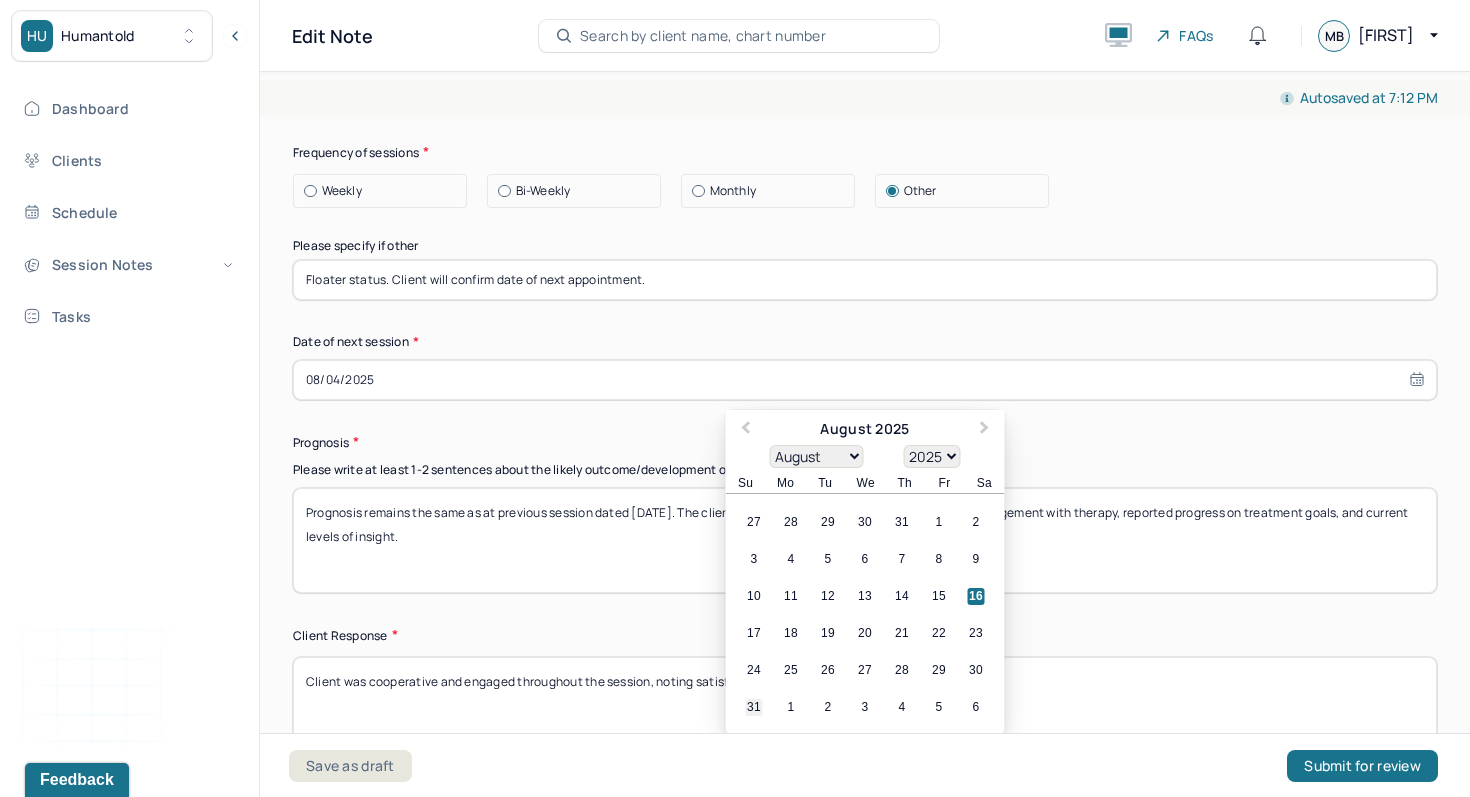 click on "31" at bounding box center (754, 707) 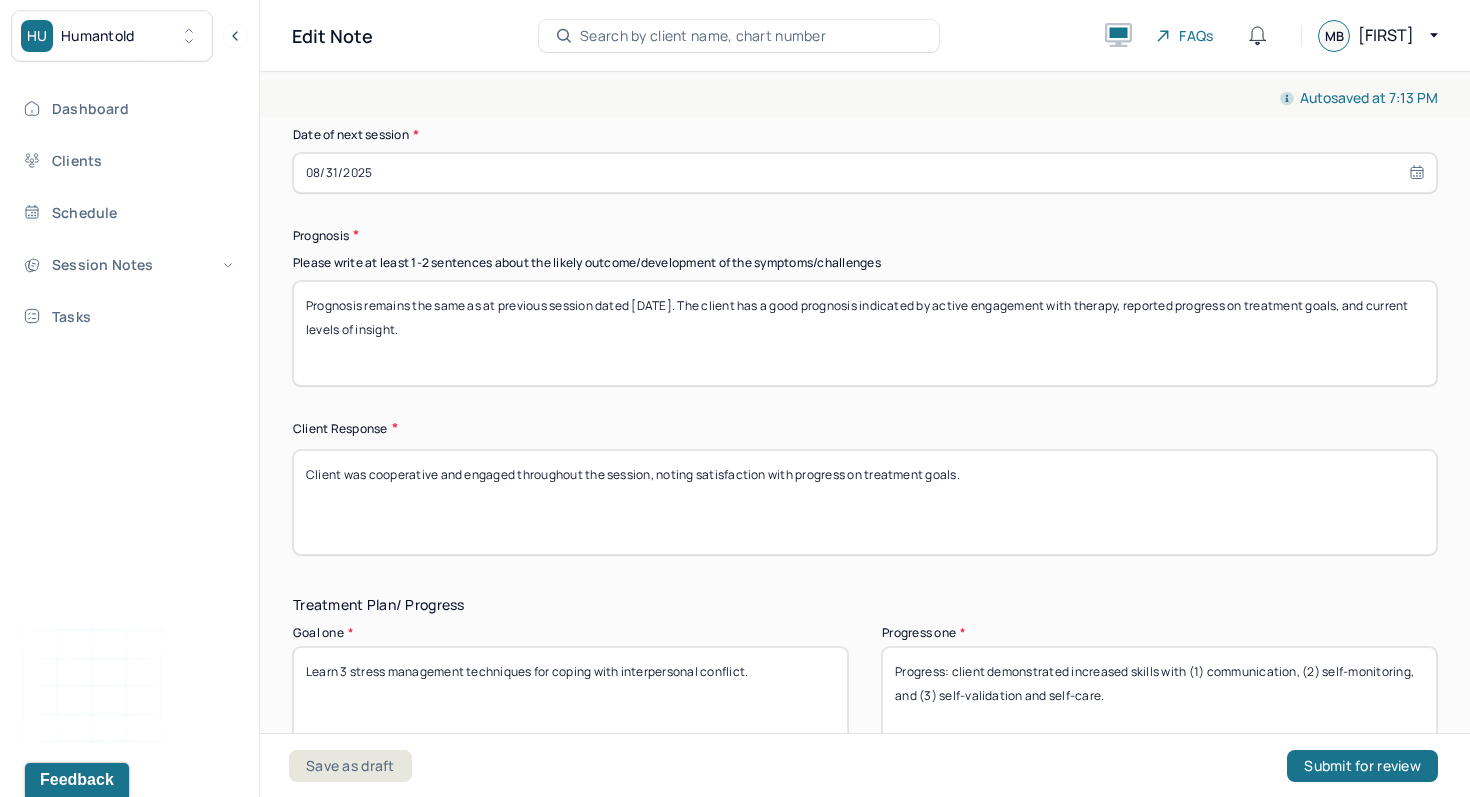 scroll, scrollTop: 2722, scrollLeft: 0, axis: vertical 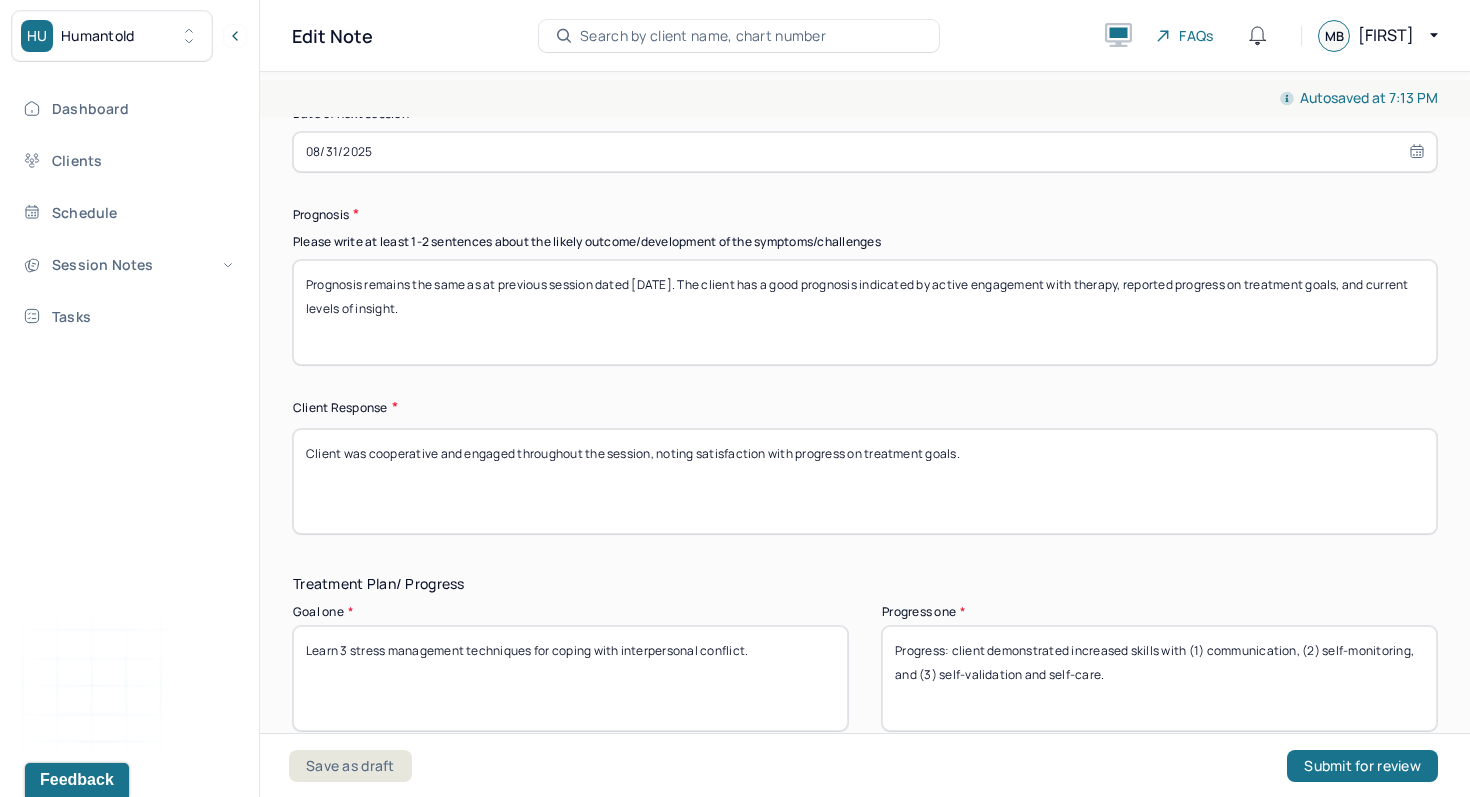 click on "Client was cooperative and engaged throughout the session, noting satisfaction with progress on treatment goals." at bounding box center (865, 481) 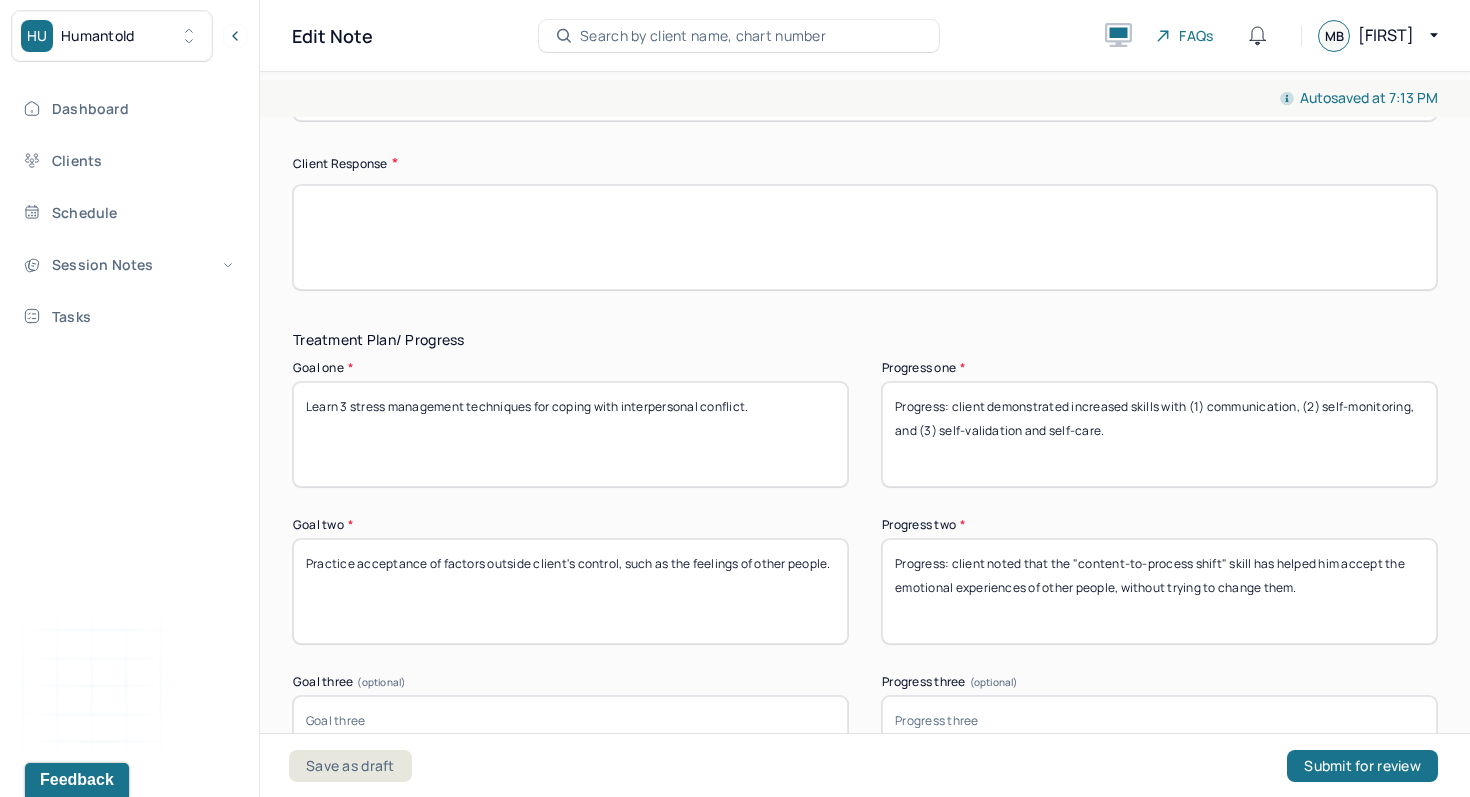 scroll, scrollTop: 3017, scrollLeft: 0, axis: vertical 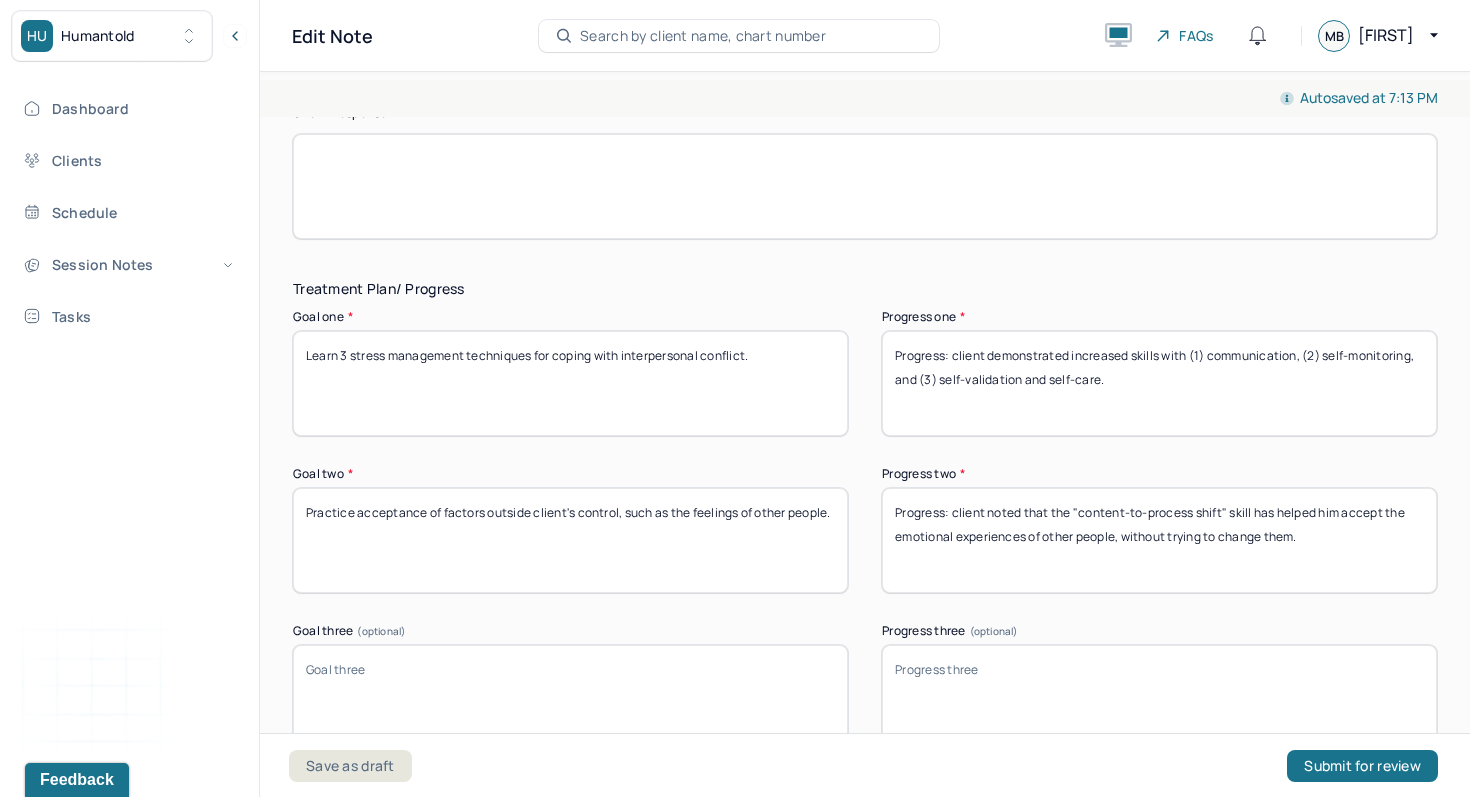 type 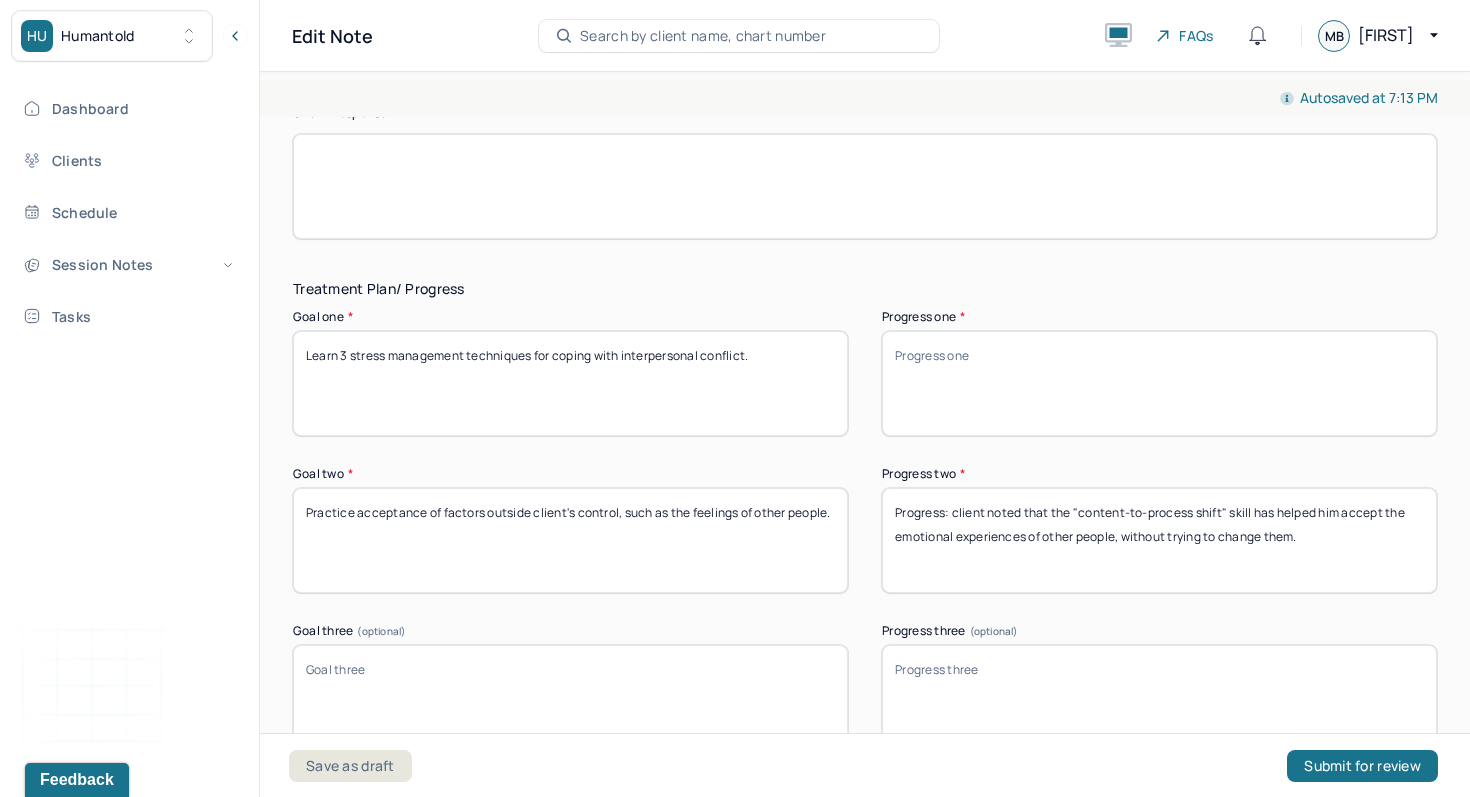 type 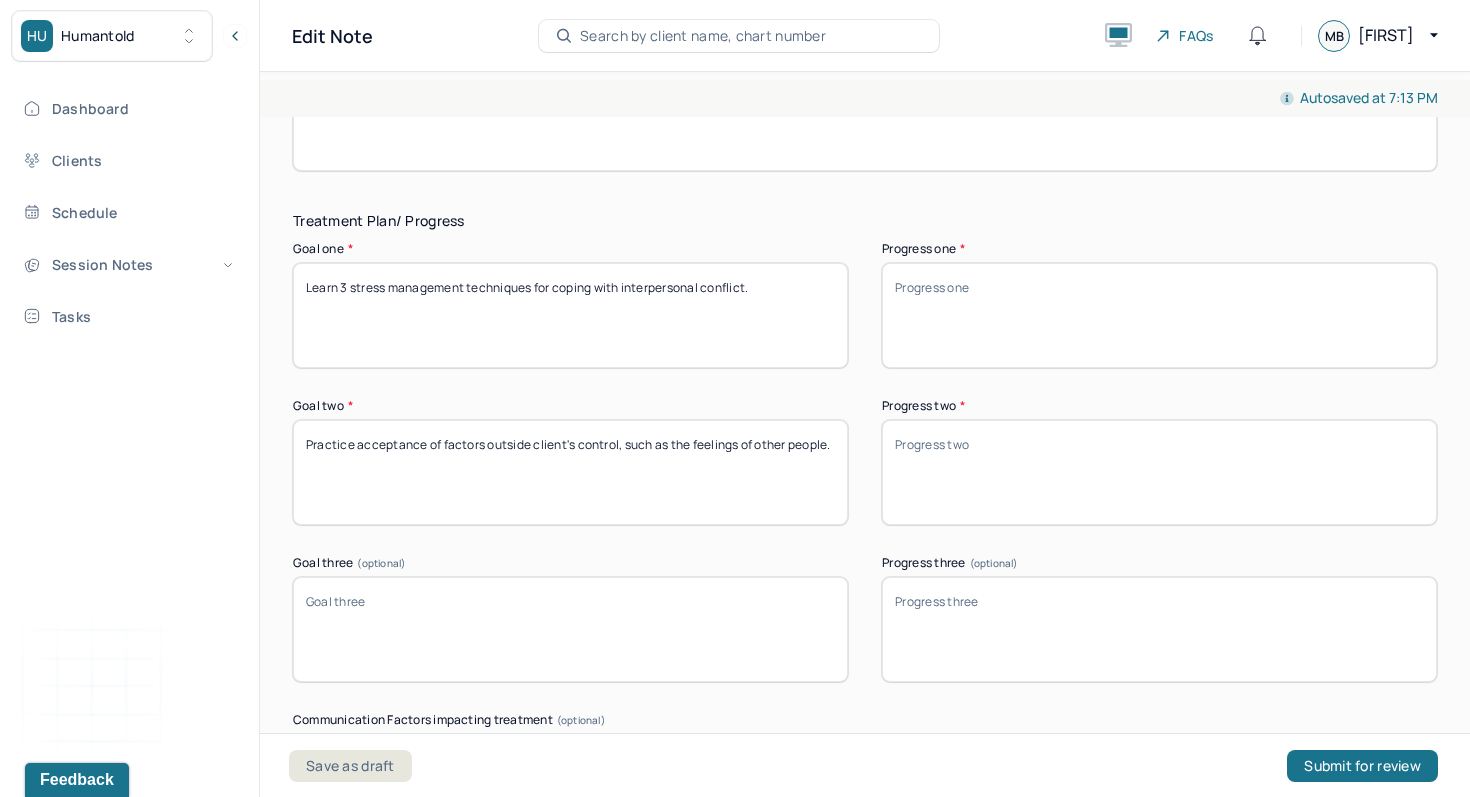 scroll, scrollTop: 3046, scrollLeft: 0, axis: vertical 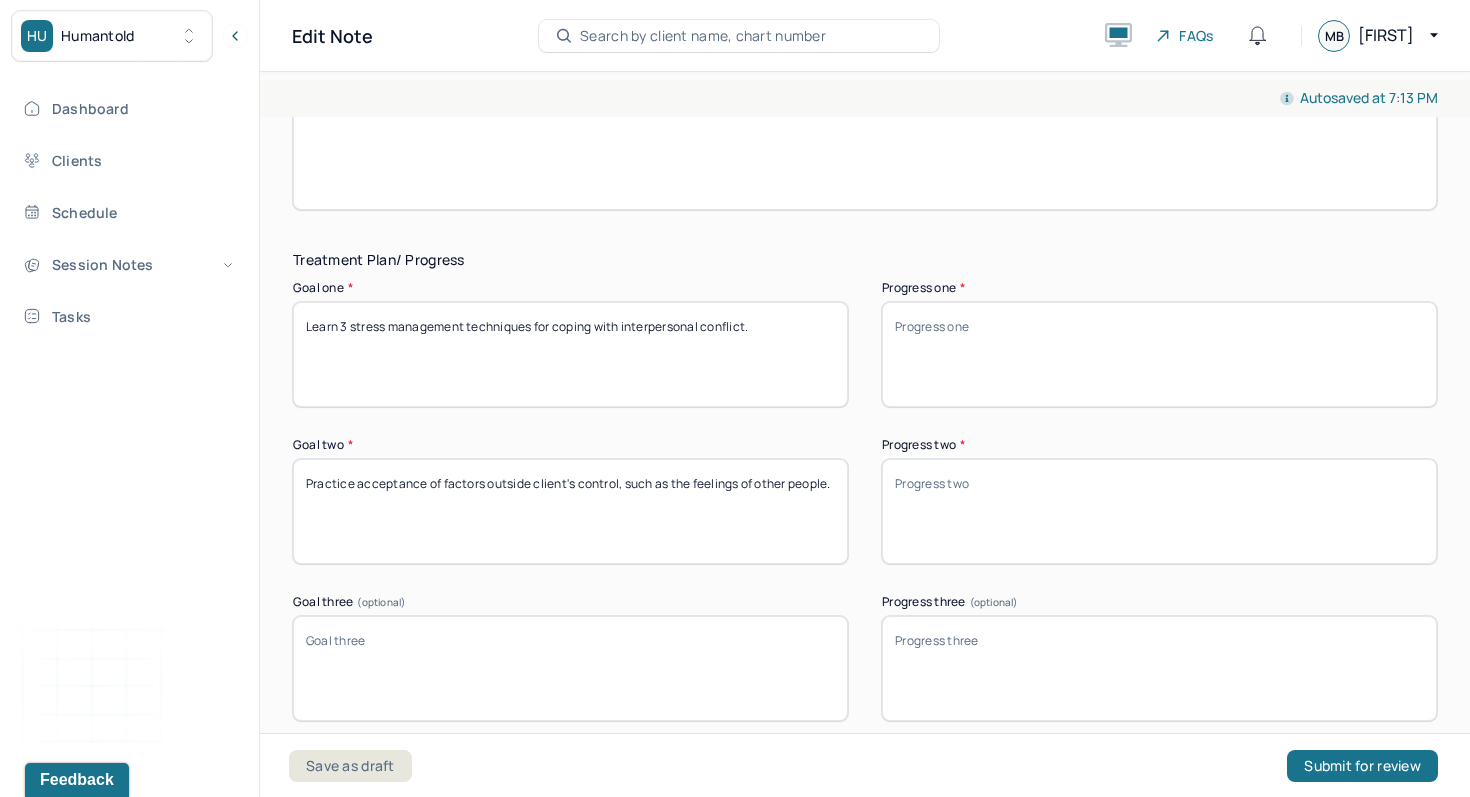 type 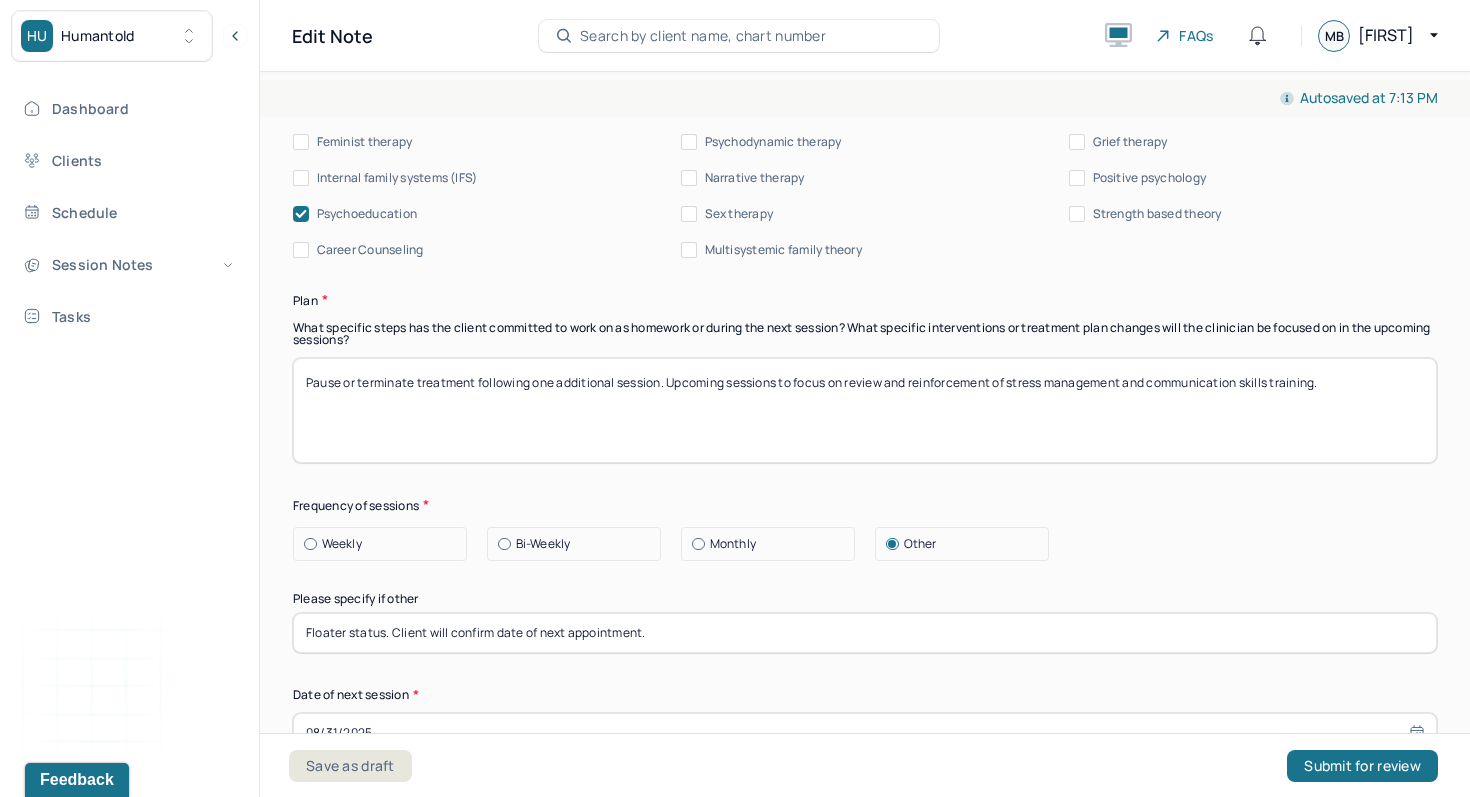 scroll, scrollTop: 2063, scrollLeft: 0, axis: vertical 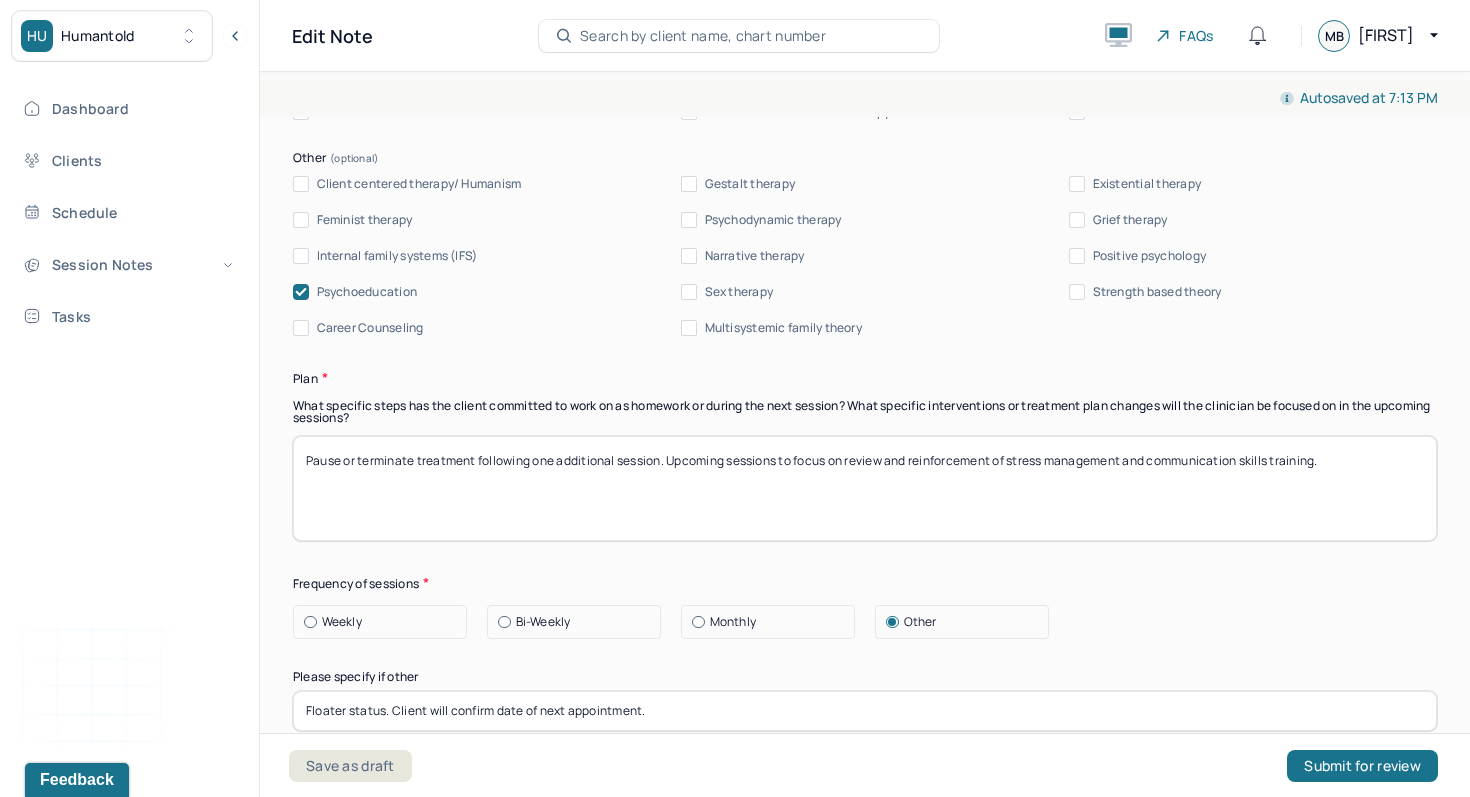 drag, startPoint x: 851, startPoint y: 469, endPoint x: 1392, endPoint y: 493, distance: 541.5321 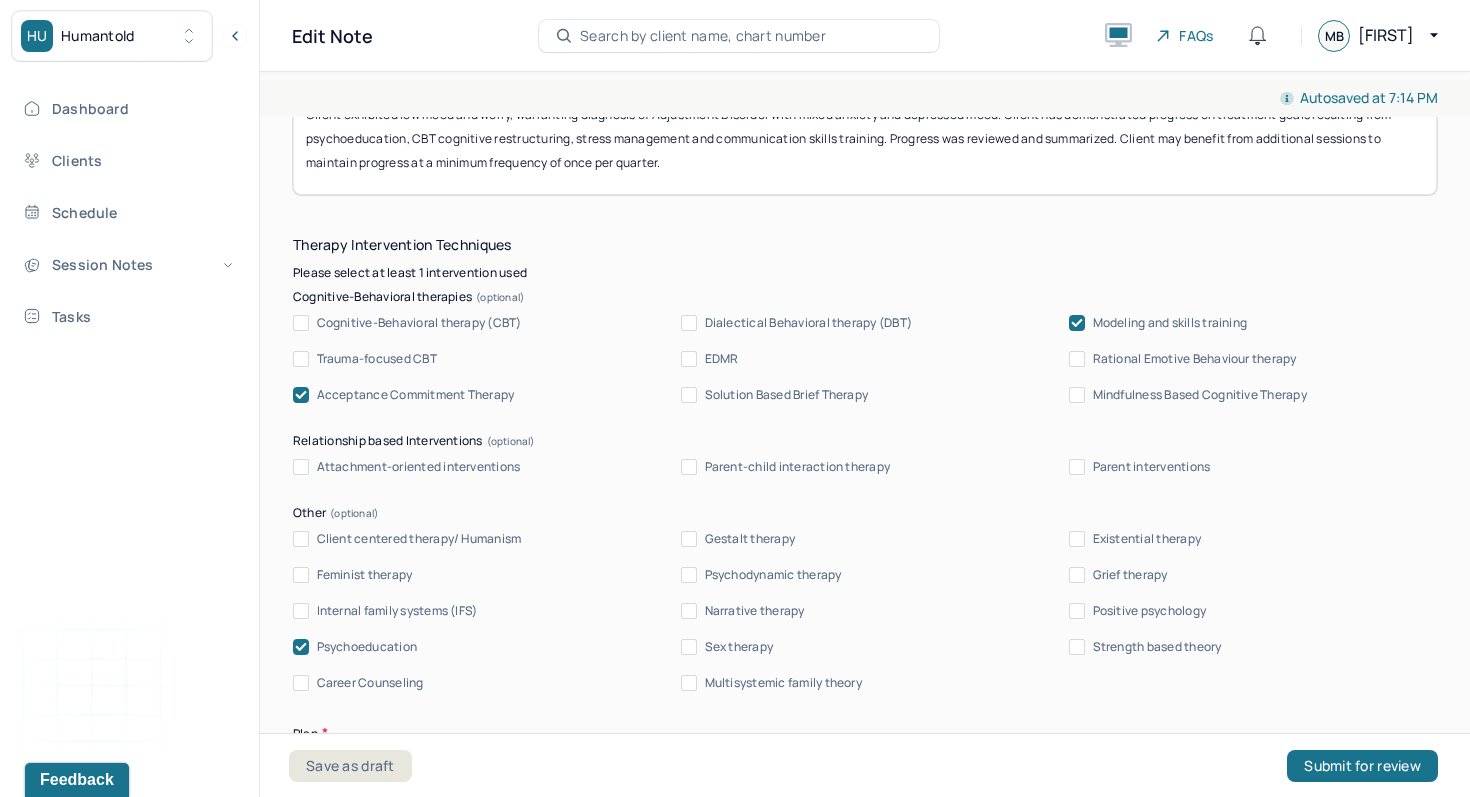 scroll, scrollTop: 1849, scrollLeft: 0, axis: vertical 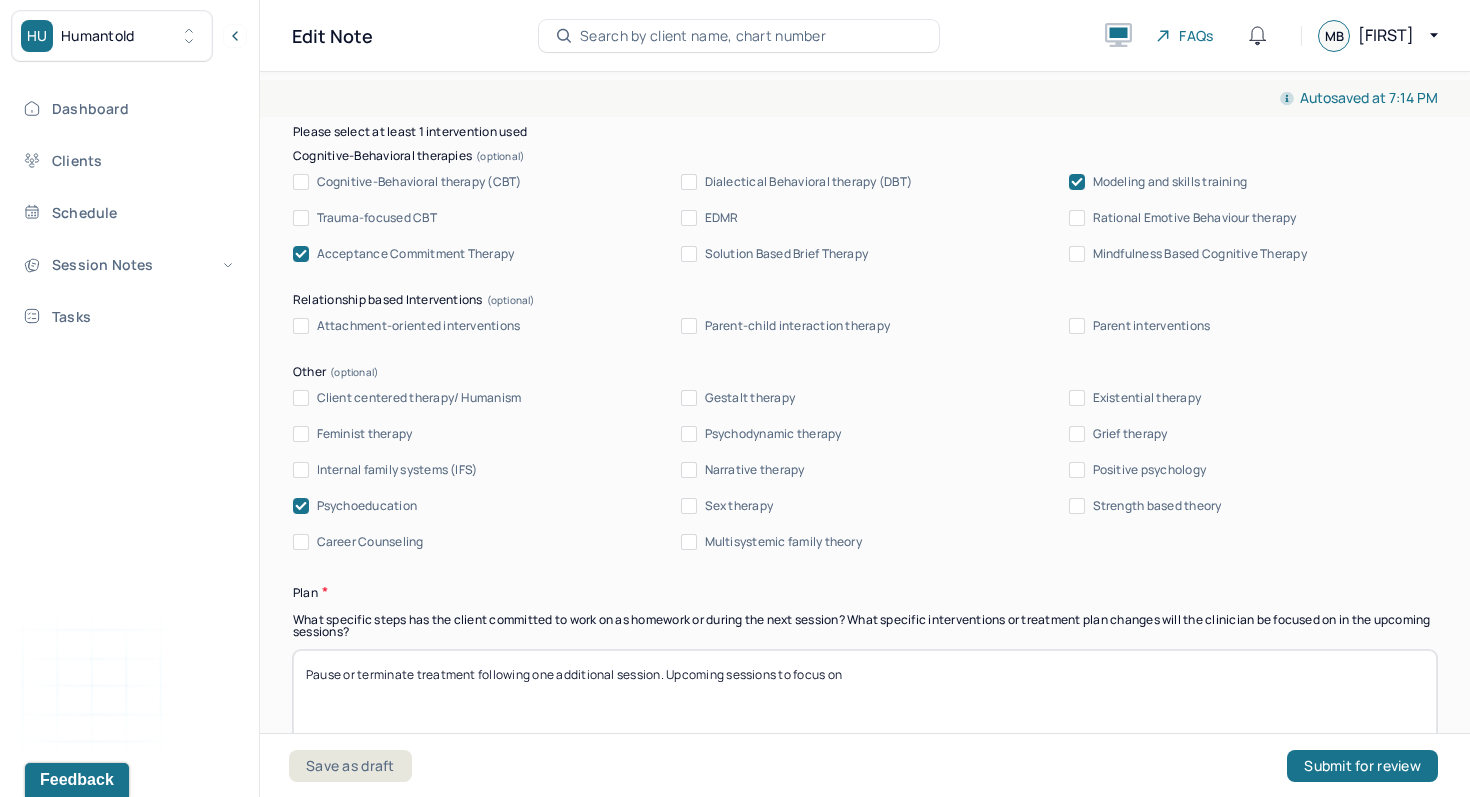type on "Pause or terminate treatment following one additional session. Upcoming sessions to focus on" 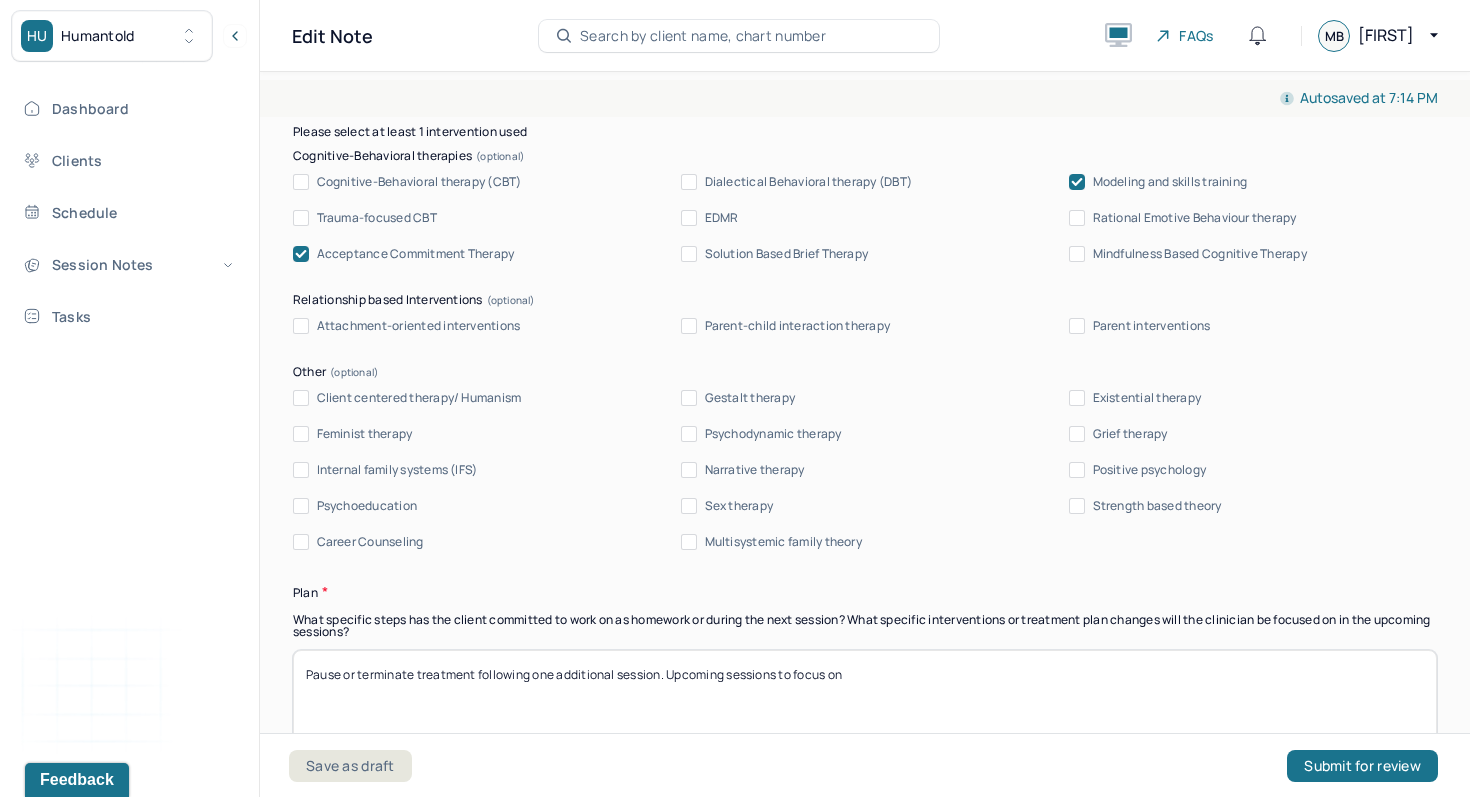 click on "Acceptance Commitment Therapy" at bounding box center (416, 254) 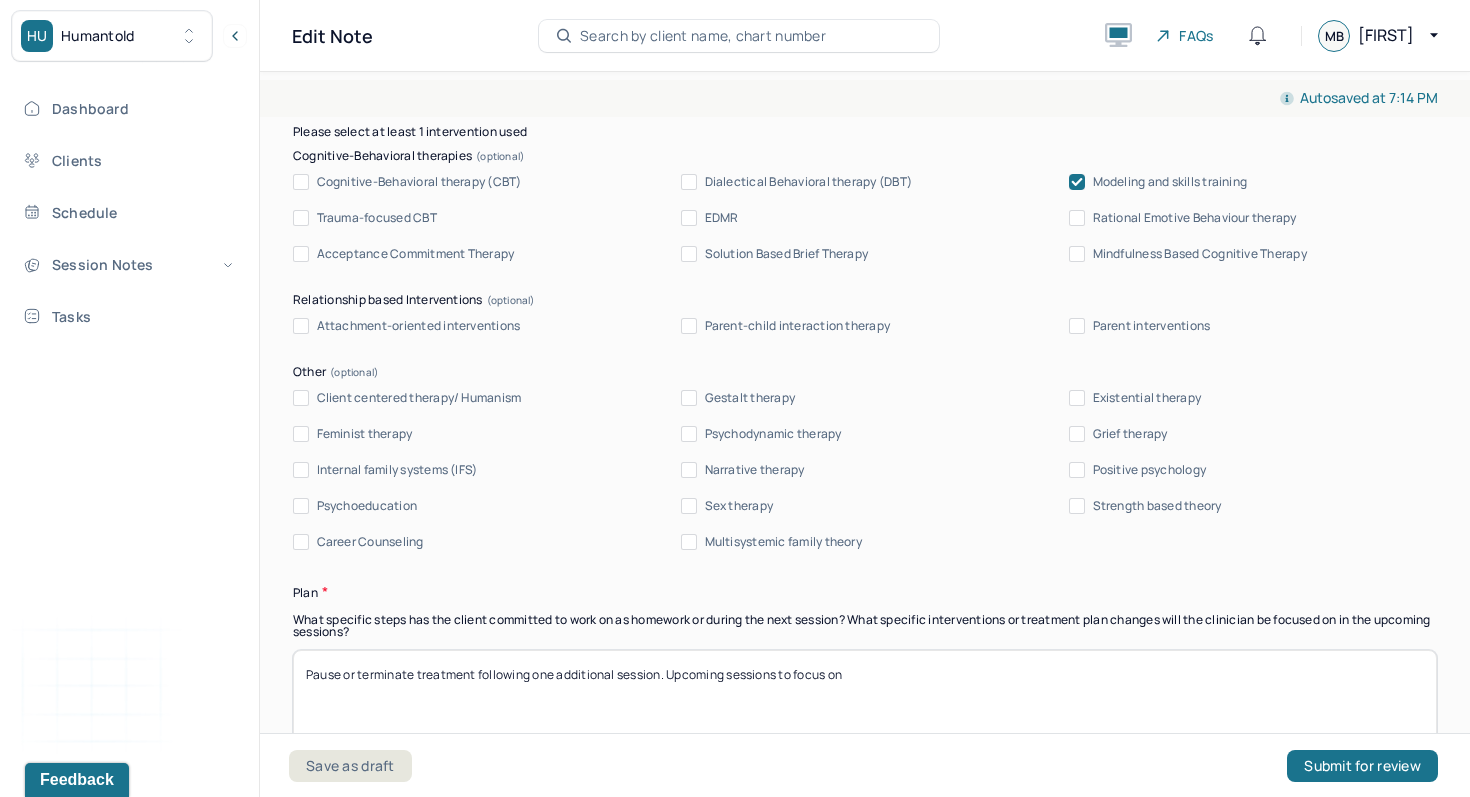 click on "Modeling and skills training" at bounding box center [1170, 182] 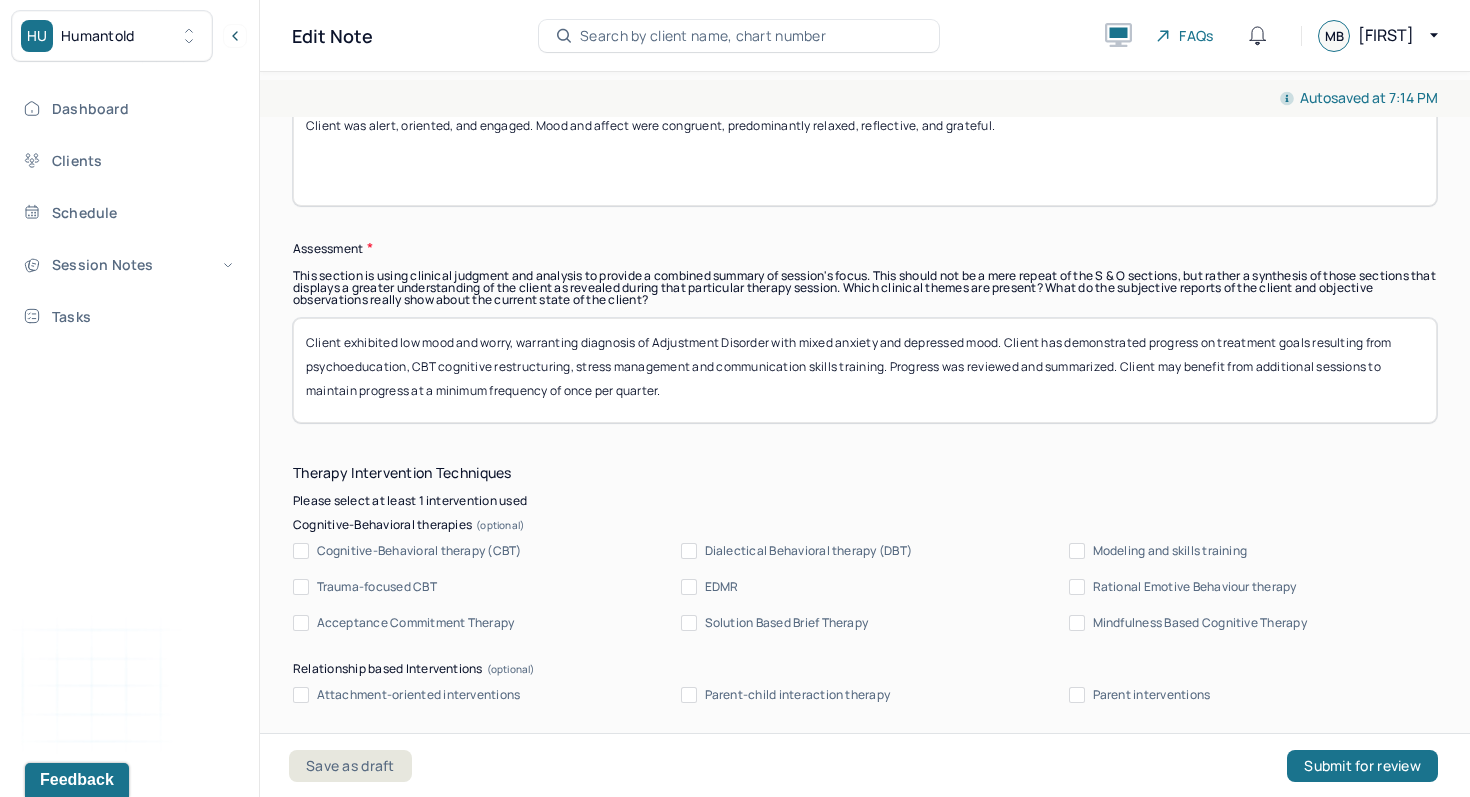 scroll, scrollTop: 1474, scrollLeft: 0, axis: vertical 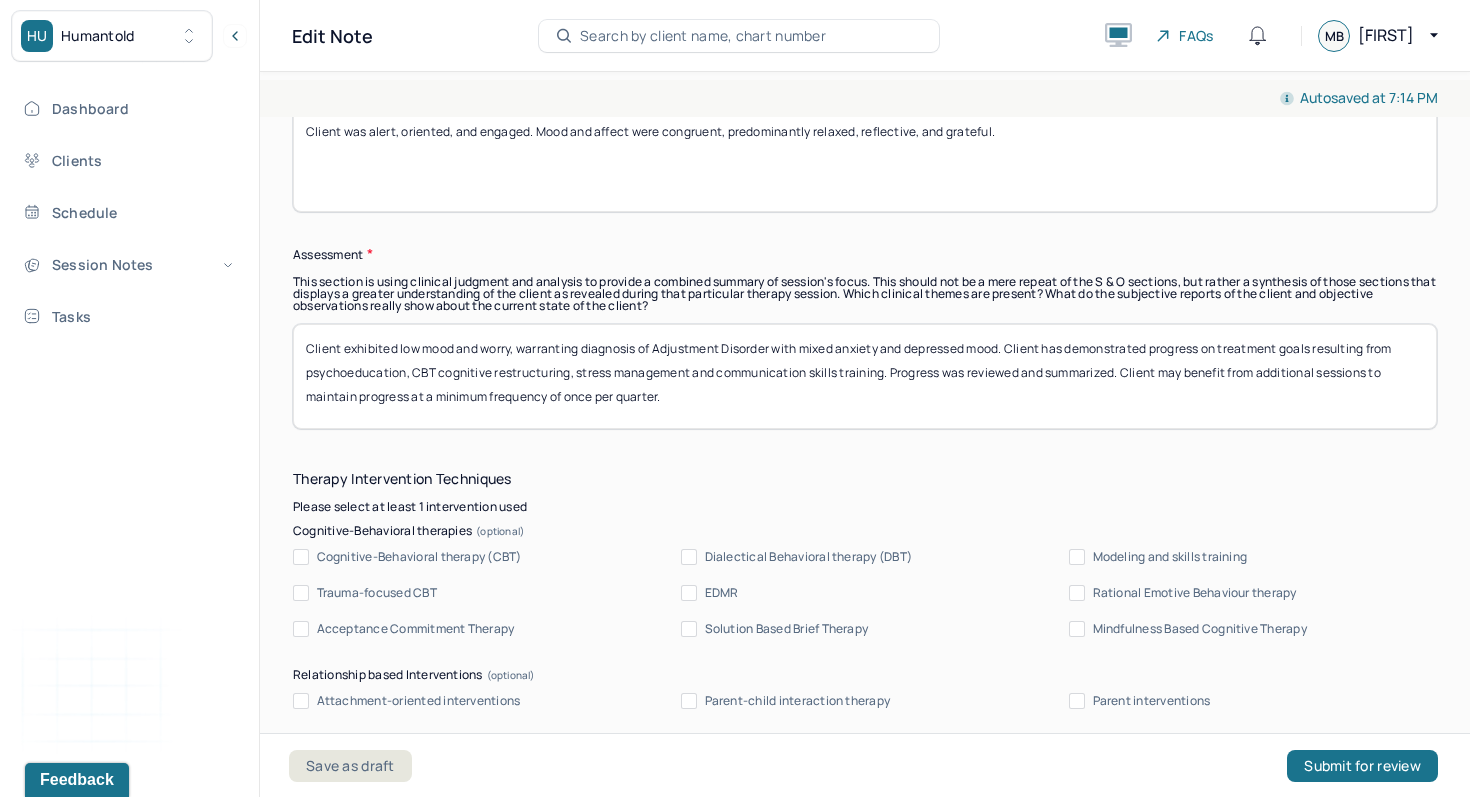 drag, startPoint x: 1015, startPoint y: 358, endPoint x: 1039, endPoint y: 479, distance: 123.35721 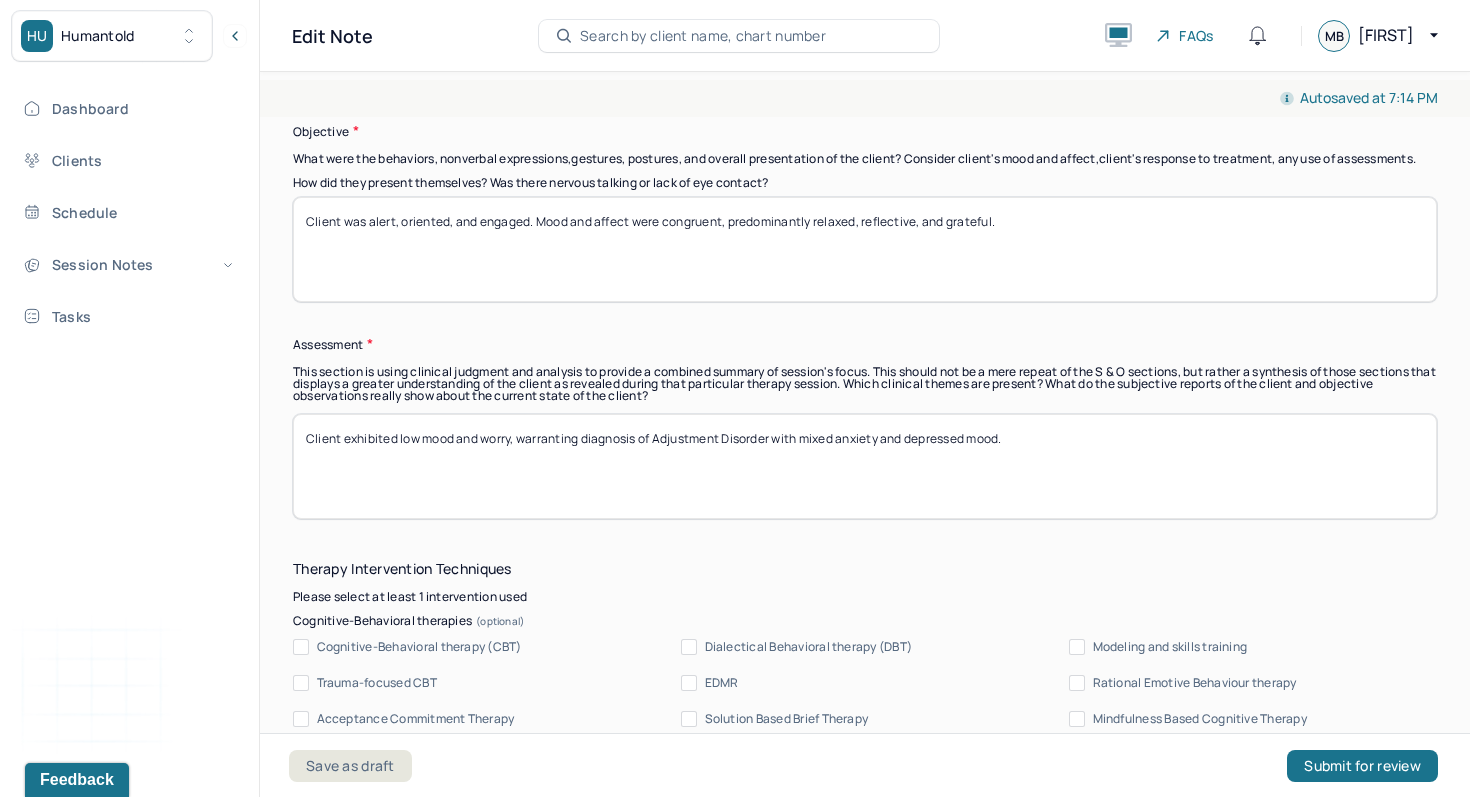 scroll, scrollTop: 1182, scrollLeft: 0, axis: vertical 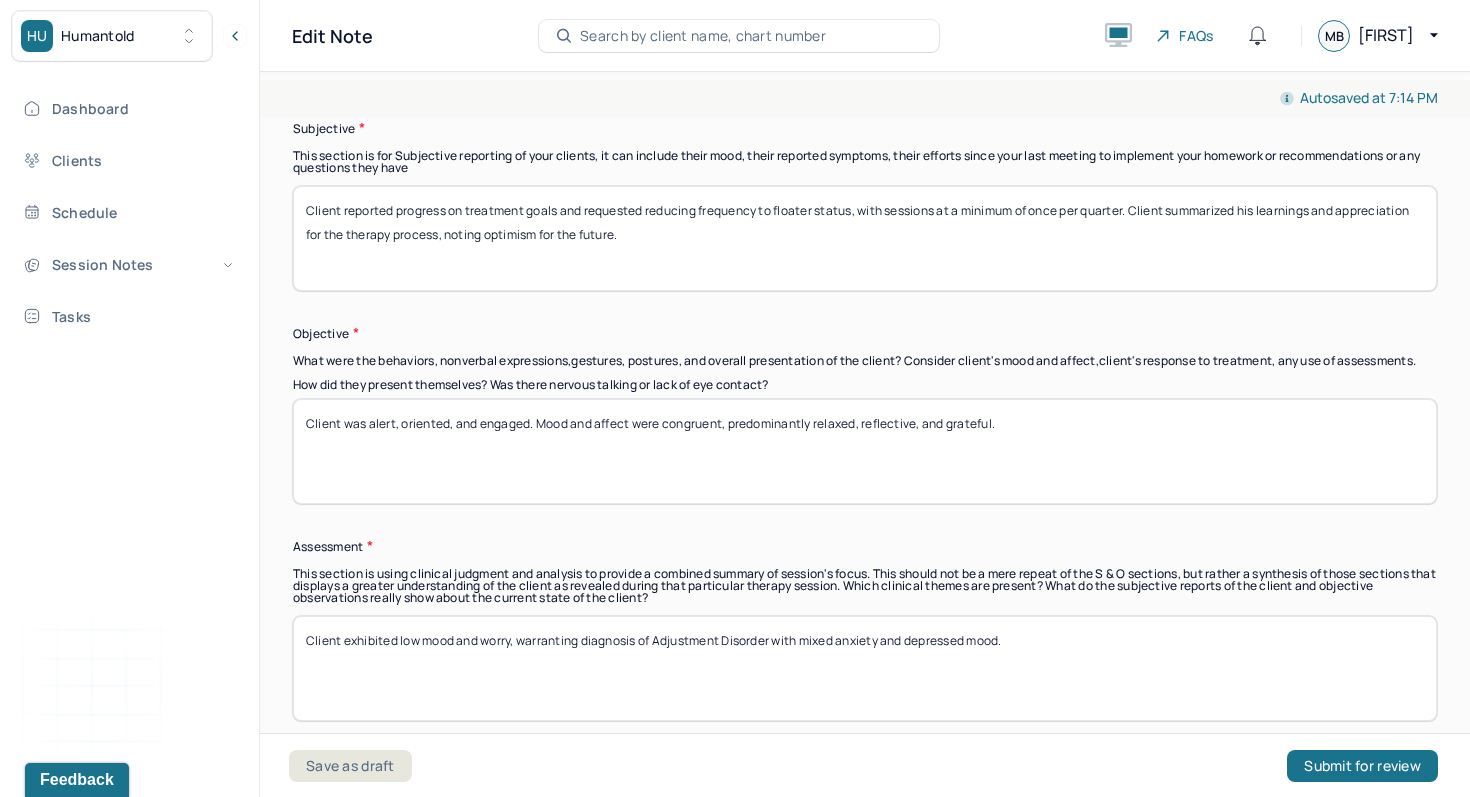 type on "Client exhibited low mood and worry, warranting diagnosis of Adjustment Disorder with mixed anxiety and depressed mood." 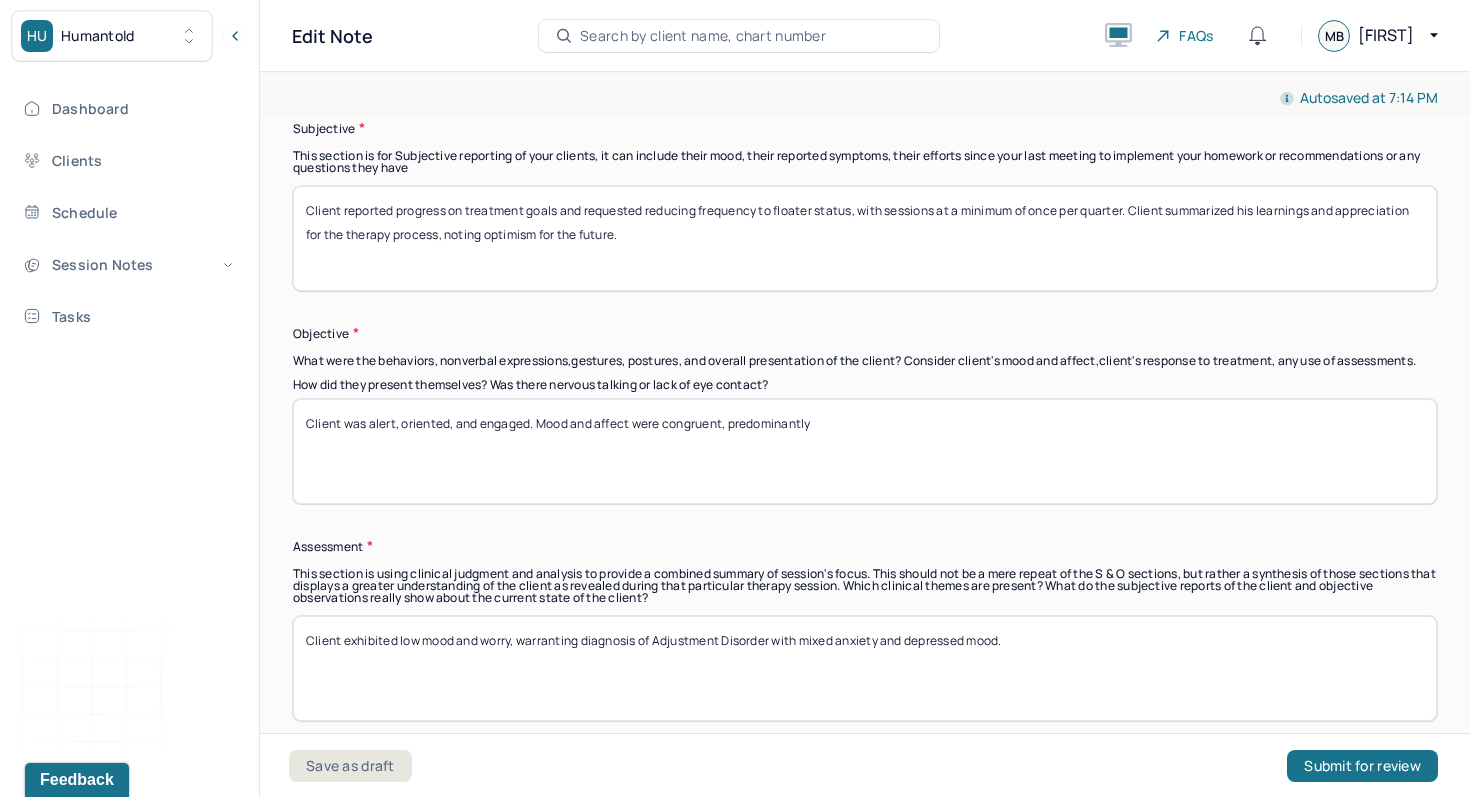 click on "Client was alert, oriented, and engaged. Mood and affect were congruent, predominantly relaxed, reflective, and grateful." at bounding box center (865, 451) 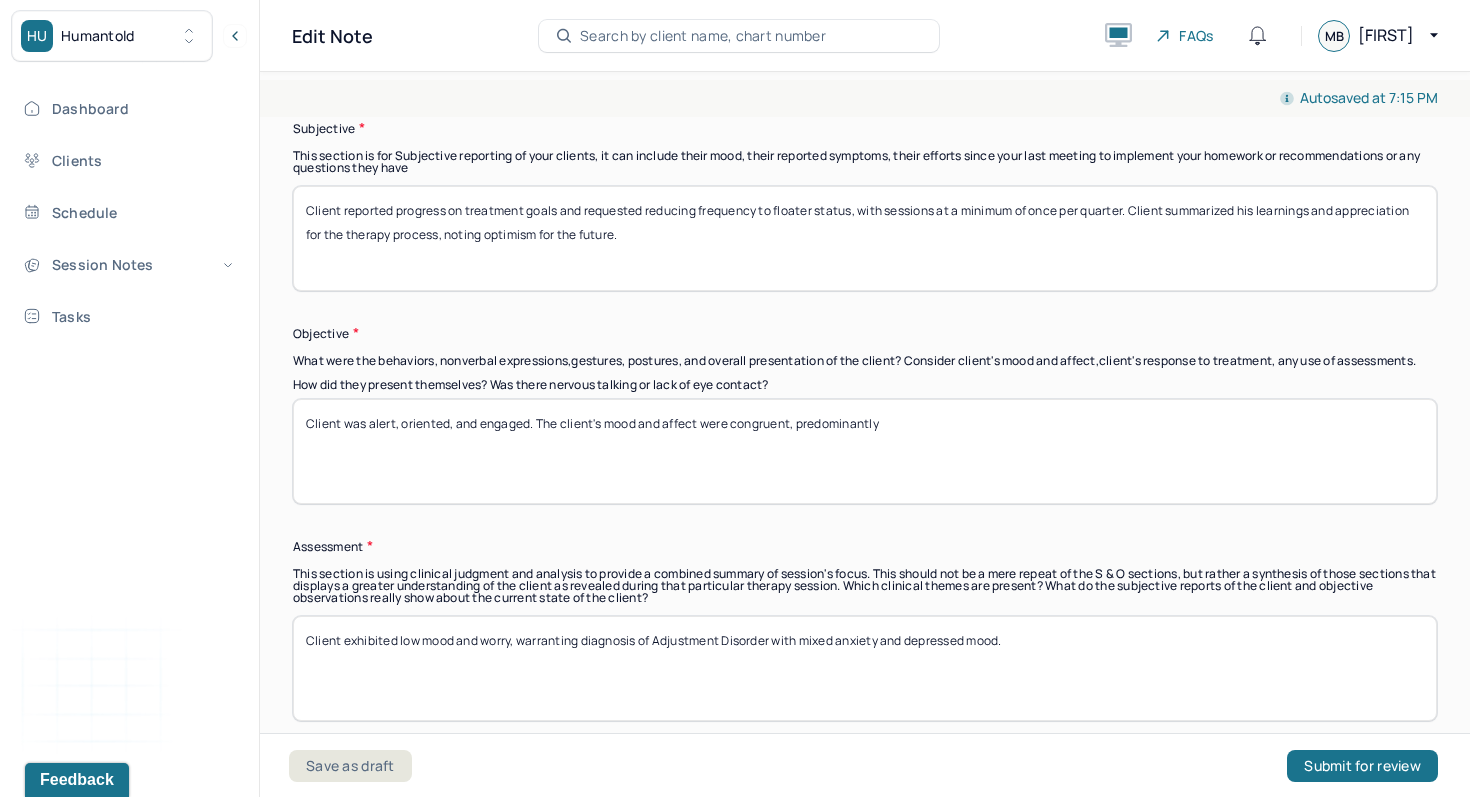 click on "Client was alert, oriented, and engaged. The client's mood and affect were congruent, predominantly" at bounding box center [865, 451] 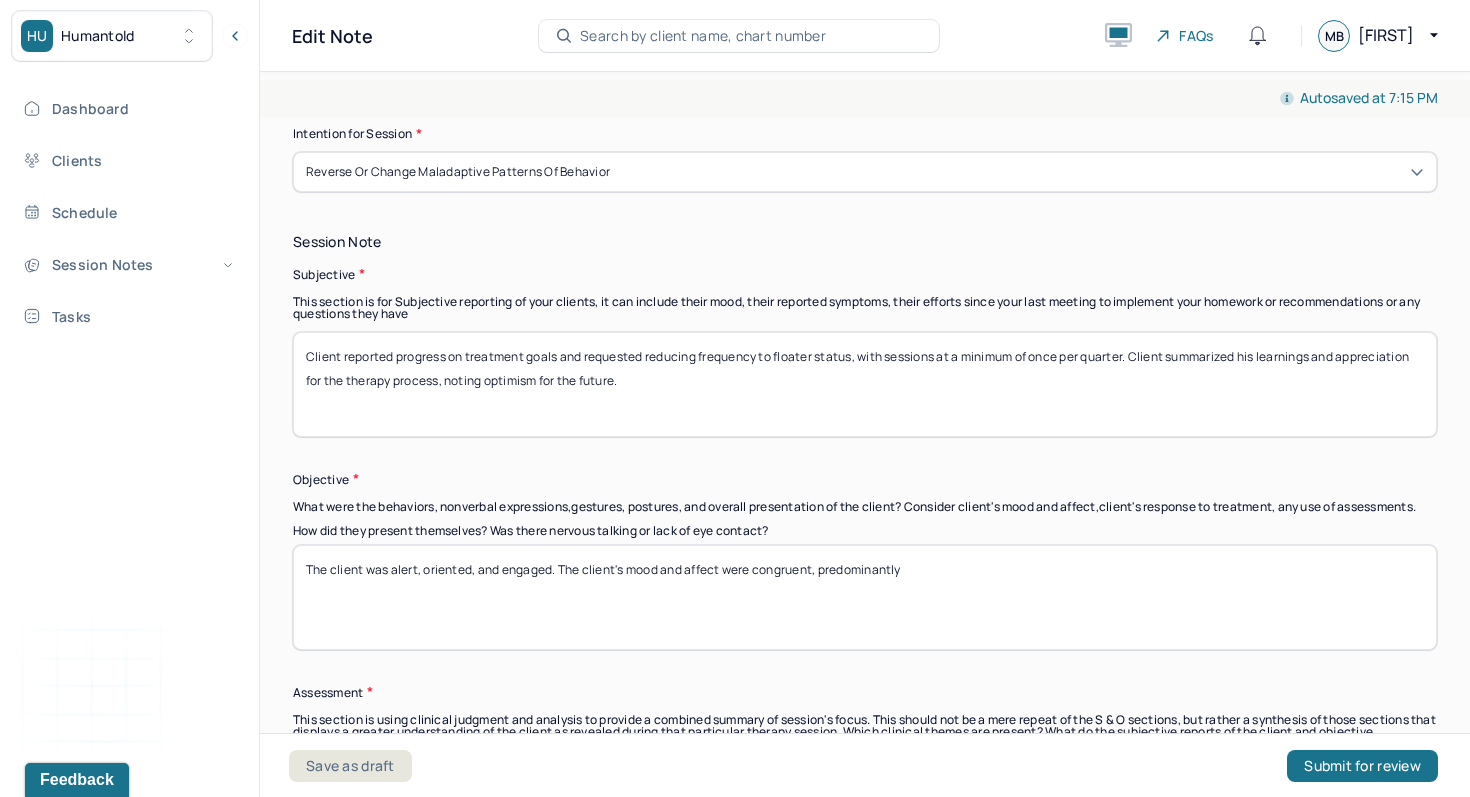 scroll, scrollTop: 1035, scrollLeft: 0, axis: vertical 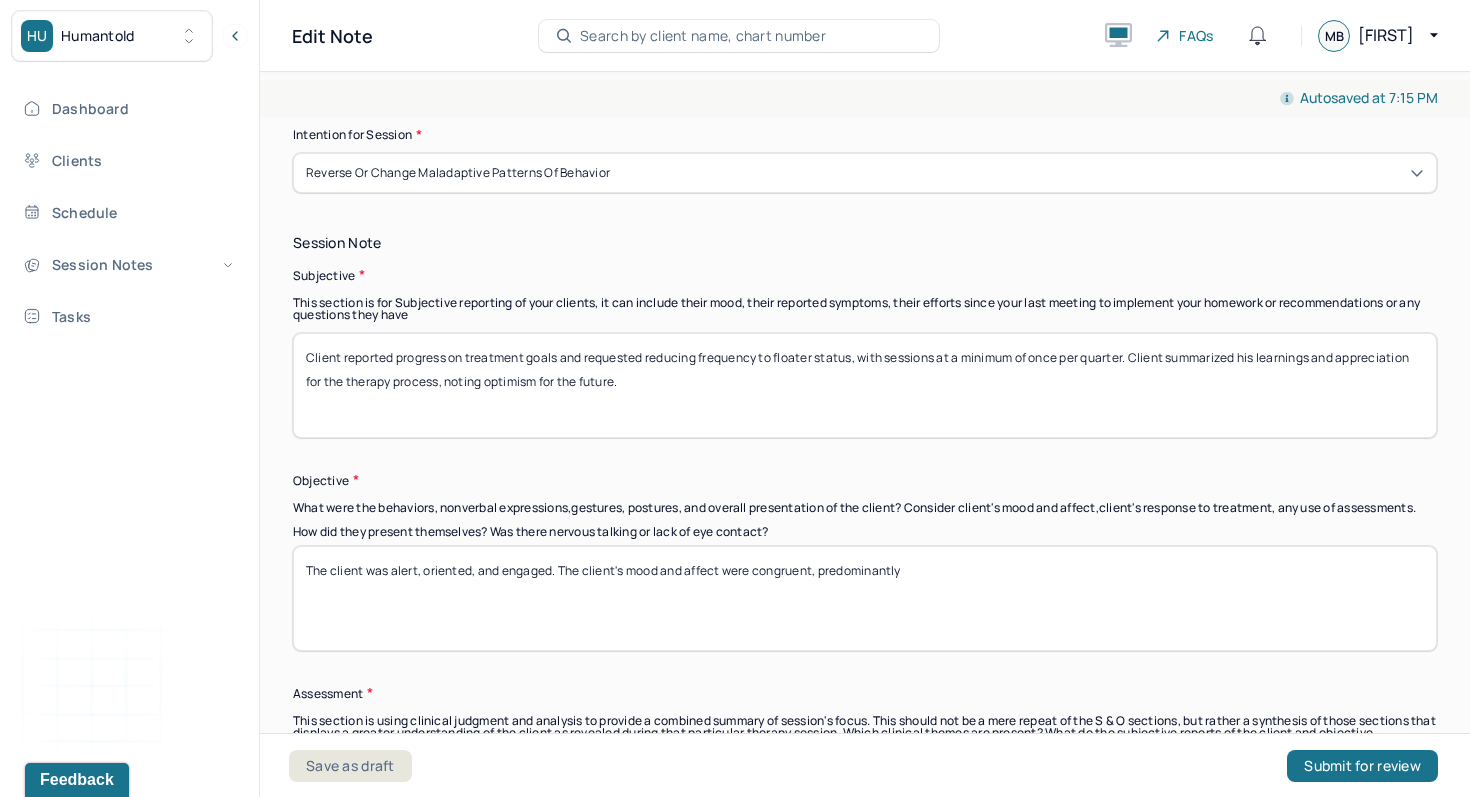 type on "The client was alert, oriented, and engaged. The client's mood and affect were congruent, predominantly" 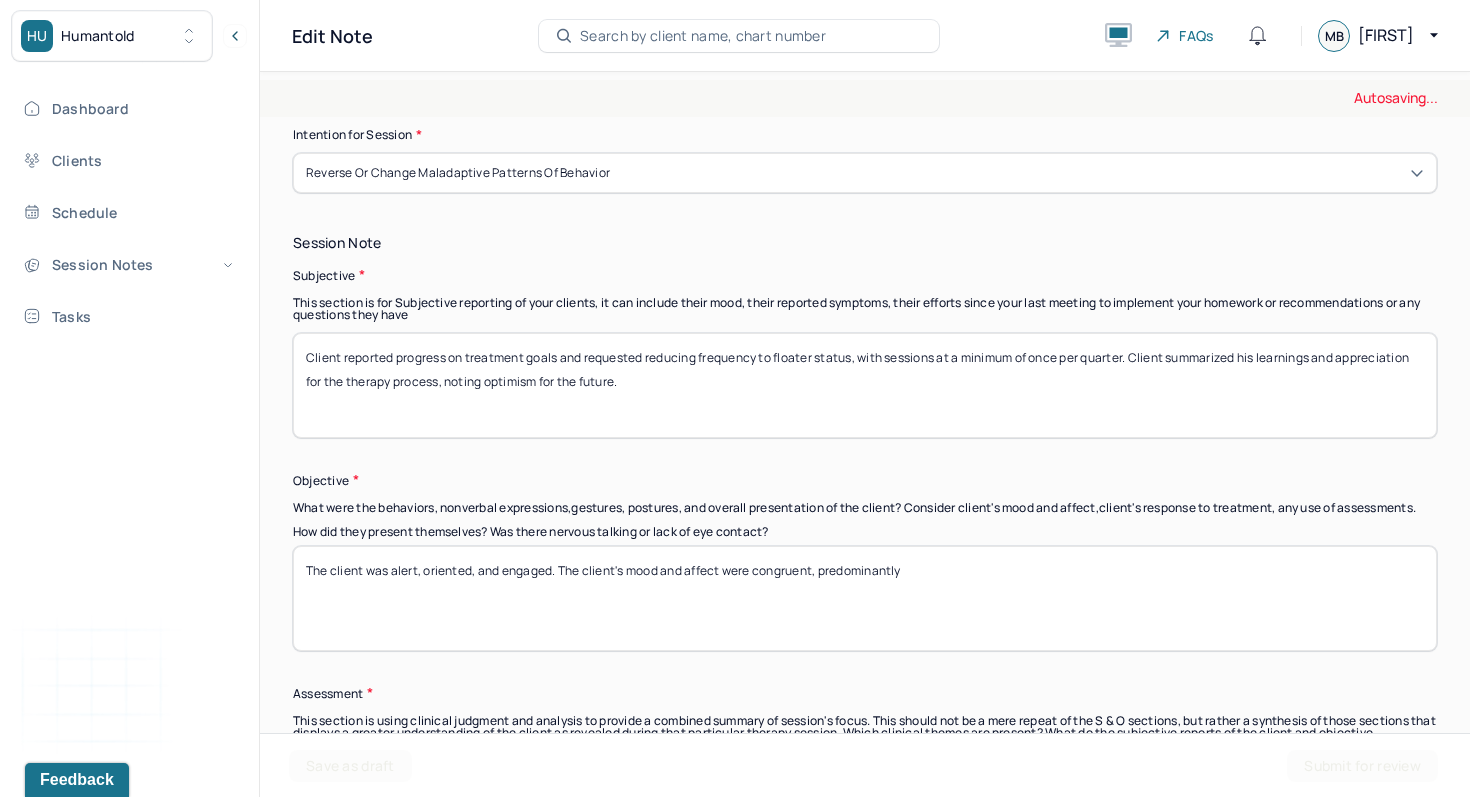 click on "Client reported progress on treatment goals and requested reducing frequency to floater status, with sessions at a minimum of once per quarter. Client summarized his learnings and appreciation for the therapy process, noting optimism for the future." at bounding box center [865, 385] 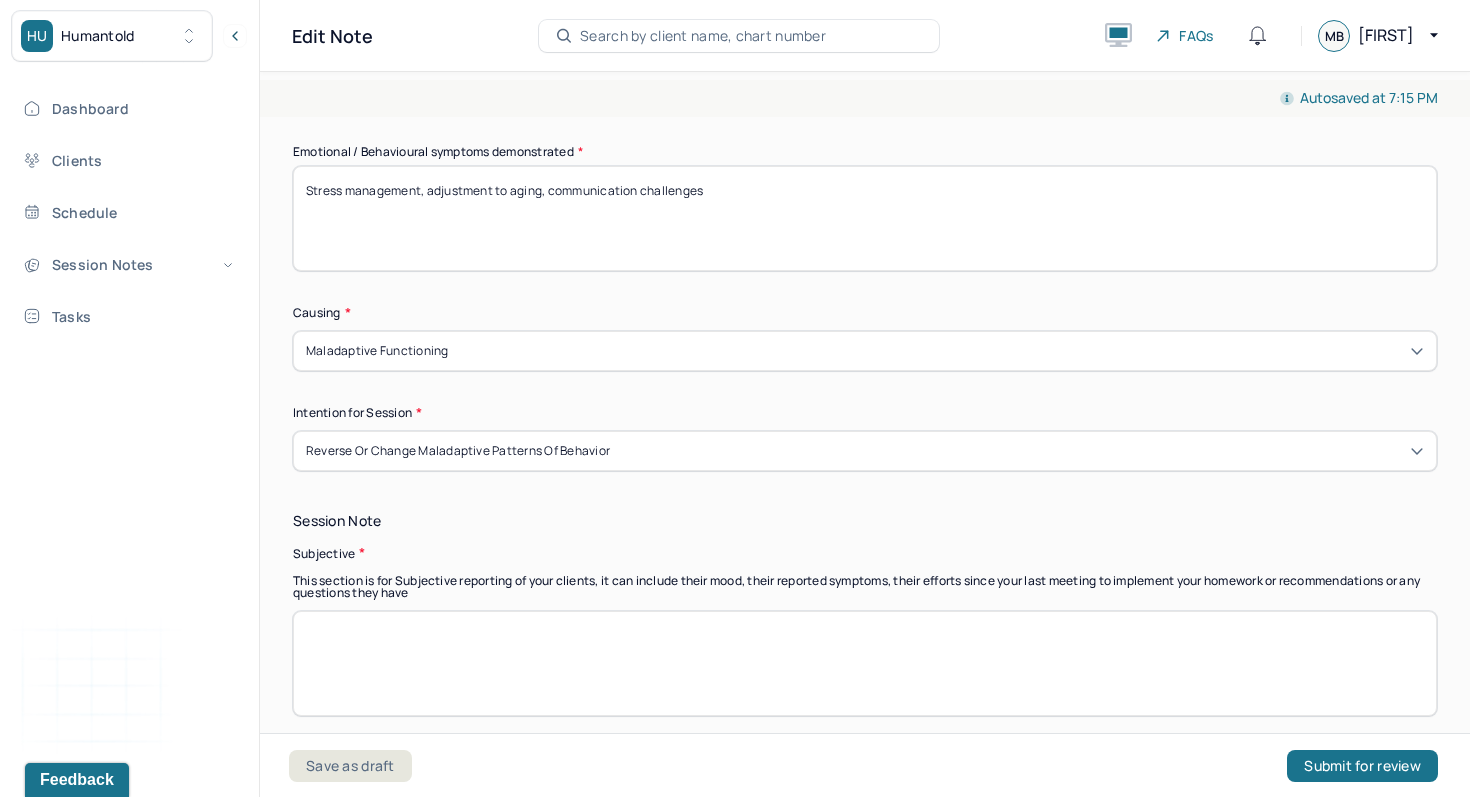 scroll, scrollTop: 672, scrollLeft: 0, axis: vertical 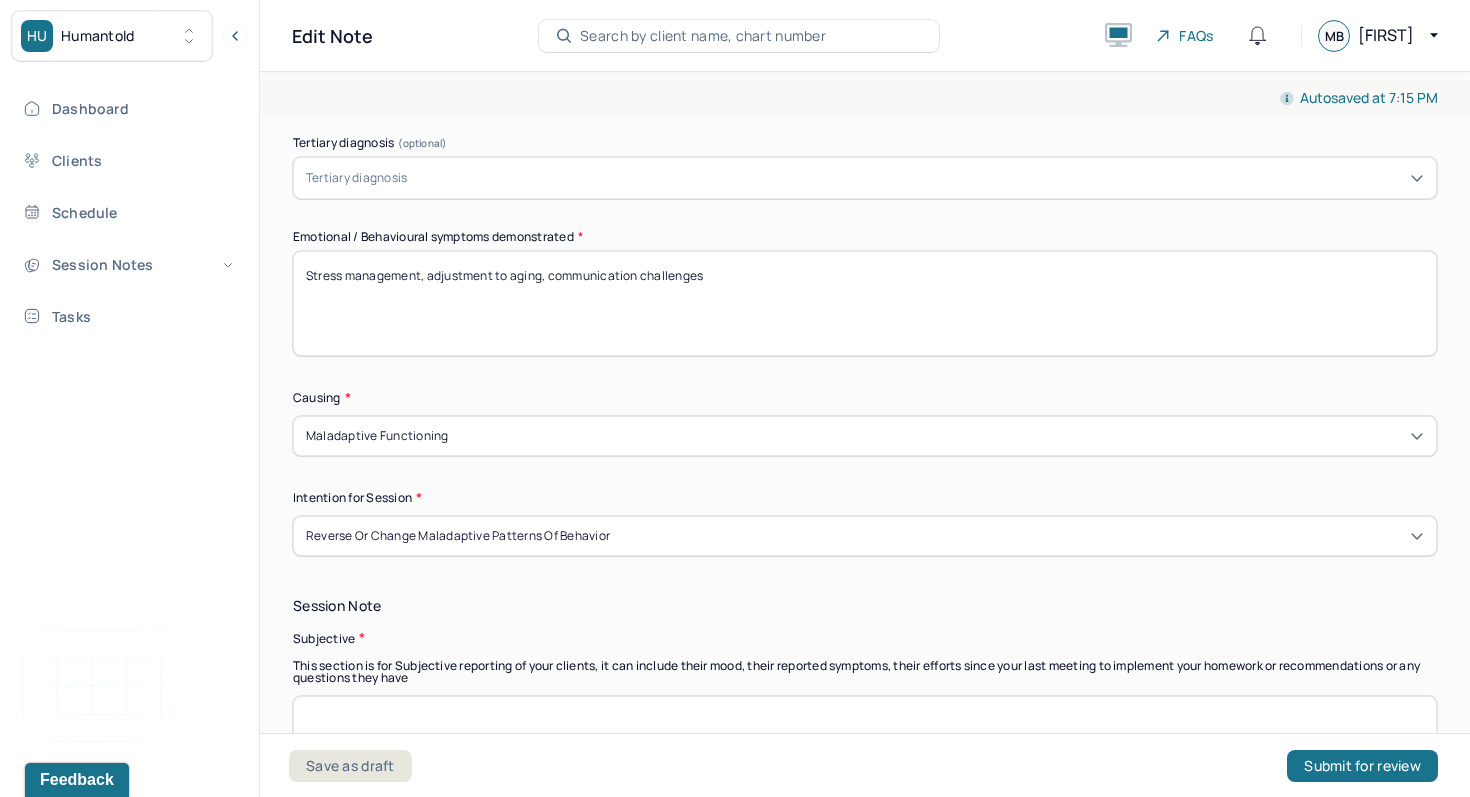 type 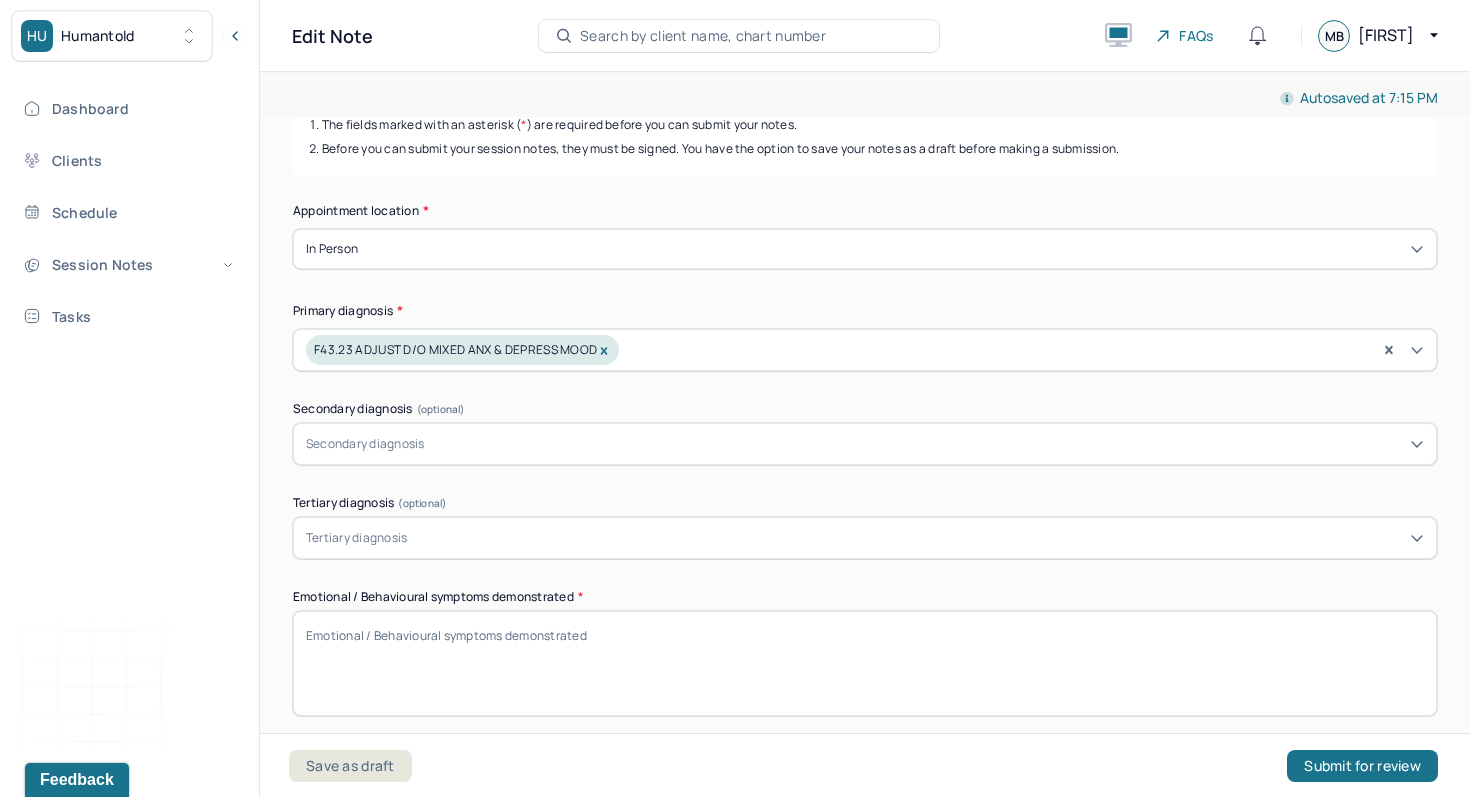 scroll, scrollTop: 211, scrollLeft: 0, axis: vertical 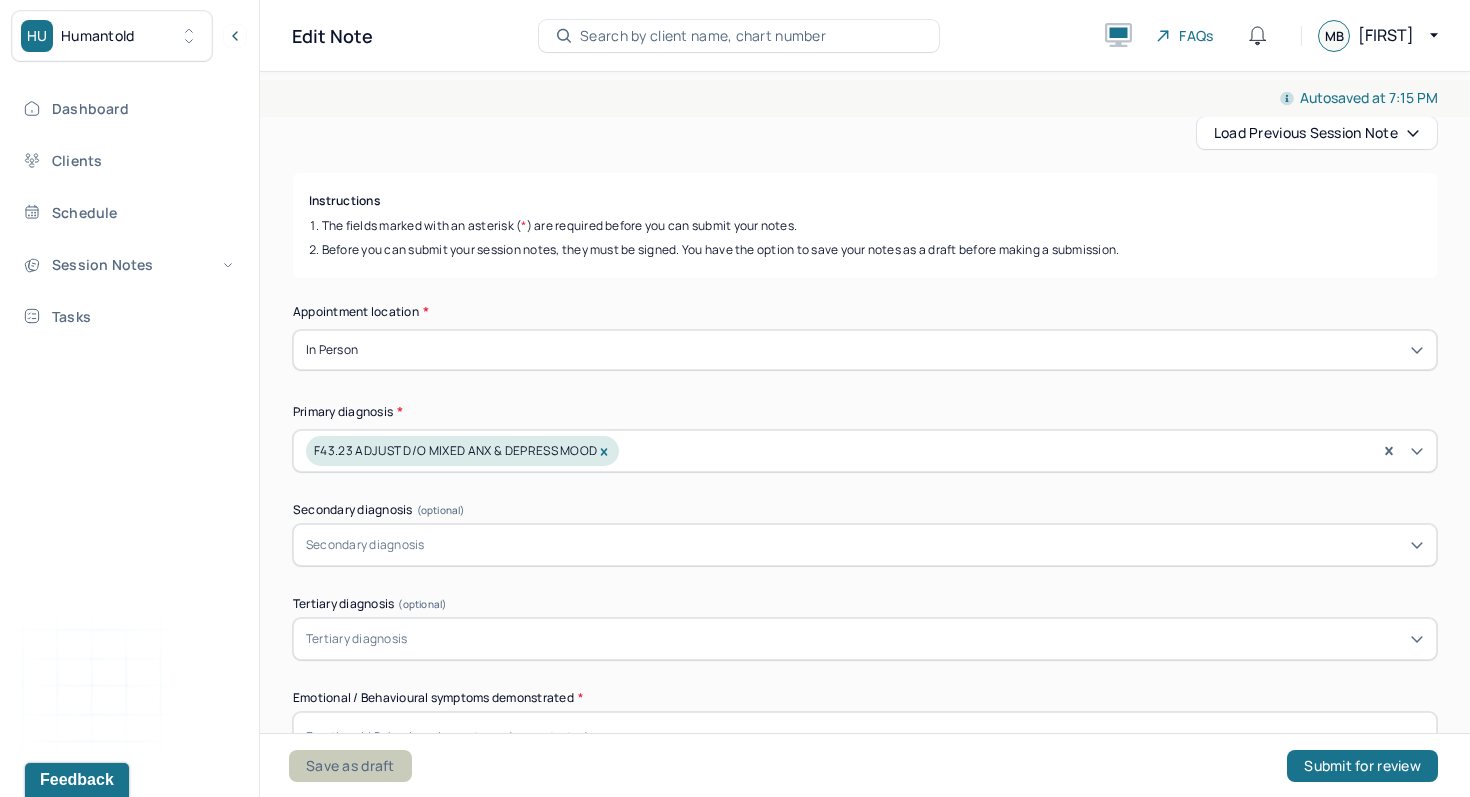 type 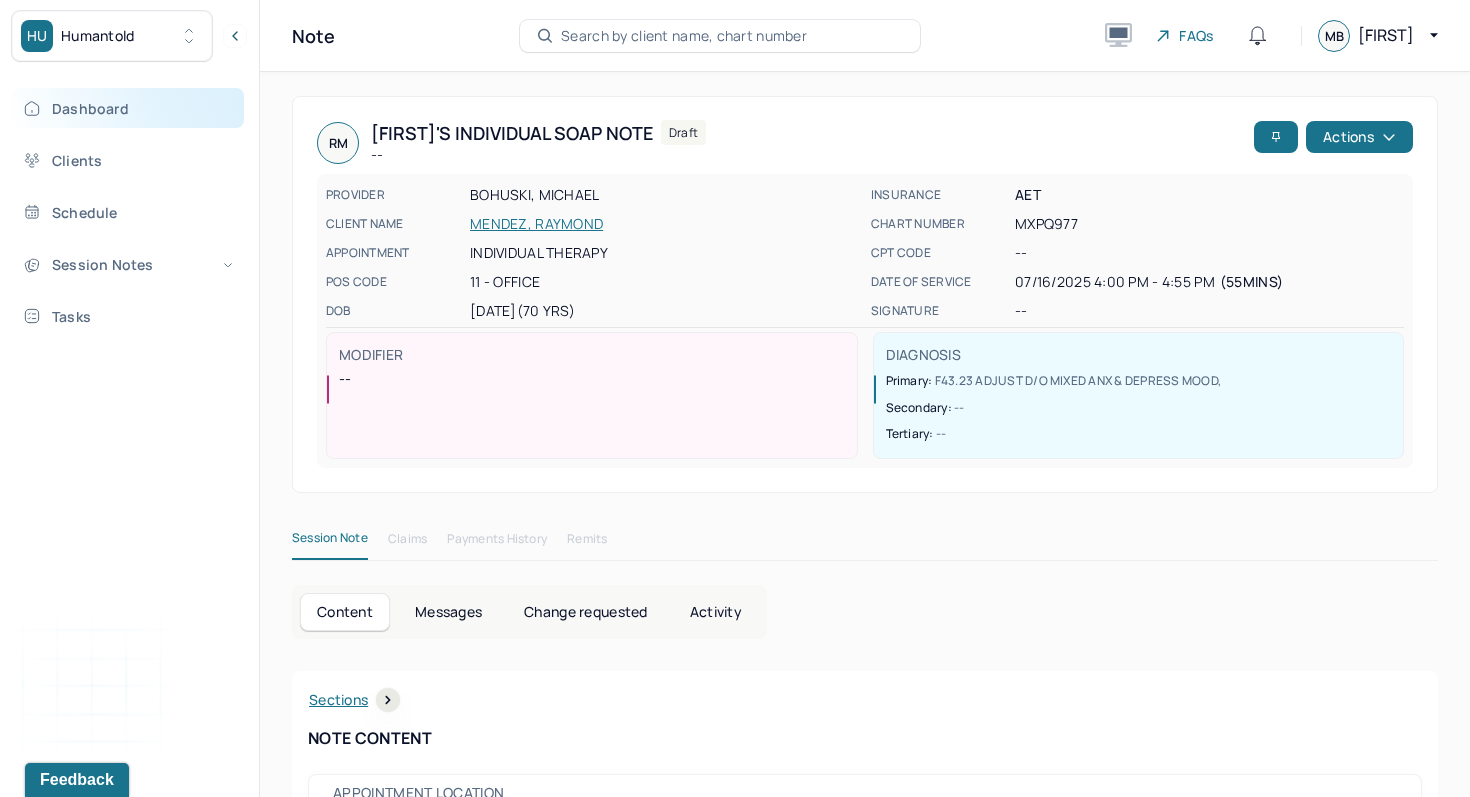 click on "Dashboard" at bounding box center [128, 108] 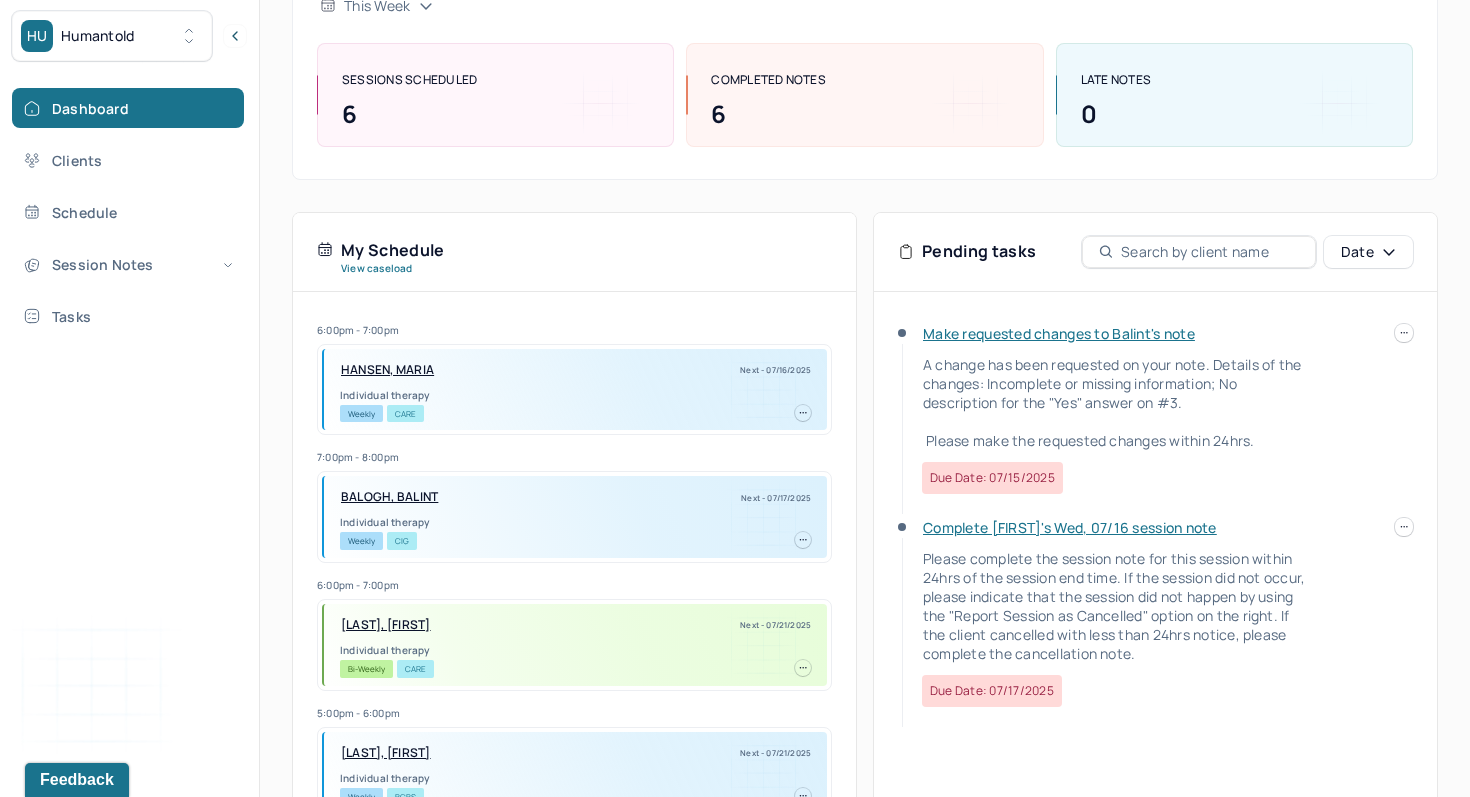 scroll, scrollTop: 368, scrollLeft: 0, axis: vertical 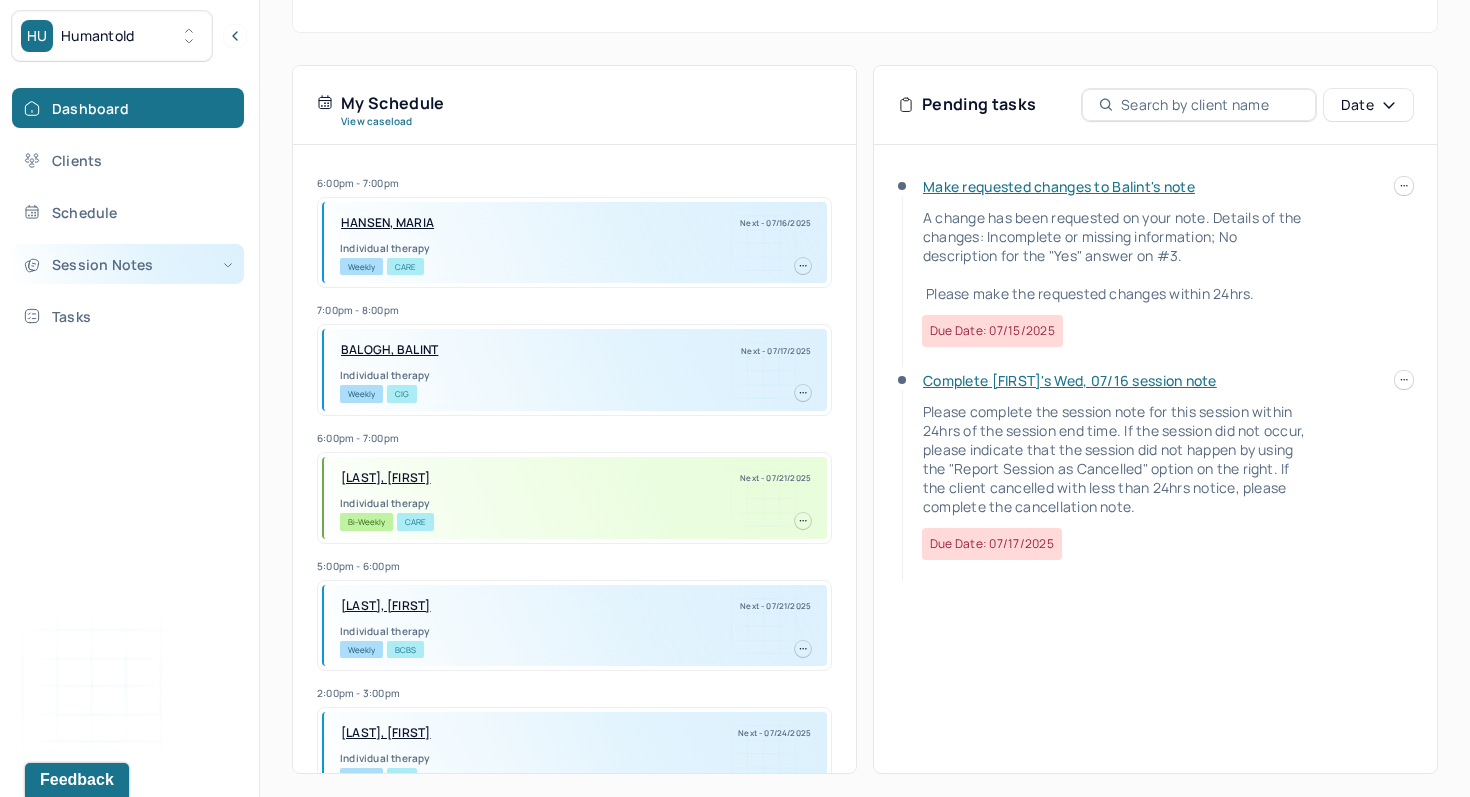 click on "Session Notes" at bounding box center (128, 264) 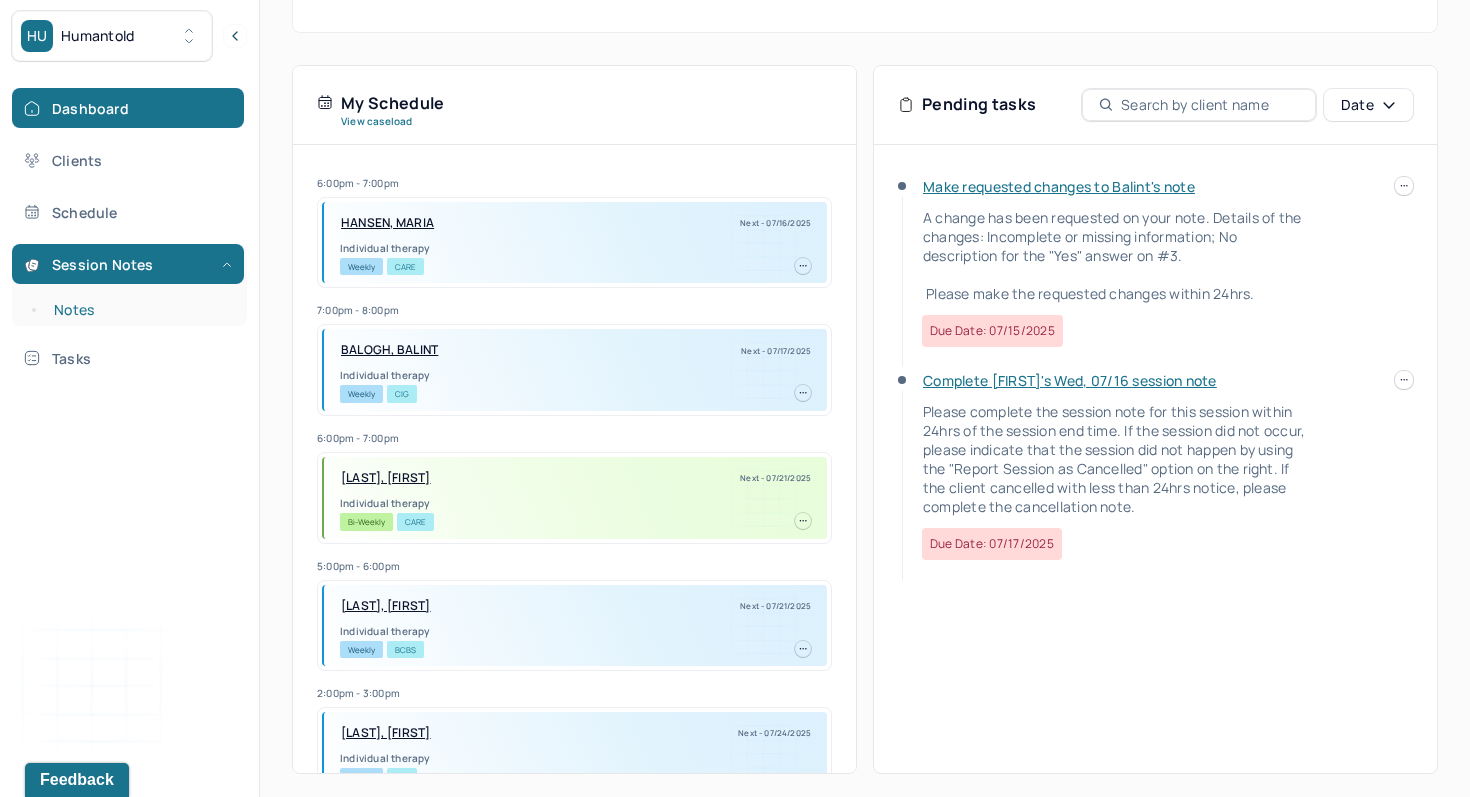 click on "Notes" at bounding box center (139, 310) 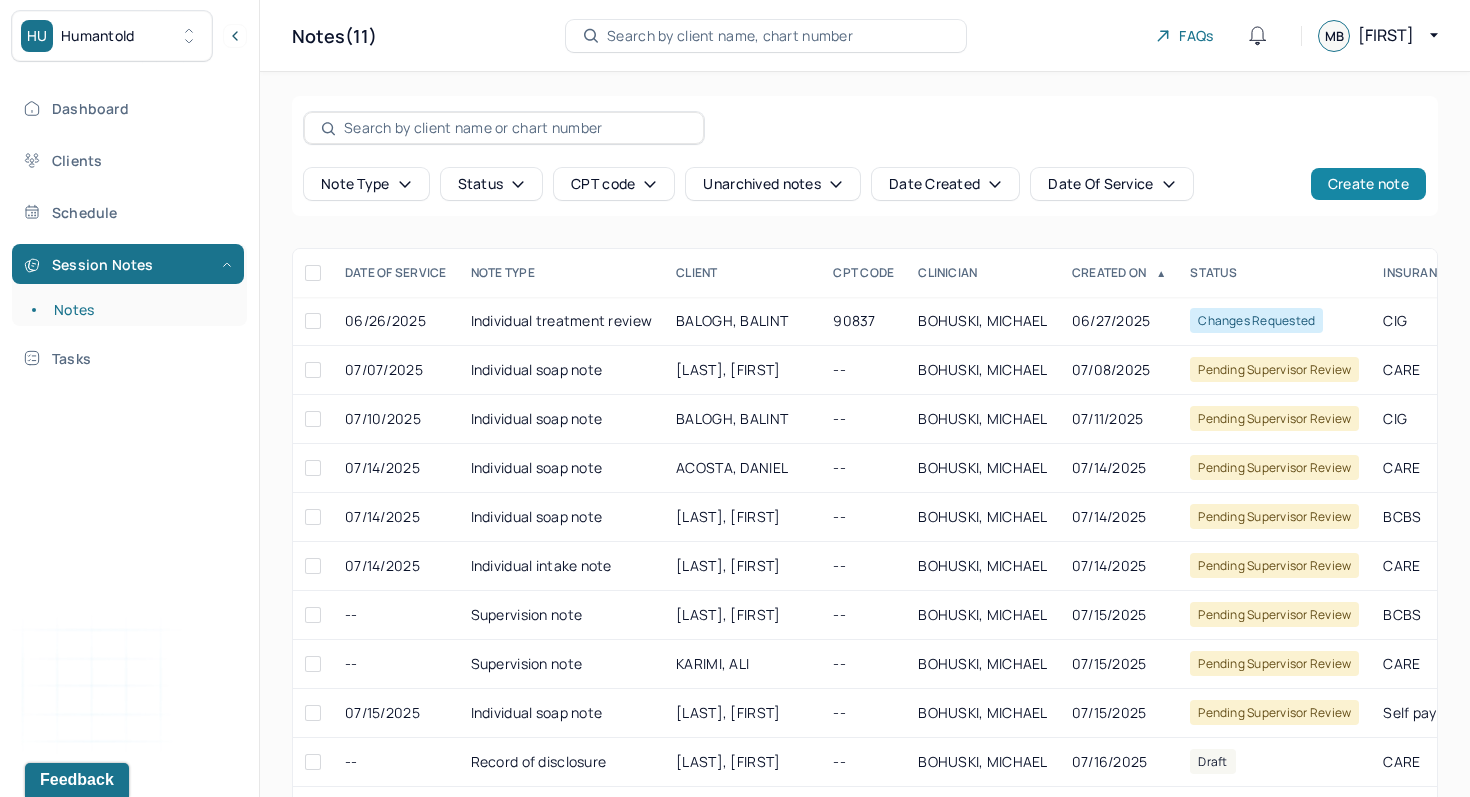 click on "Create note" at bounding box center [1368, 184] 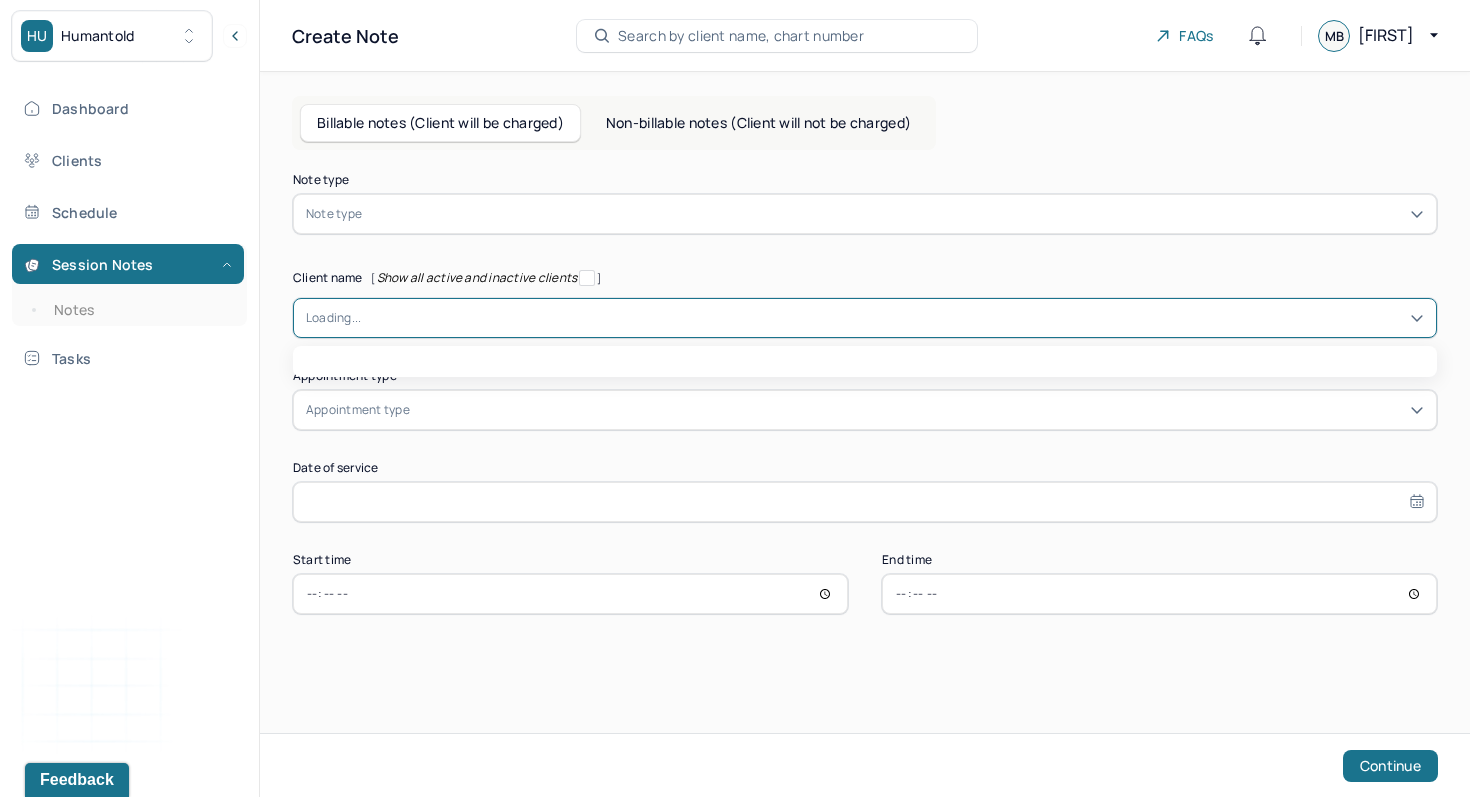 click at bounding box center [892, 318] 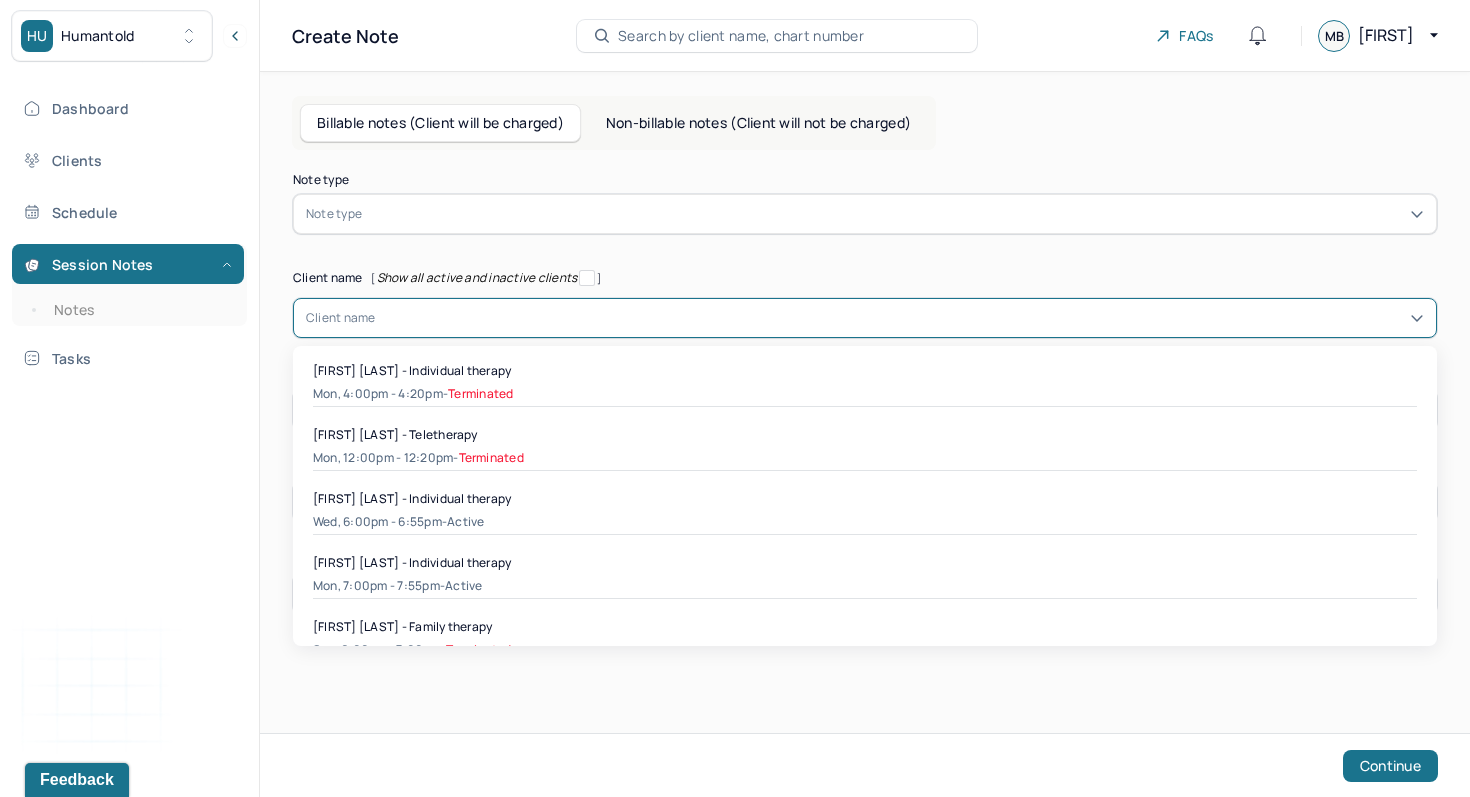 scroll, scrollTop: 1145, scrollLeft: 0, axis: vertical 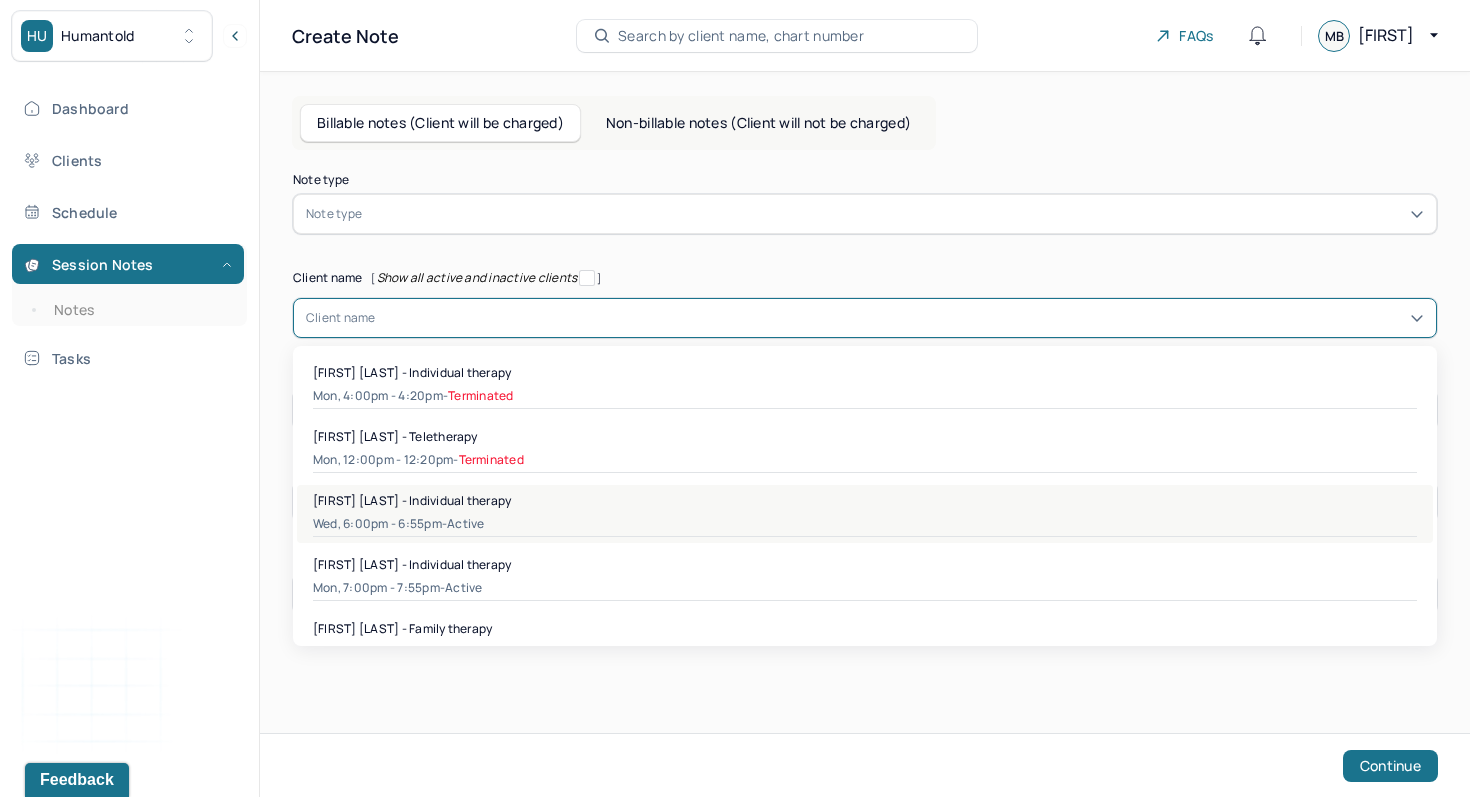 click on "[FIRST] [LAST] - Individual therapy" at bounding box center [865, 500] 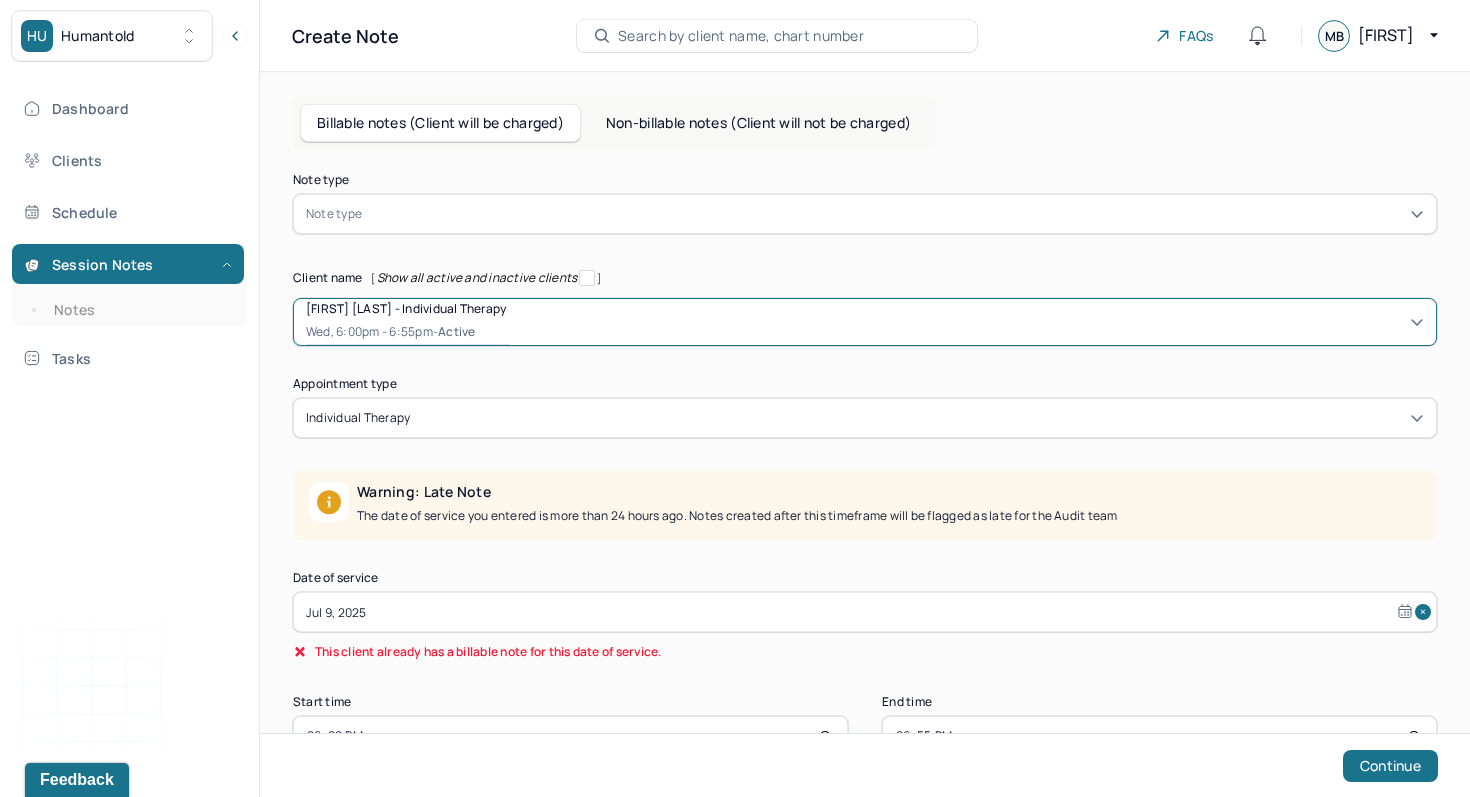 select on "6" 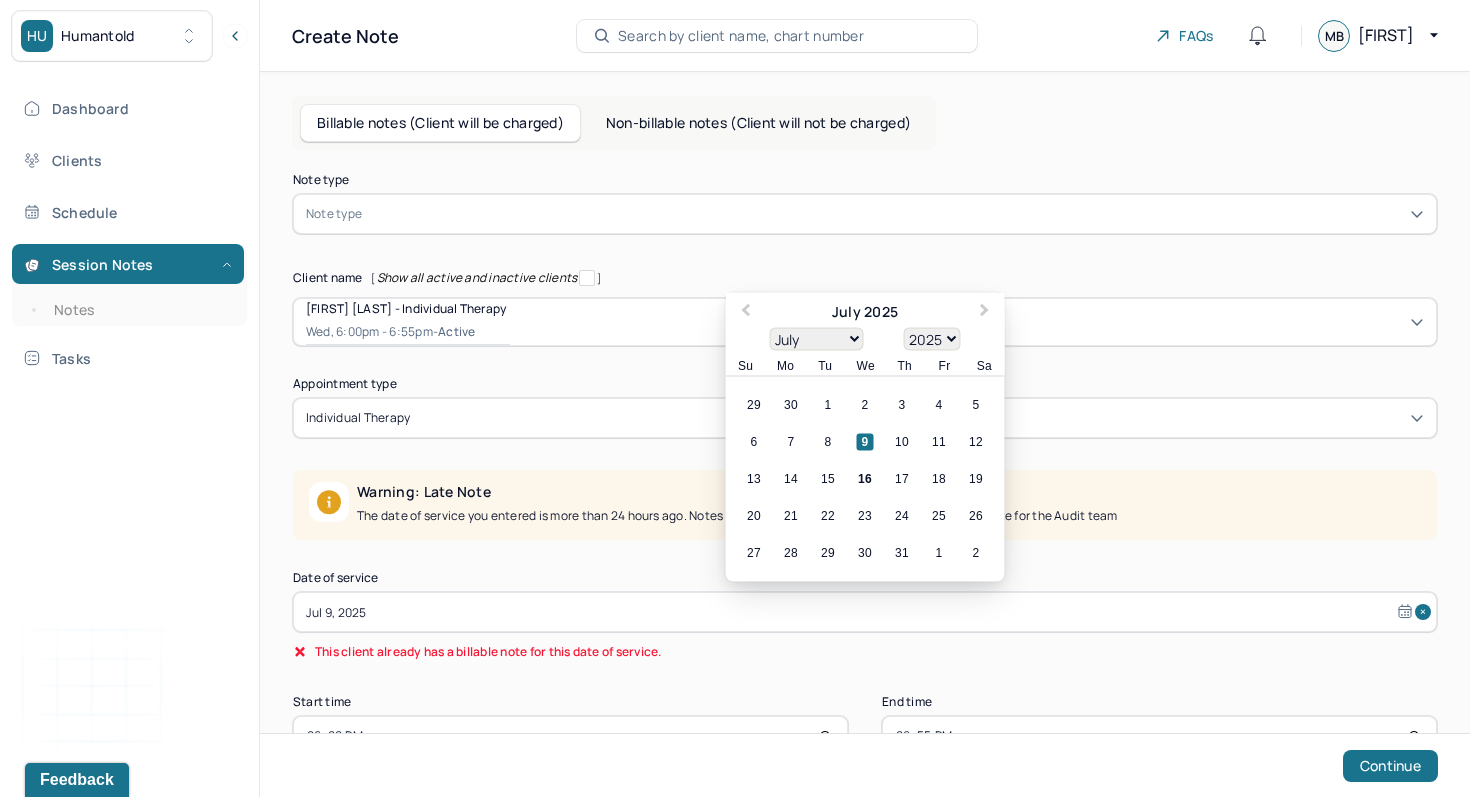 click on "Jul 9, 2025" at bounding box center [865, 612] 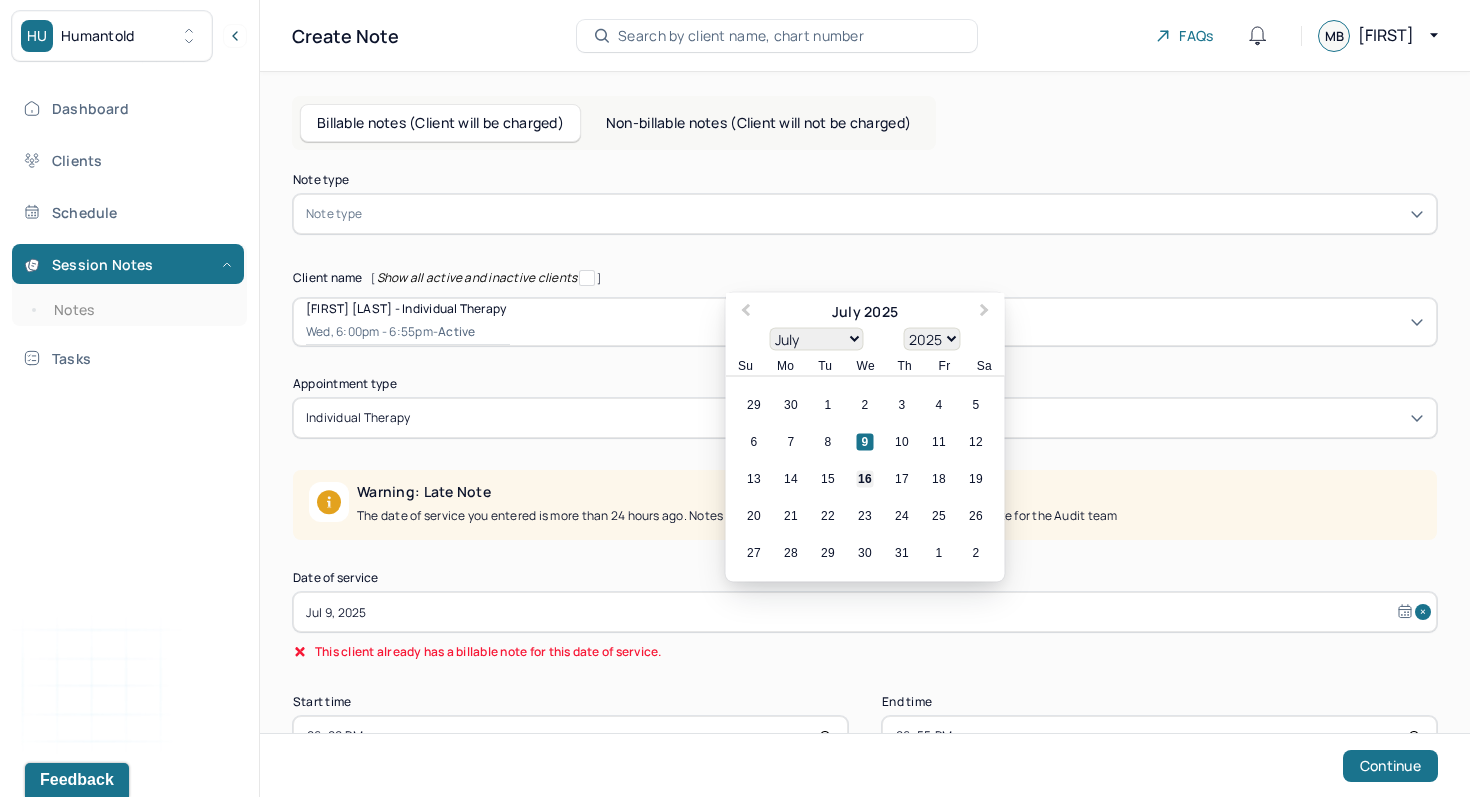 click on "16" at bounding box center (865, 479) 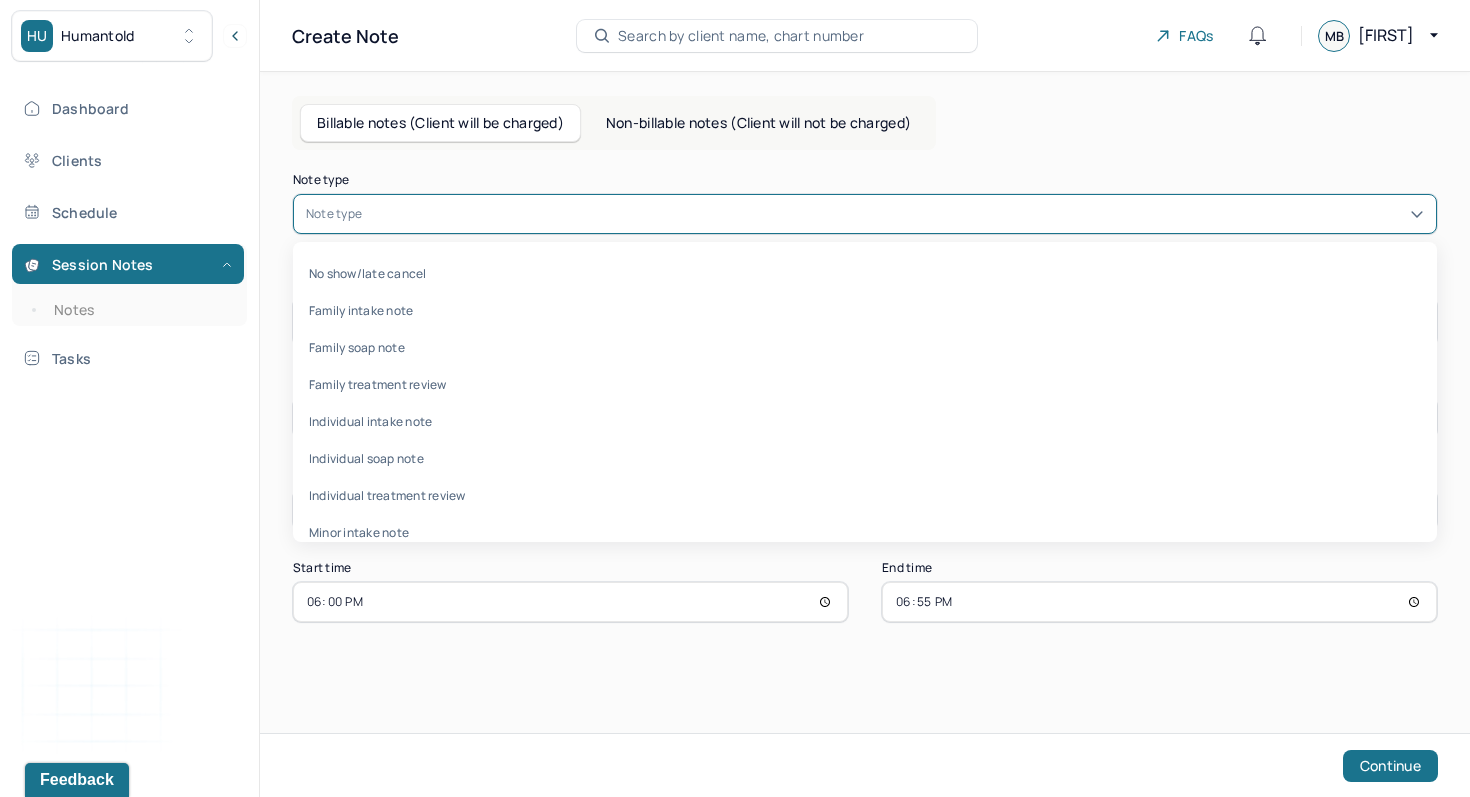 click at bounding box center [895, 214] 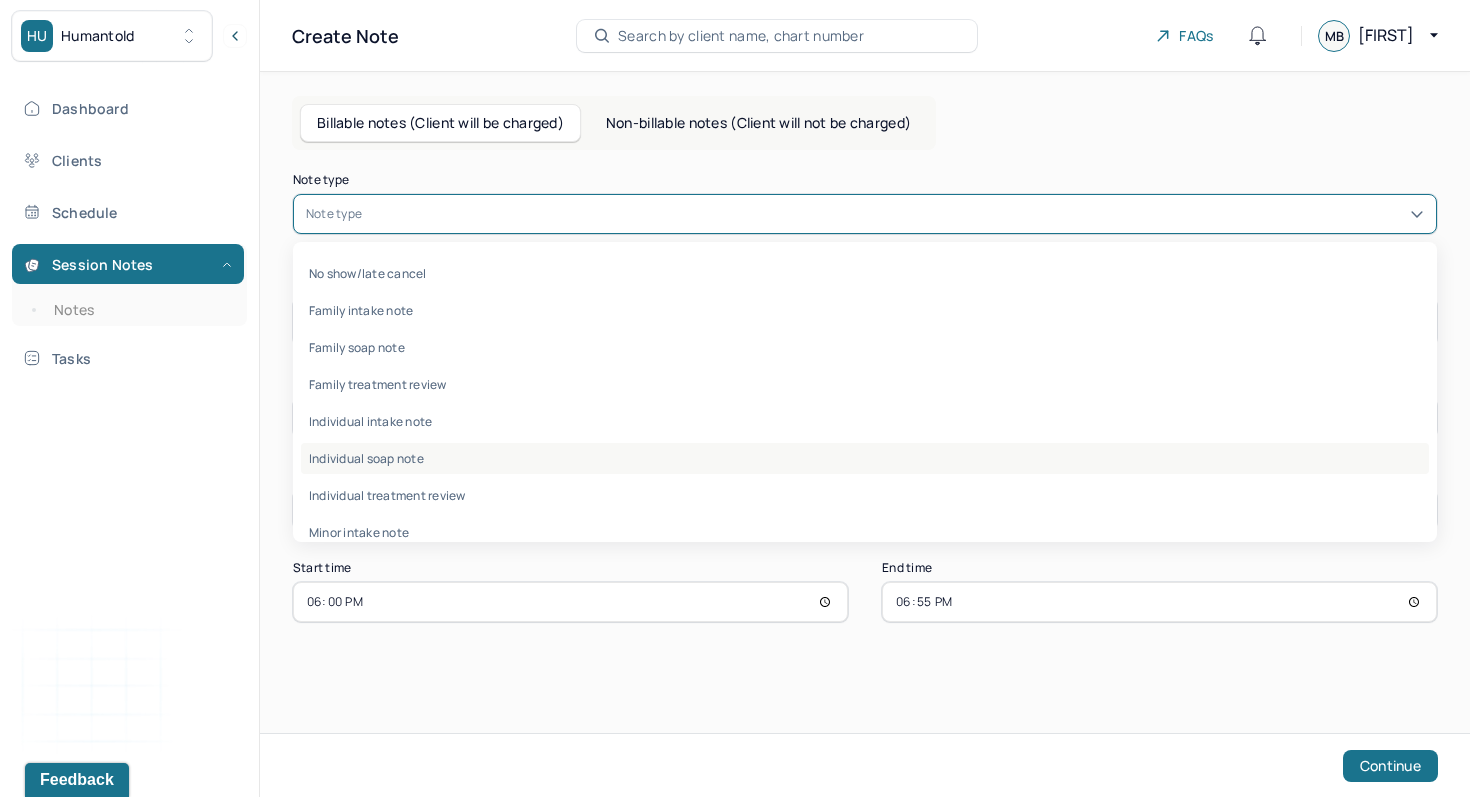 click on "Individual soap note" at bounding box center (865, 458) 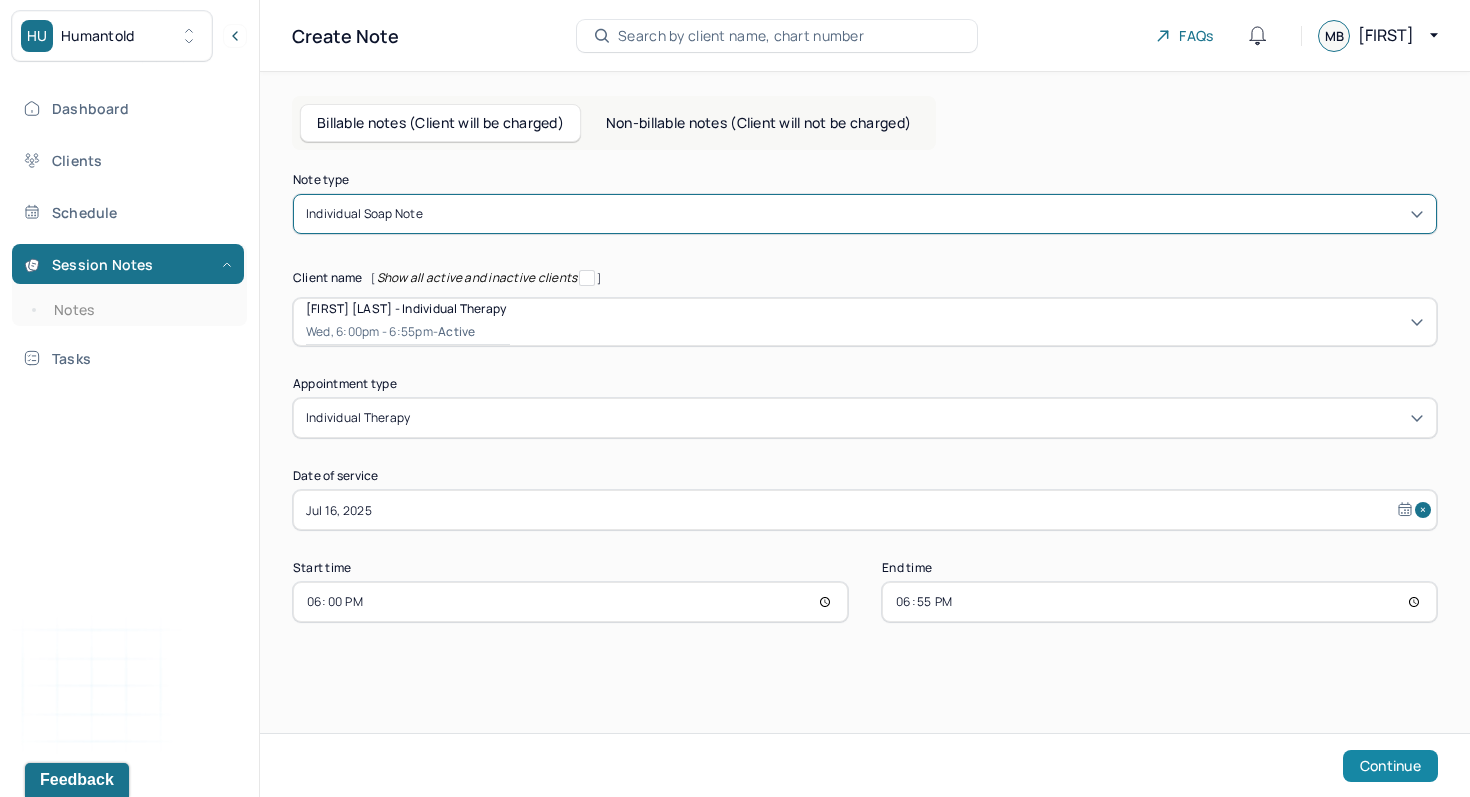 click on "Continue" at bounding box center [1390, 766] 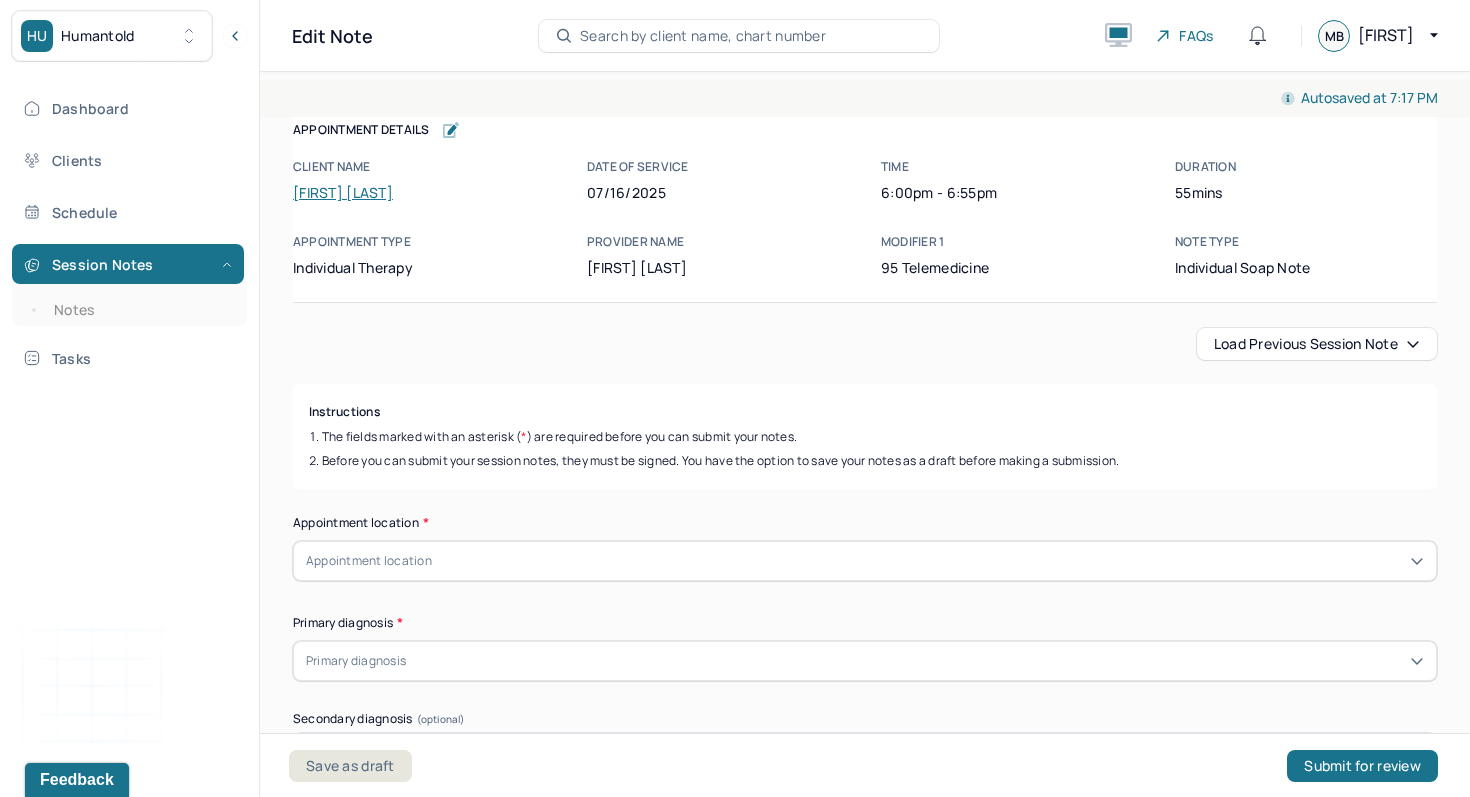 click on "Load previous session note   Instructions The fields marked with an asterisk ( * ) are required before you can submit your notes. Before you can submit your session notes, they must be signed. You have the option to save your notes as a draft before making a submission. Appointment location * Appointment location Primary diagnosis * Primary diagnosis Secondary diagnosis (optional) Secondary diagnosis Tertiary diagnosis (optional) Tertiary diagnosis Emotional / Behavioural symptoms demonstrated * Causing * Causing Intention for Session * Intention for Session Session Note Subjective This section is for Subjective reporting of your clients, it can include their mood, their reported symptoms, their efforts since your last meeting to implement your homework or recommendations or any questions they have Objective What were the behaviors, nonverbal expressions,gestures, postures, and overall presentation of the client? Consider client's mood and affect,client's response to treatment, any use of assessments. EDMR" at bounding box center (865, 2345) 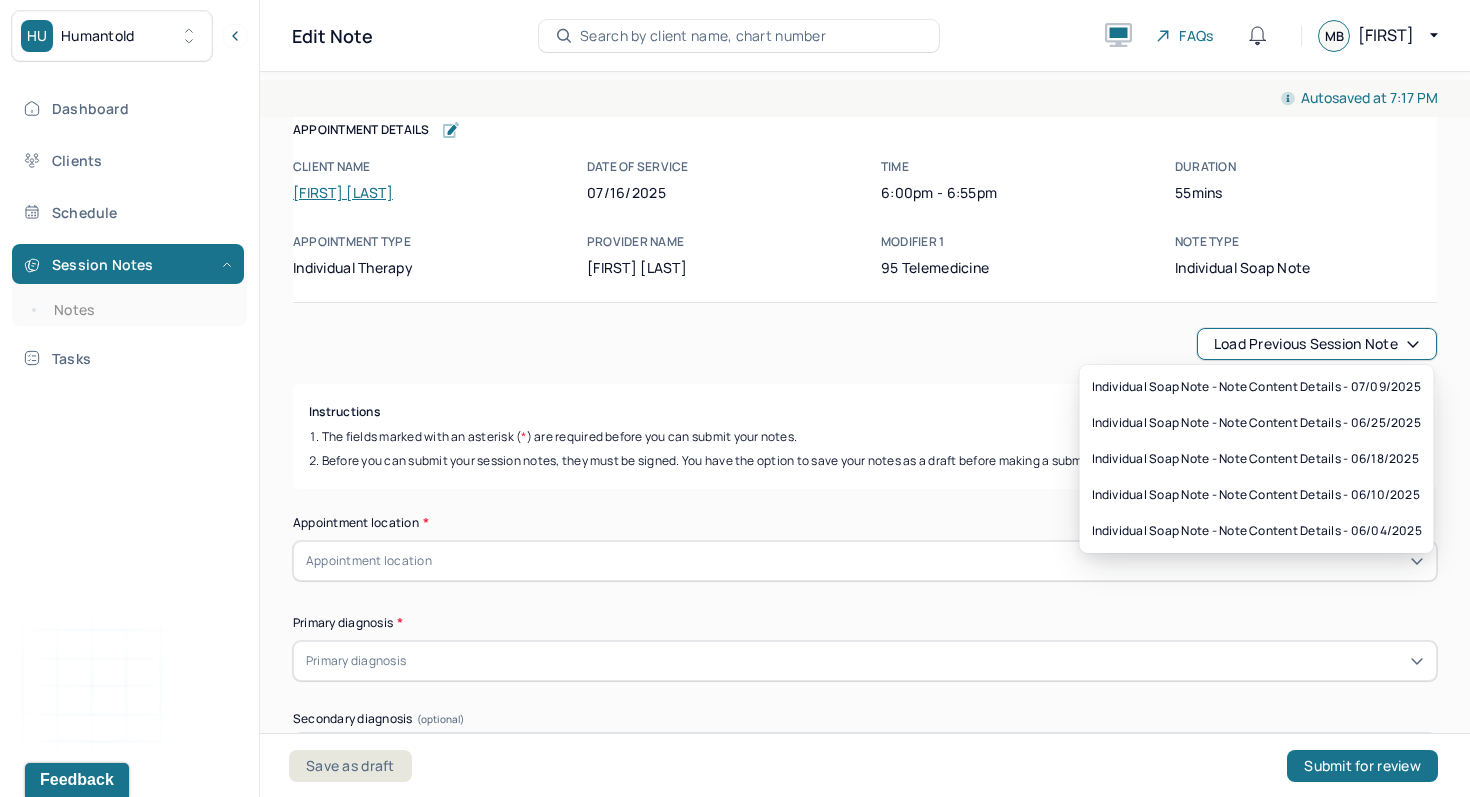 click on "Load previous session note" at bounding box center (1317, 344) 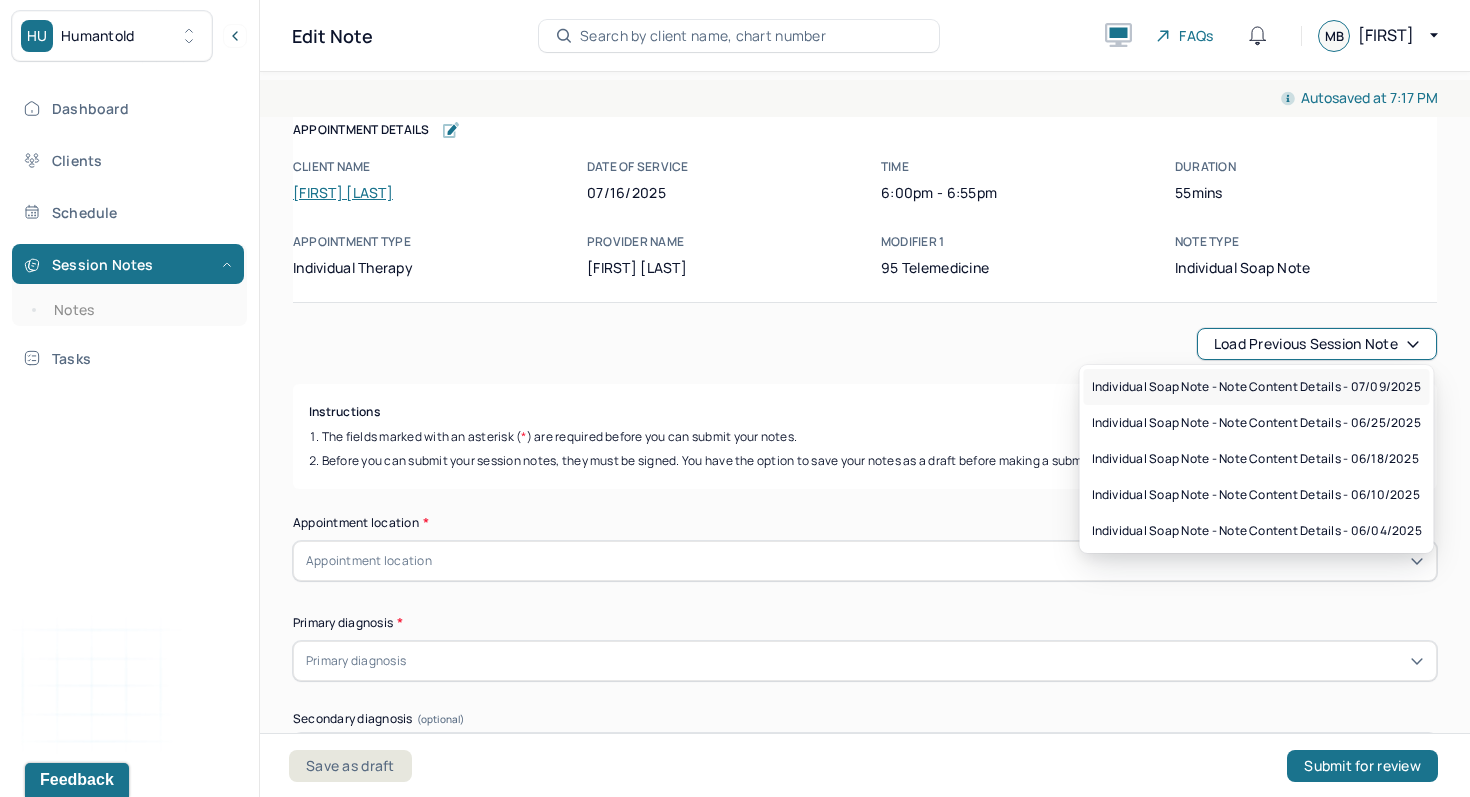 click on "Individual soap note   - Note content Details -   07/09/2025" at bounding box center [1256, 387] 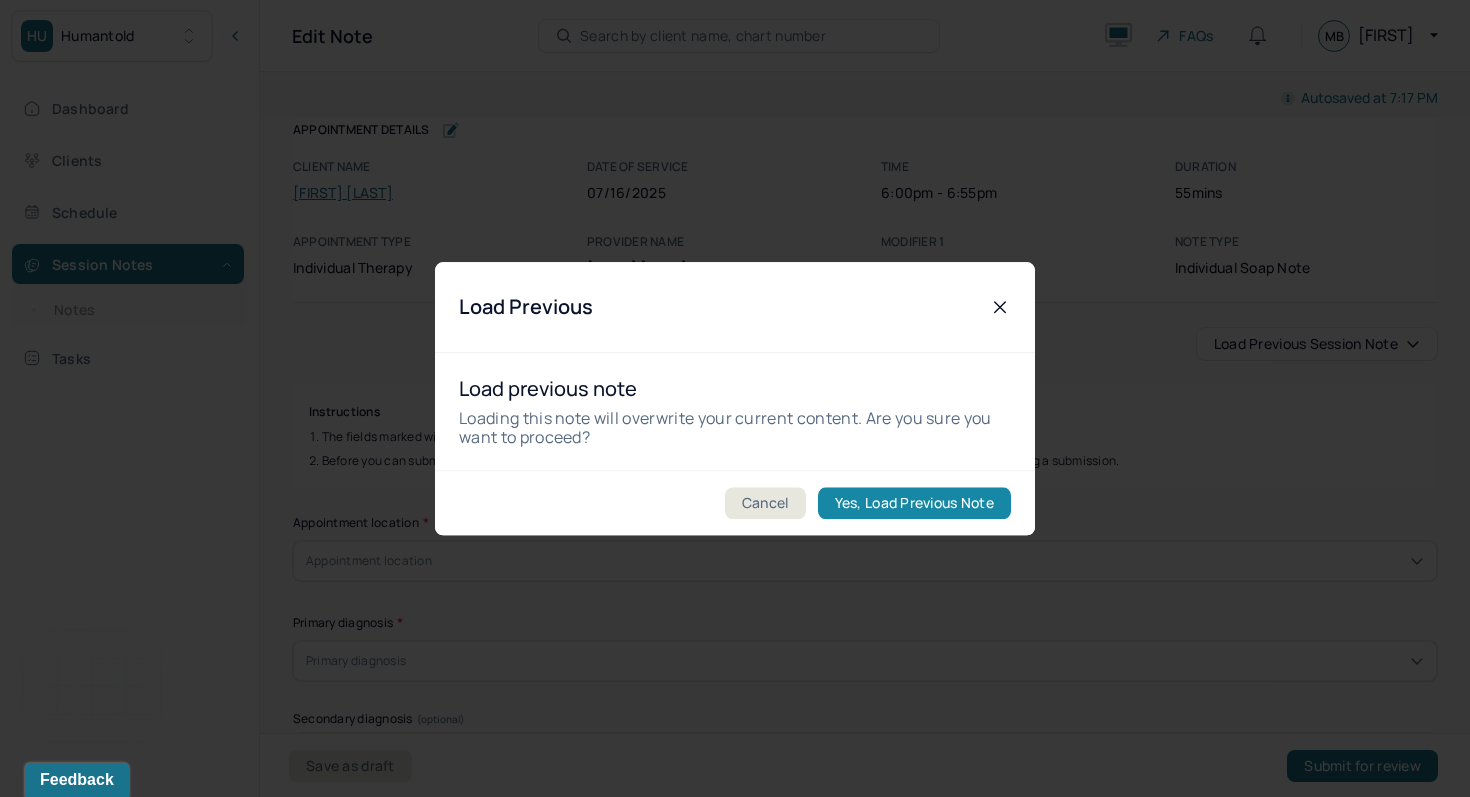 click on "Yes, Load Previous Note" at bounding box center (914, 503) 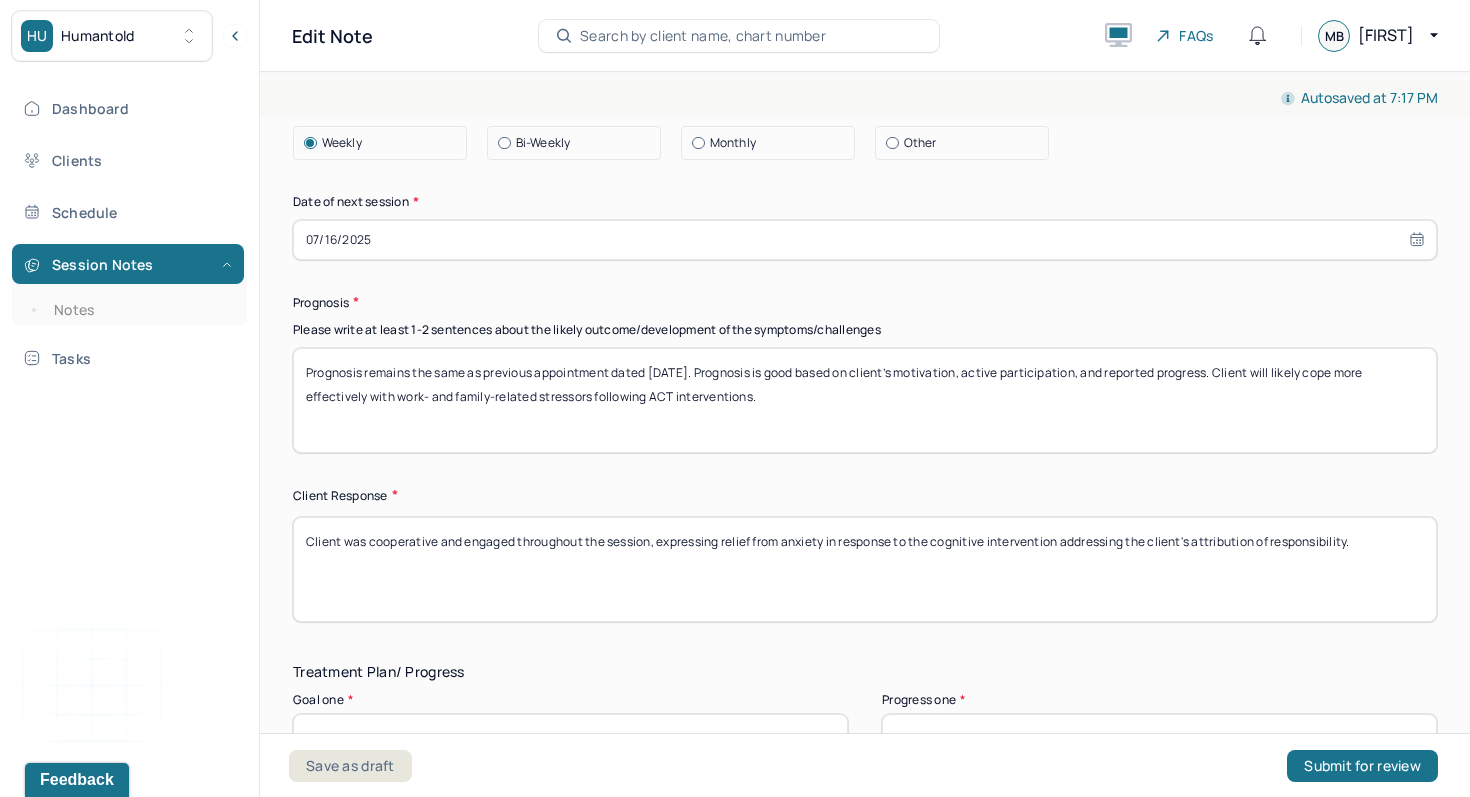 scroll, scrollTop: 2739, scrollLeft: 0, axis: vertical 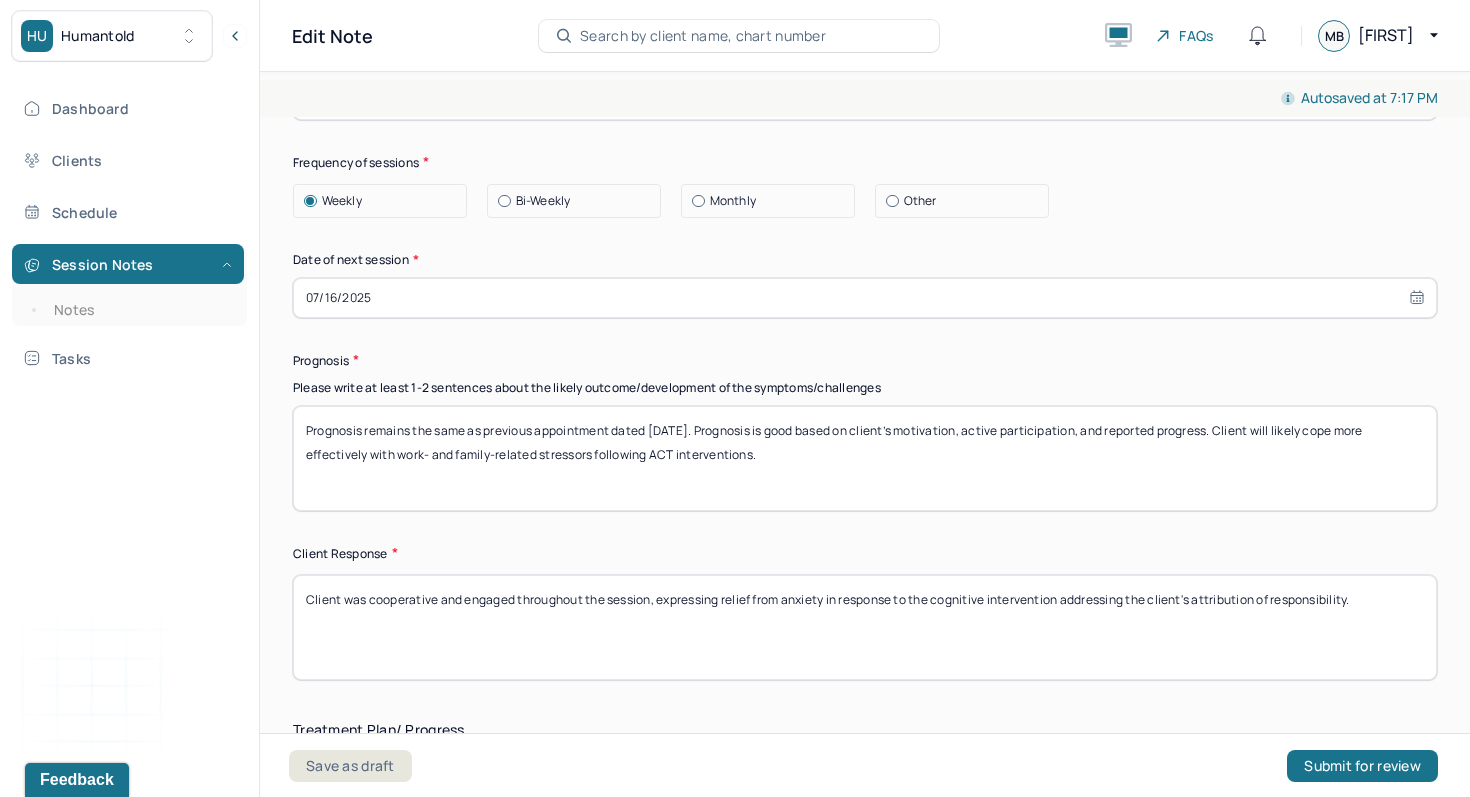 drag, startPoint x: 652, startPoint y: 438, endPoint x: 697, endPoint y: 438, distance: 45 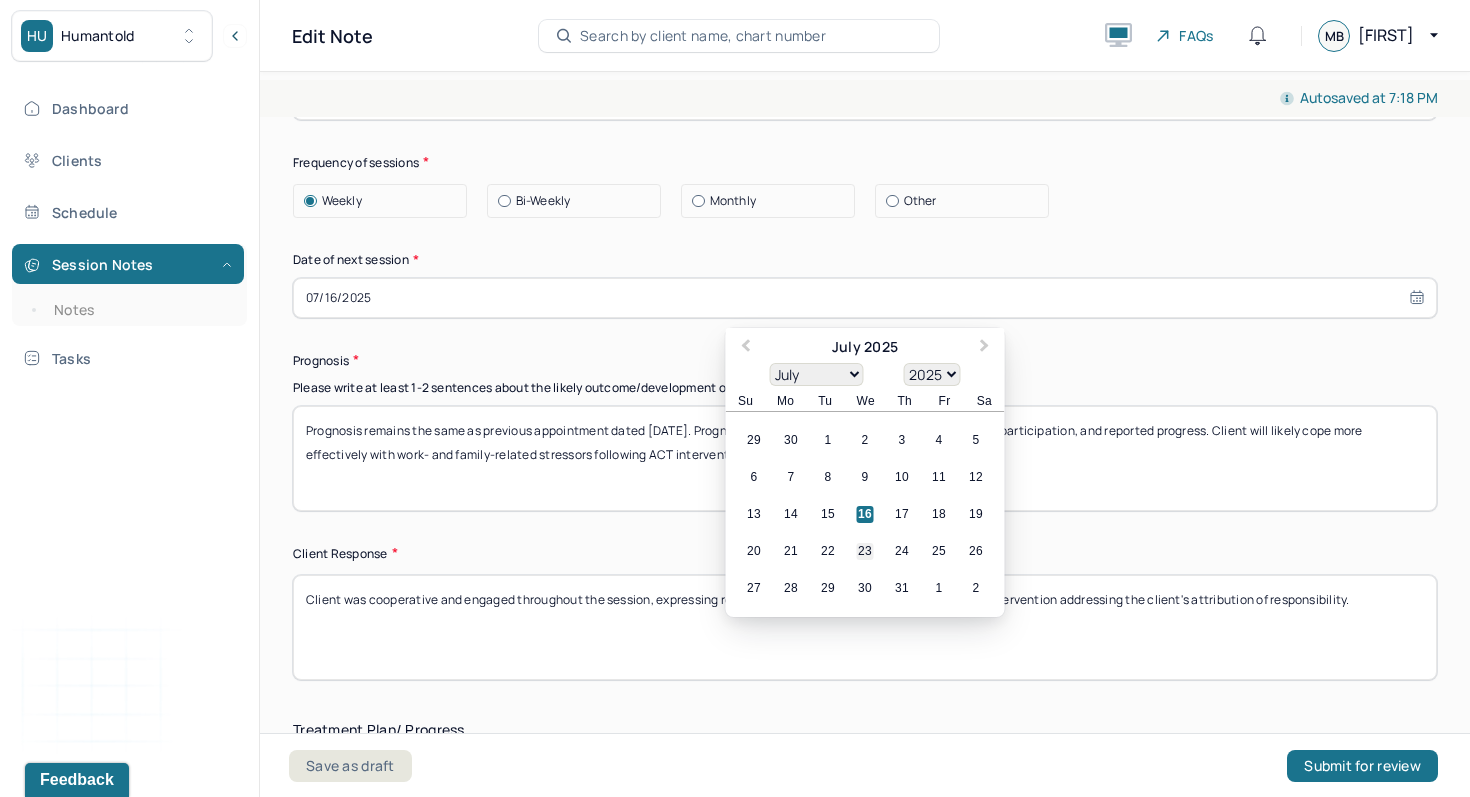 click on "23" at bounding box center (865, 551) 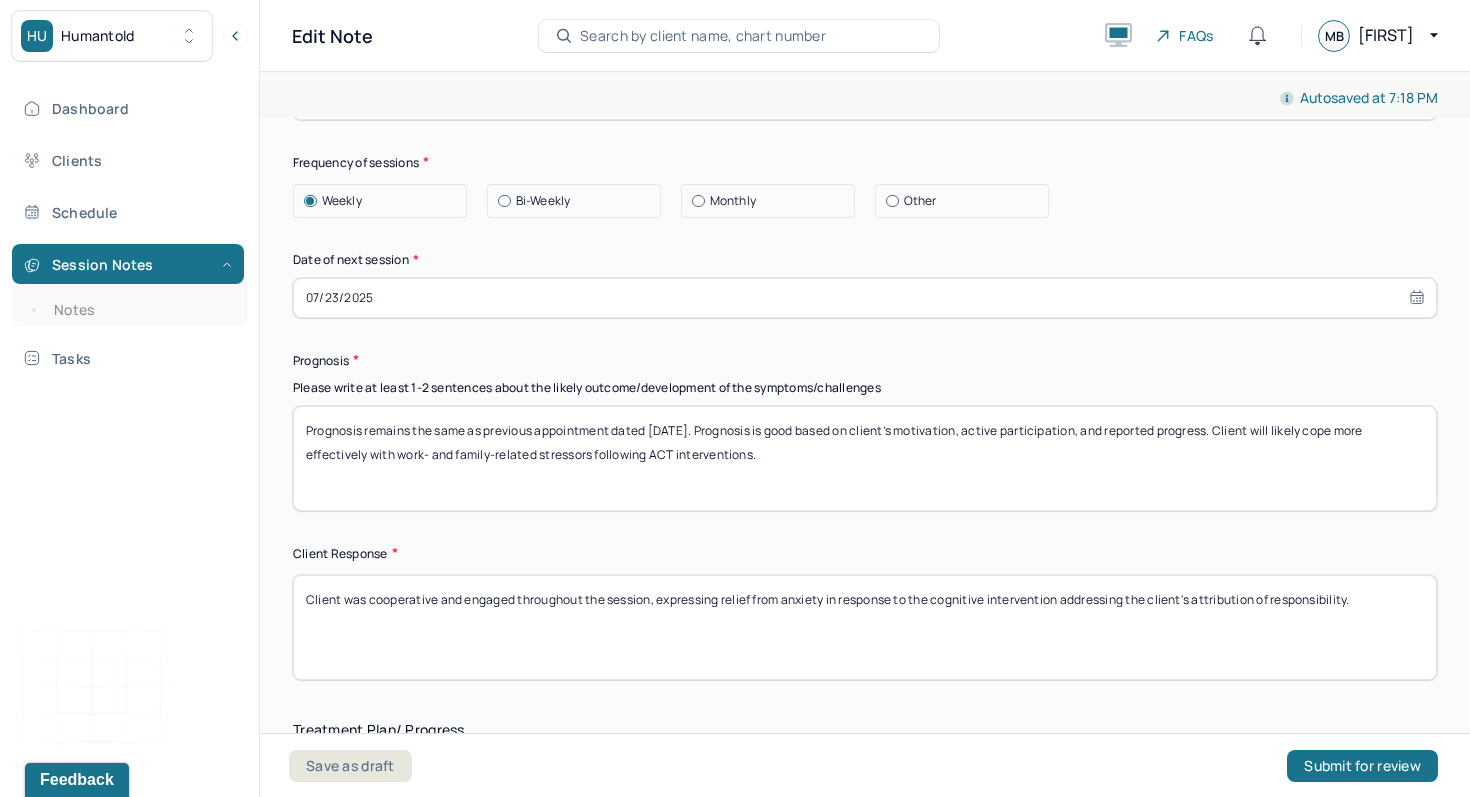 click on "Client was cooperative and engaged throughout the session, expressing relief from anxiety in response to the cognitive intervention addressing the client's attribution of responsibility." at bounding box center (865, 627) 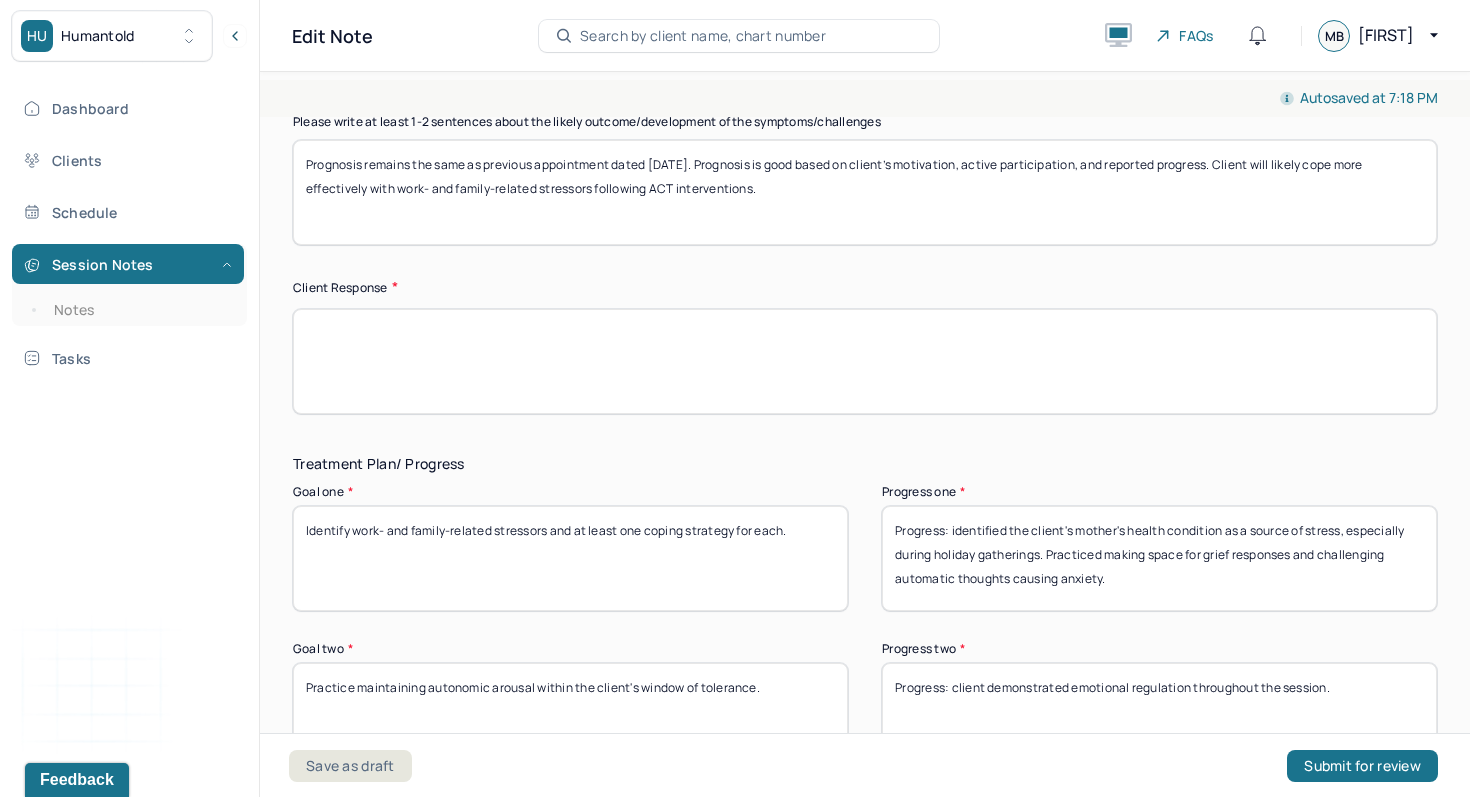 scroll, scrollTop: 3134, scrollLeft: 0, axis: vertical 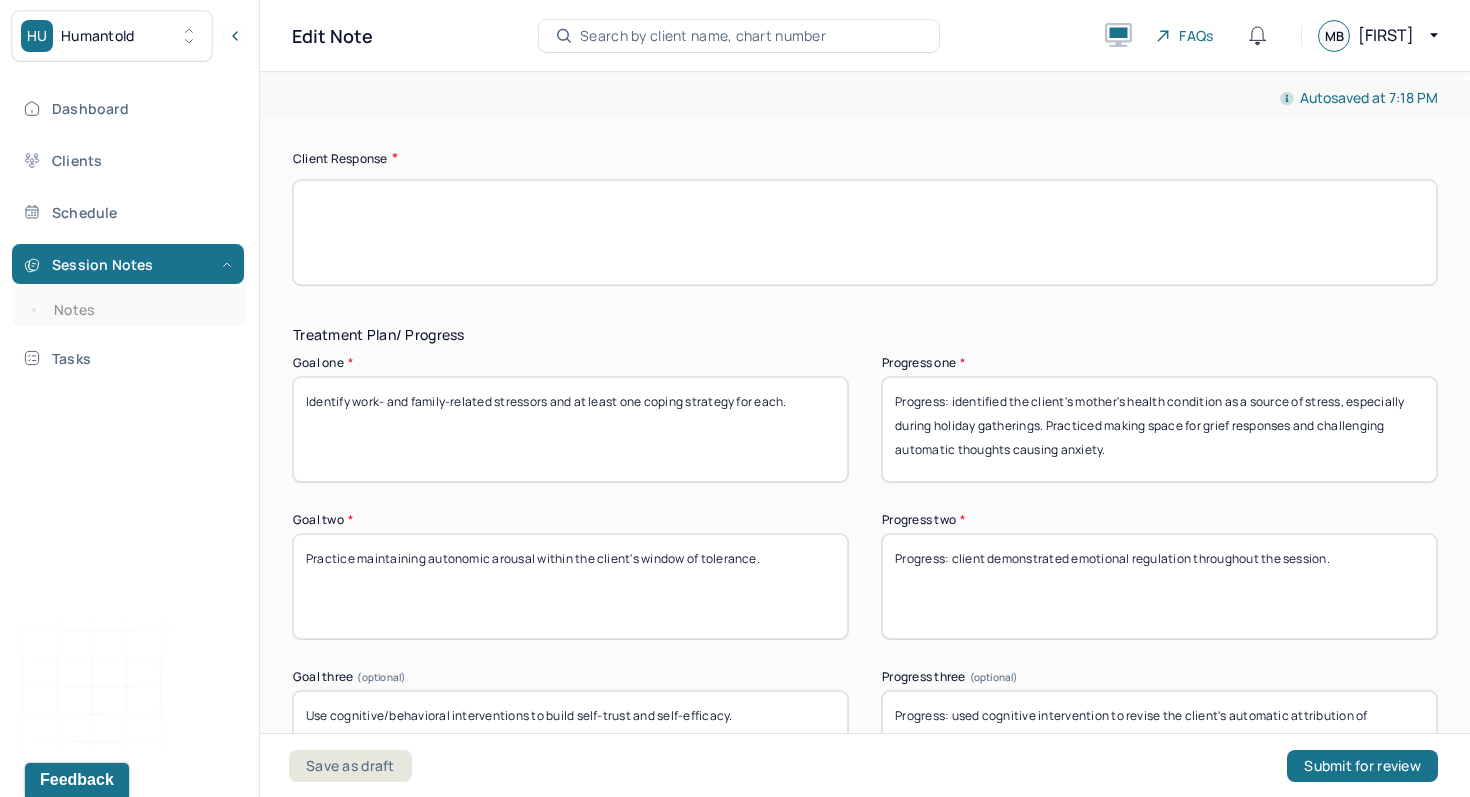 type 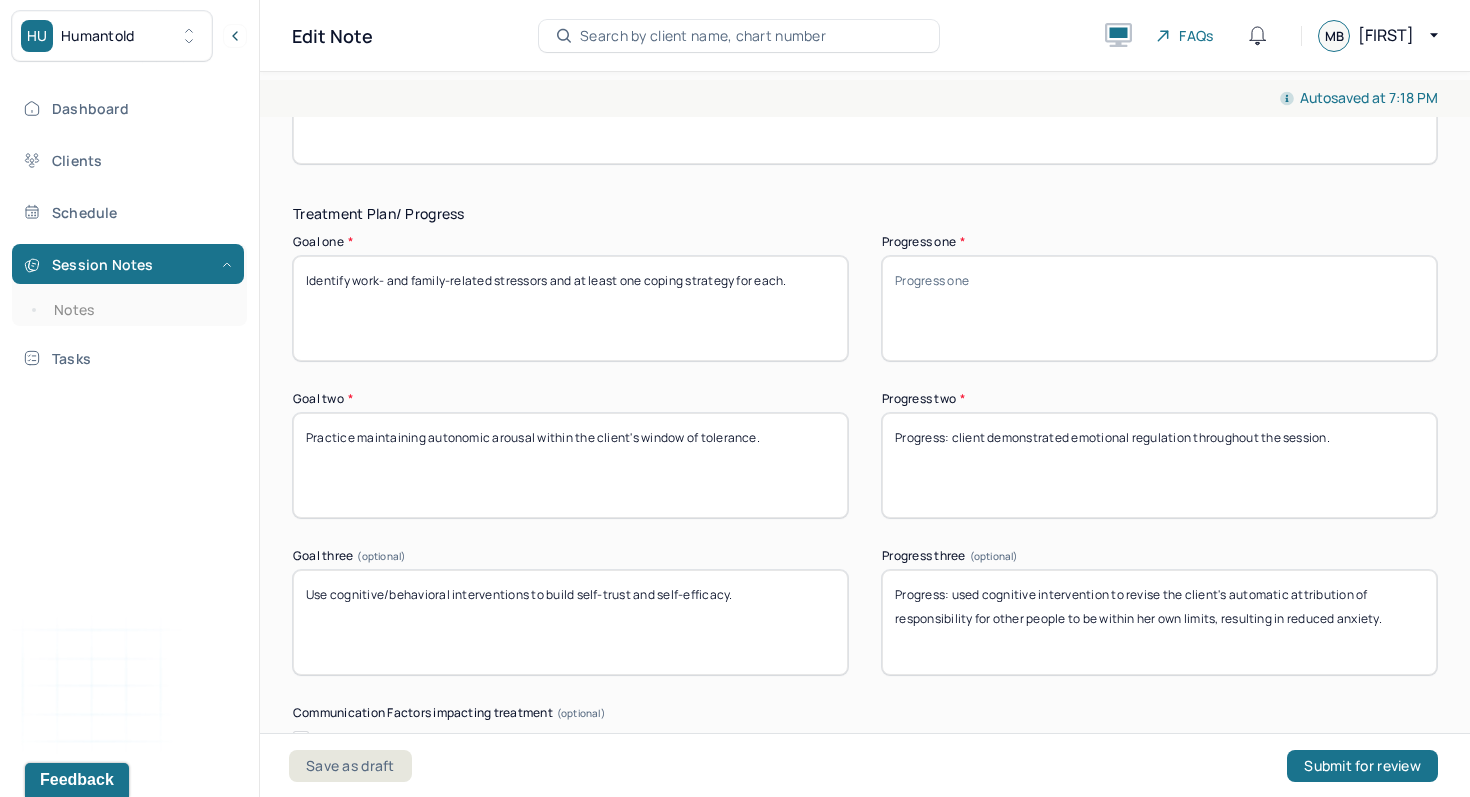 scroll, scrollTop: 3461, scrollLeft: 0, axis: vertical 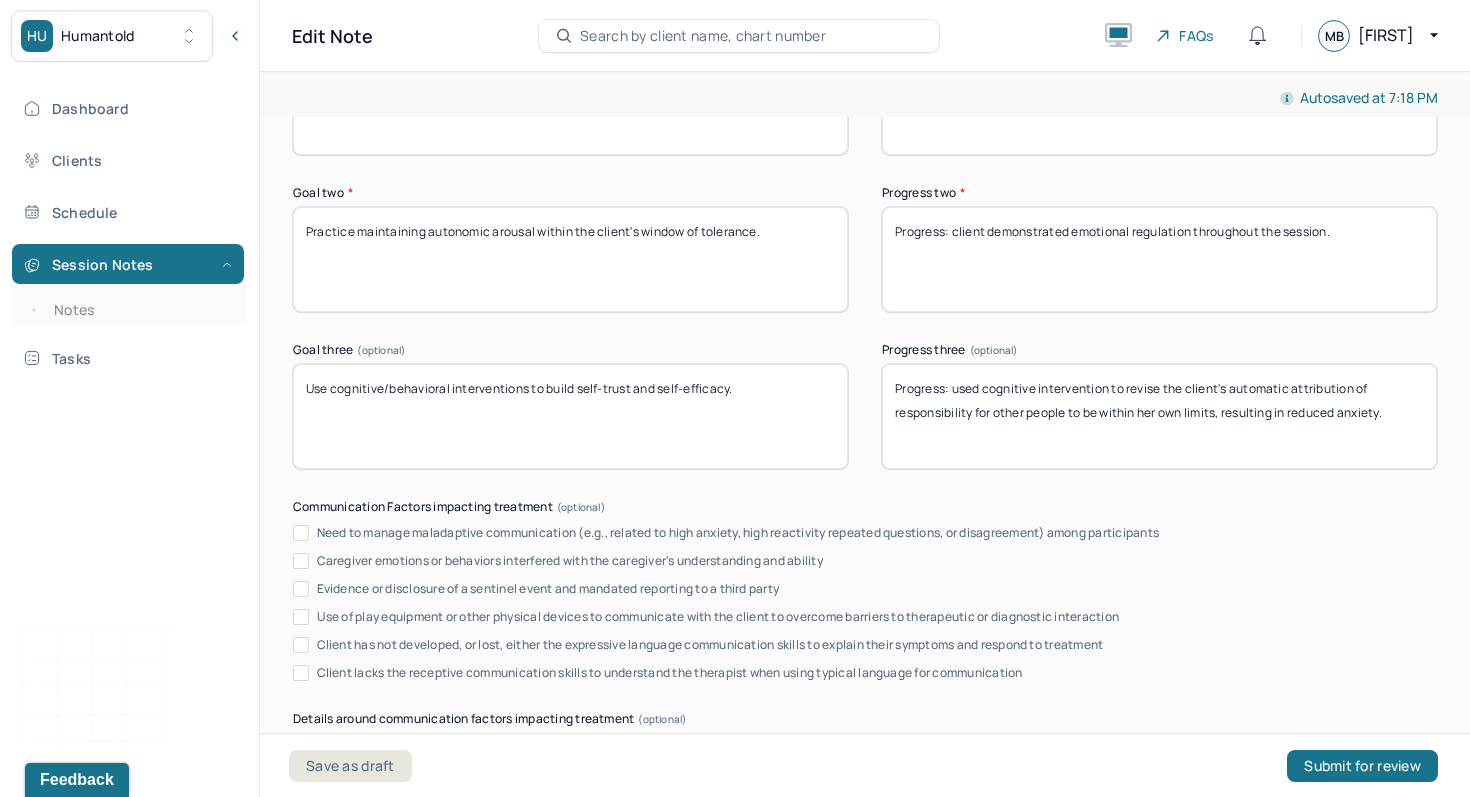 type 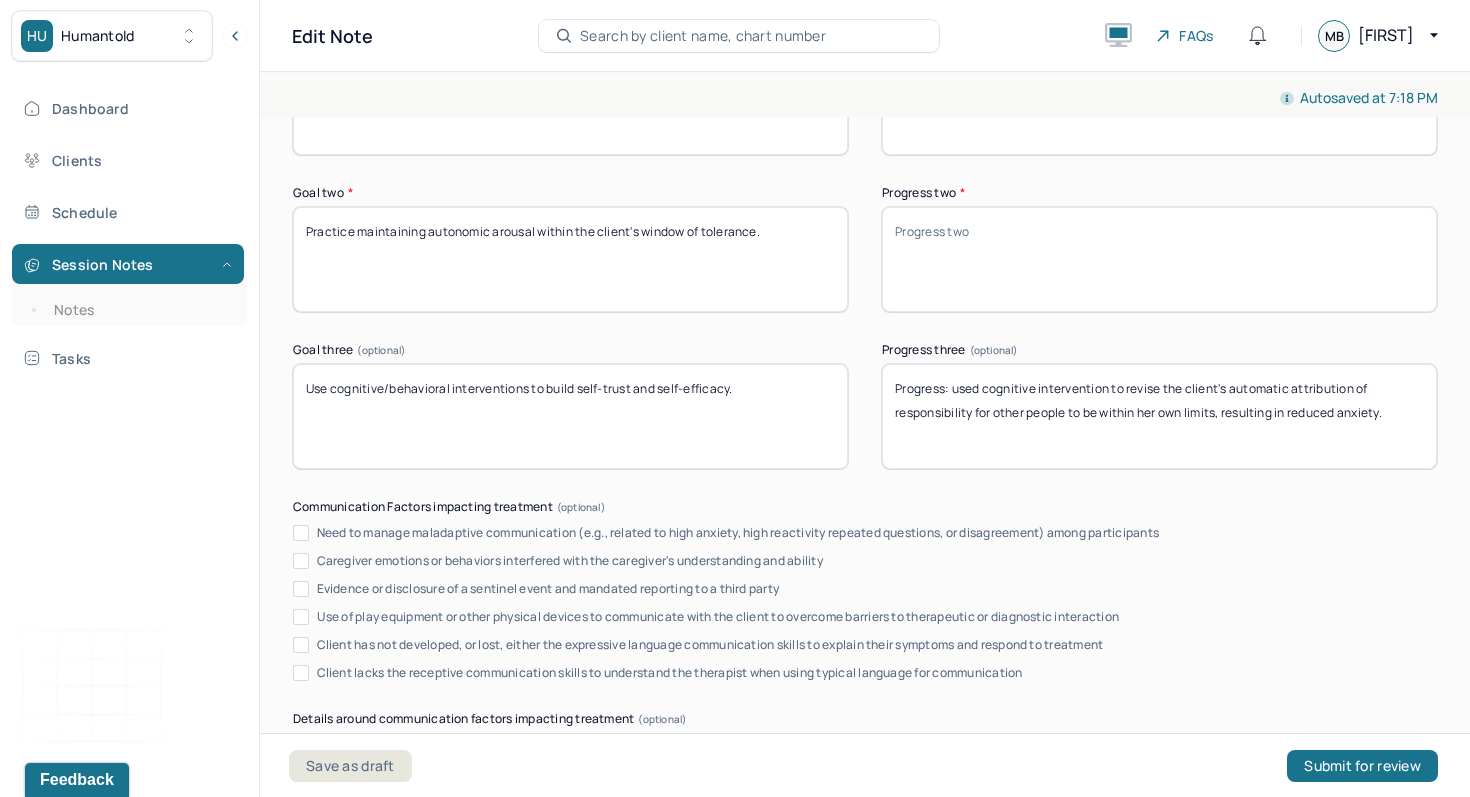 type 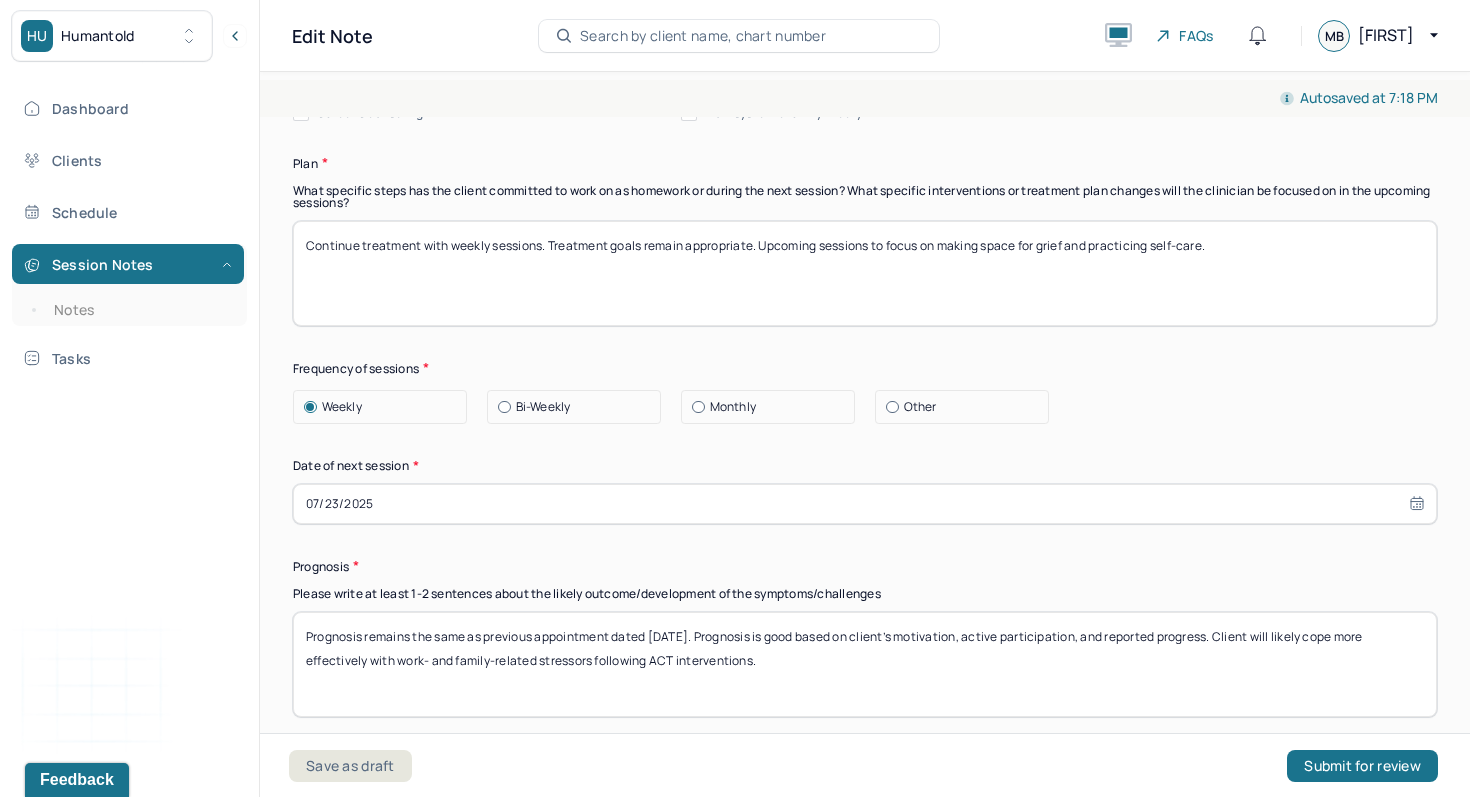 scroll, scrollTop: 2512, scrollLeft: 0, axis: vertical 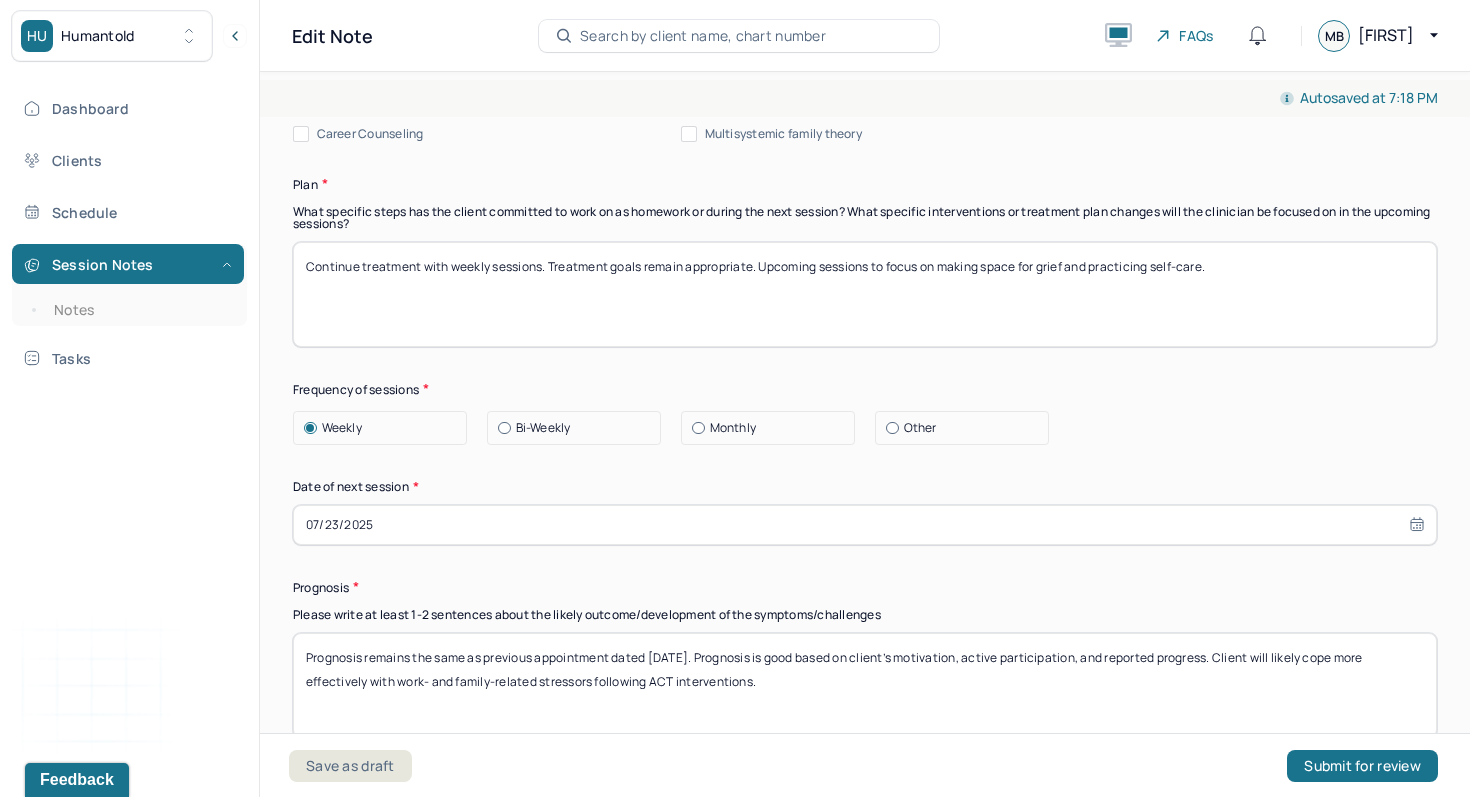 type 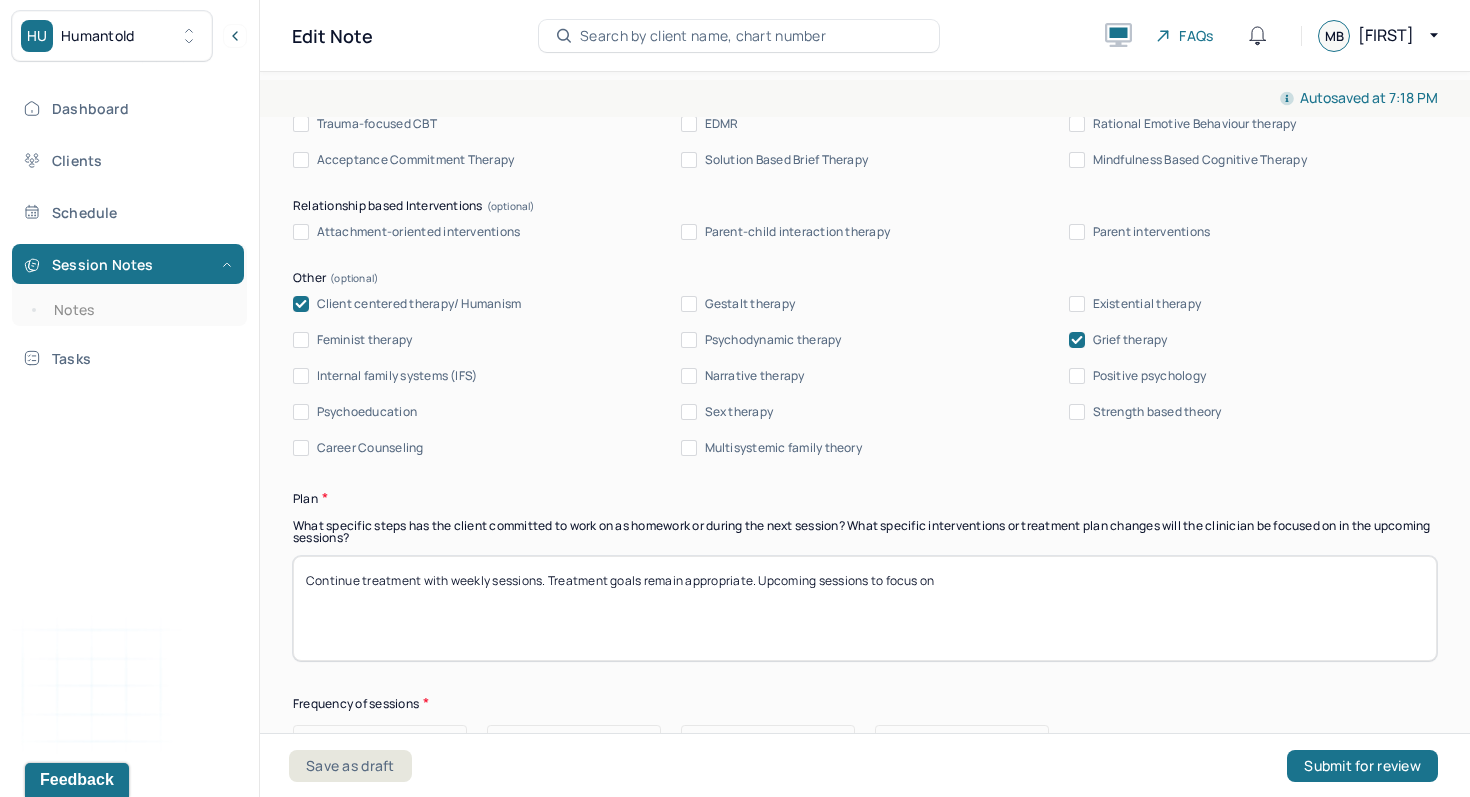 scroll, scrollTop: 2056, scrollLeft: 0, axis: vertical 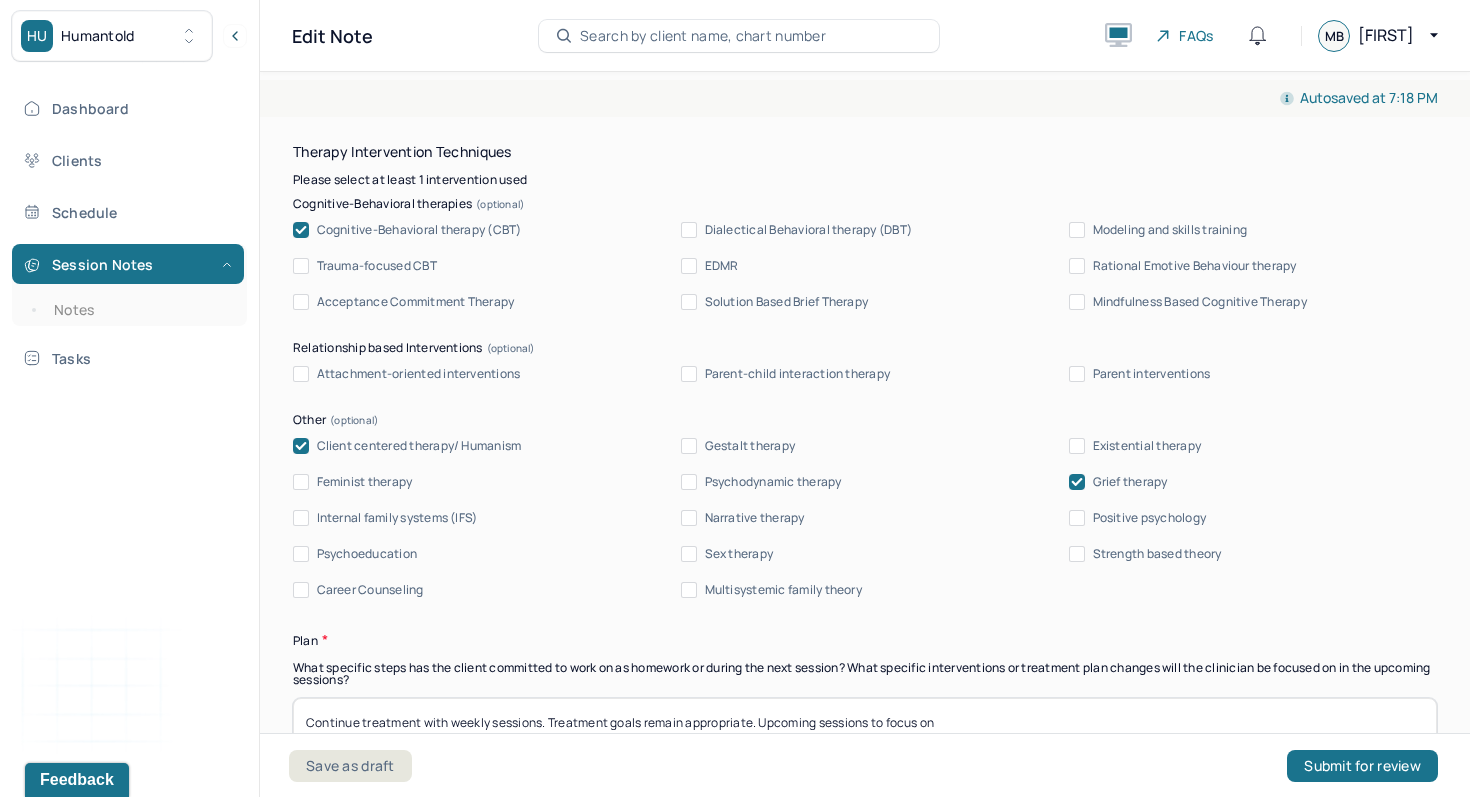 type on "Continue treatment with weekly sessions. Treatment goals remain appropriate. Upcoming sessions to focus on" 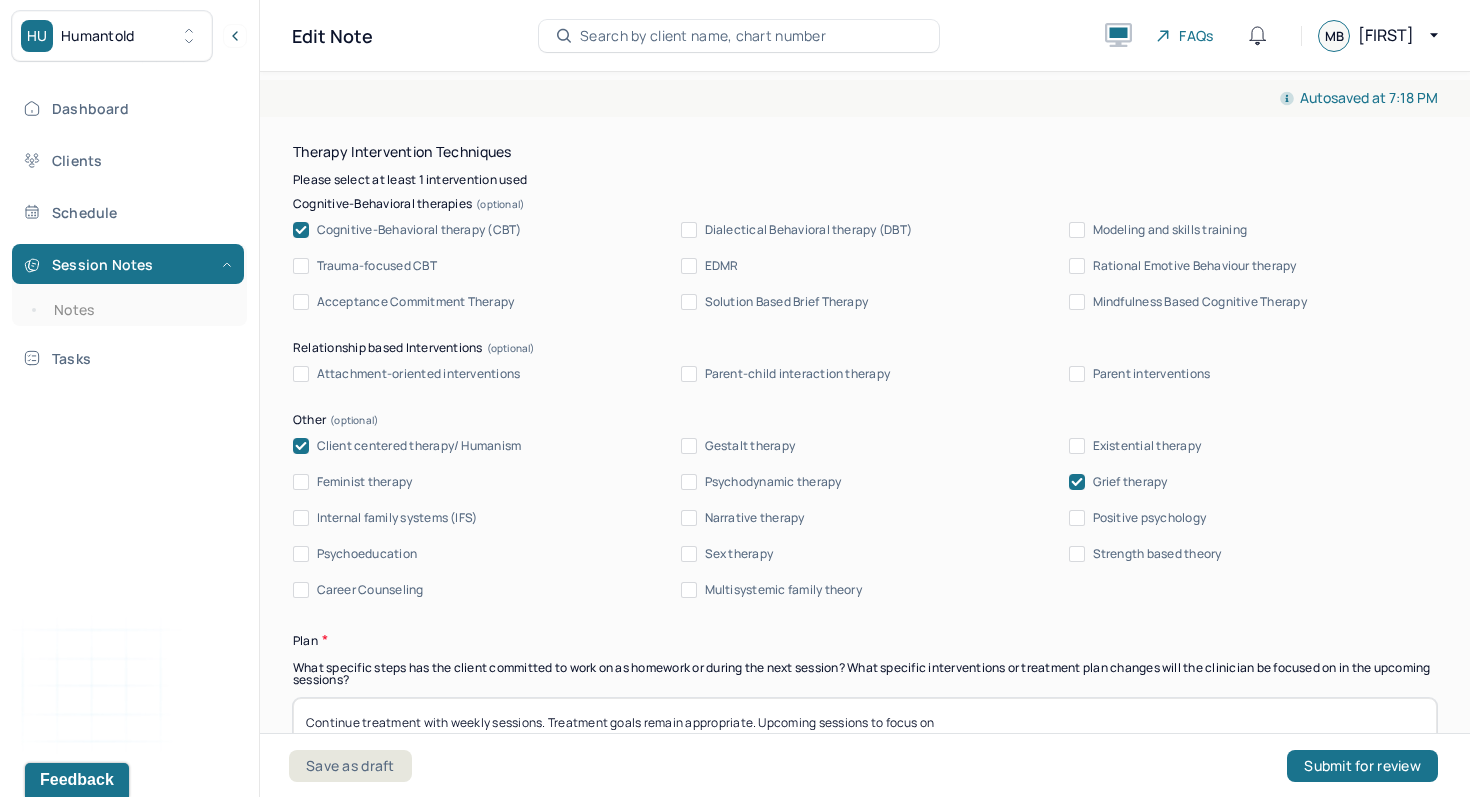 click on "Grief therapy" at bounding box center [1130, 482] 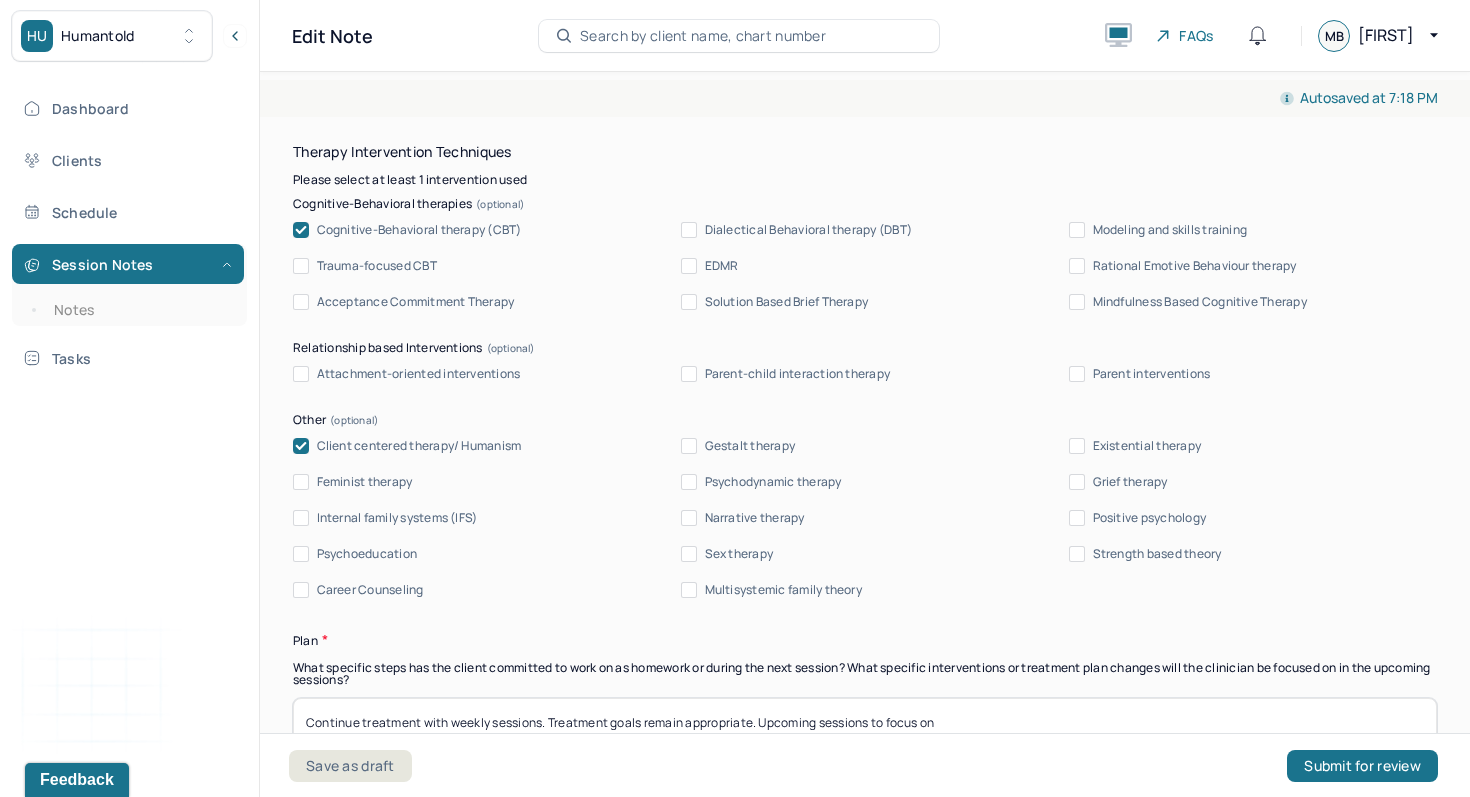 click on "Client centered therapy/ Humanism Gestalt therapy Existential therapy Feminist therapy Psychodynamic therapy Grief therapy Internal family systems (IFS) Narrative therapy Positive psychology Psychoeducation Sex therapy Strength based theory Career Counseling Multisystemic family theory" at bounding box center (865, 518) 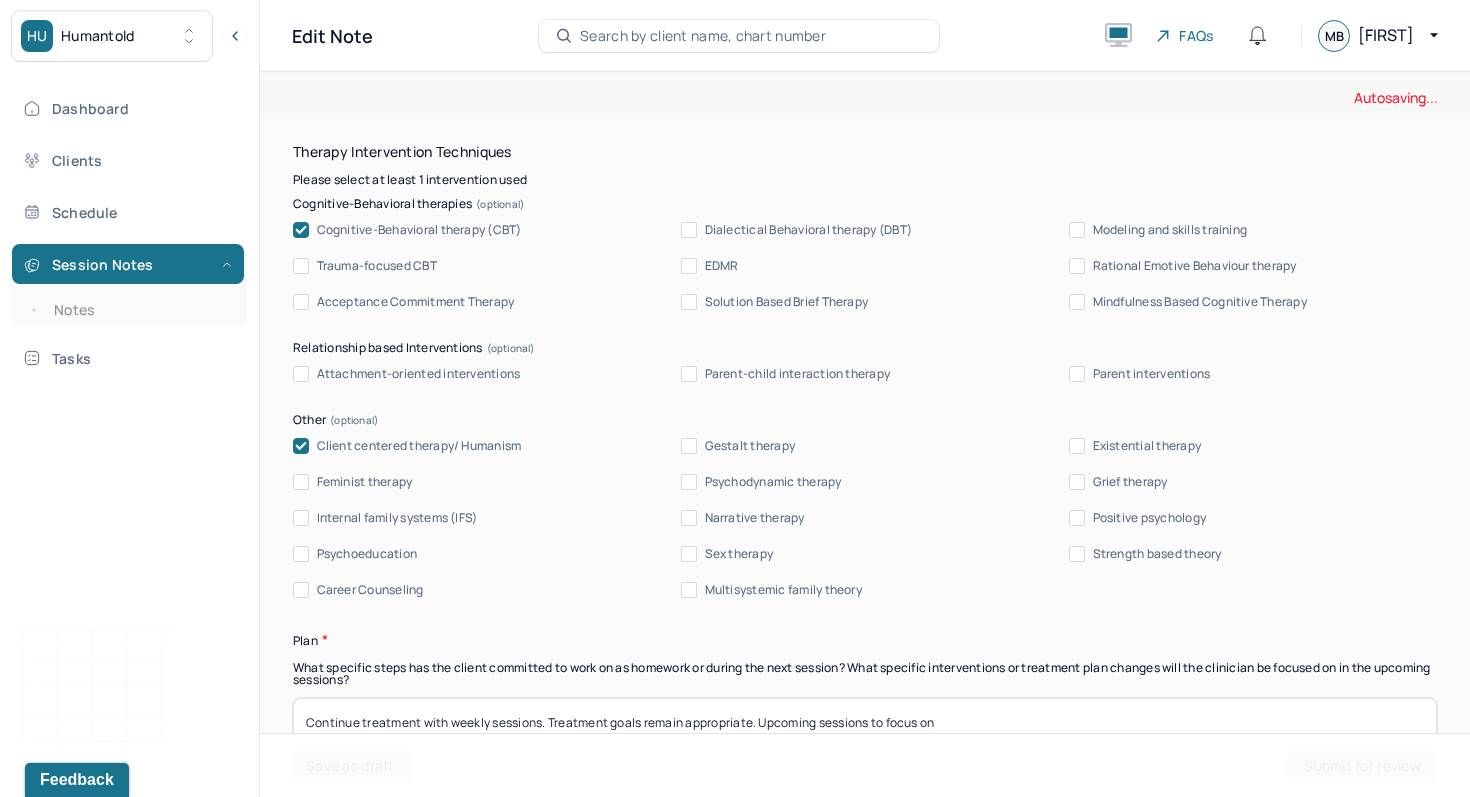 click on "Client centered therapy/ Humanism" at bounding box center [419, 446] 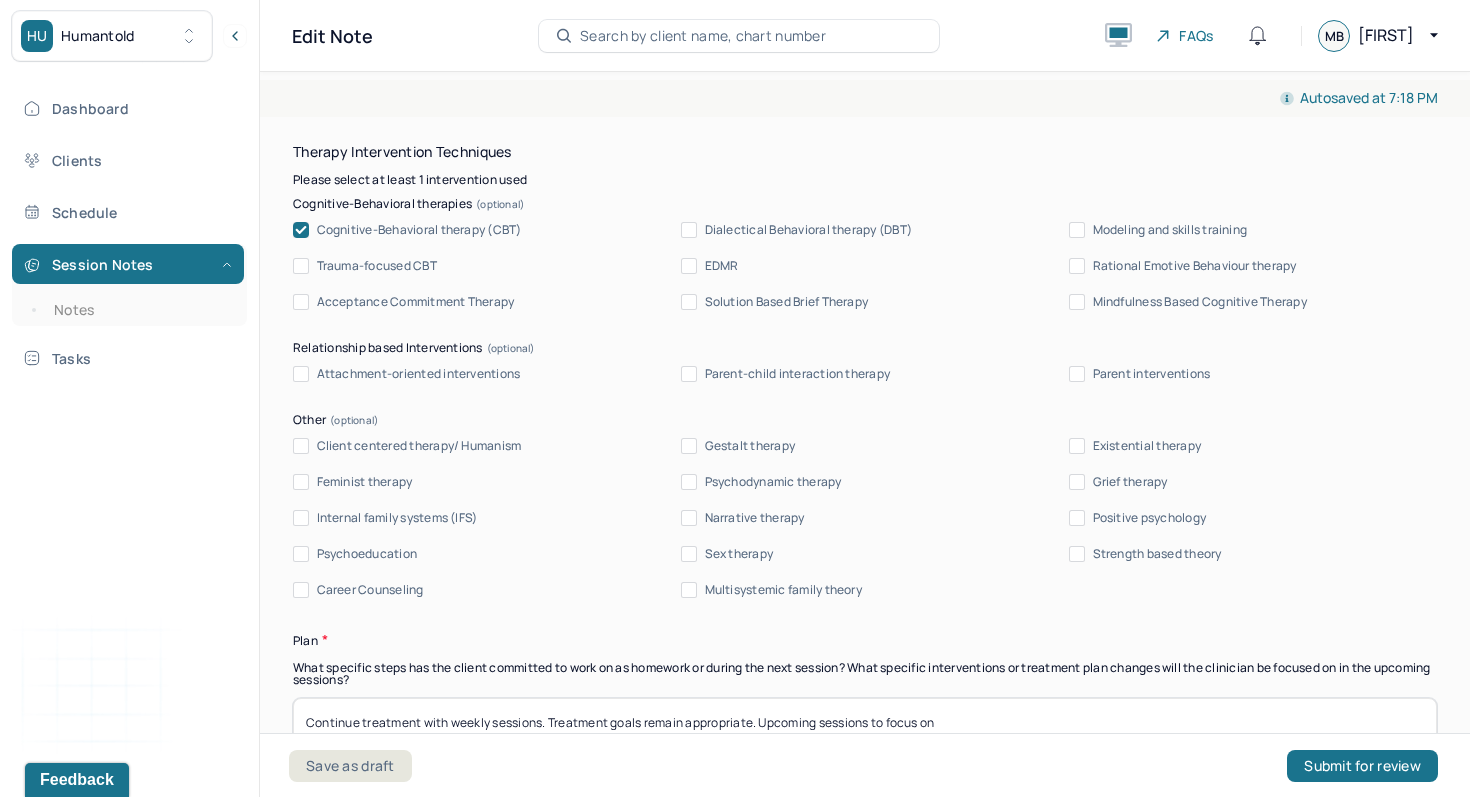 click on "Cognitive-Behavioral therapy (CBT)" at bounding box center [419, 230] 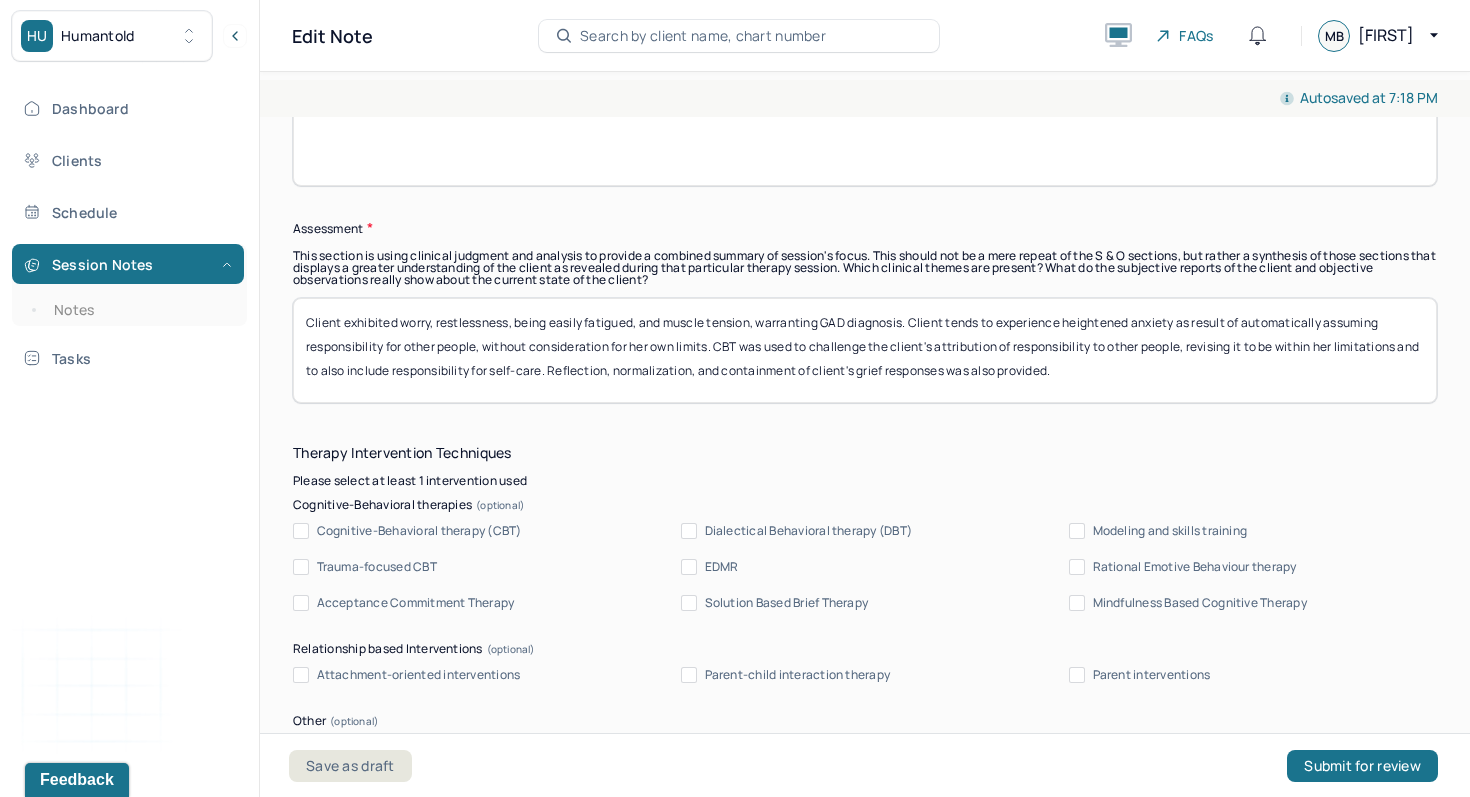 scroll, scrollTop: 1716, scrollLeft: 0, axis: vertical 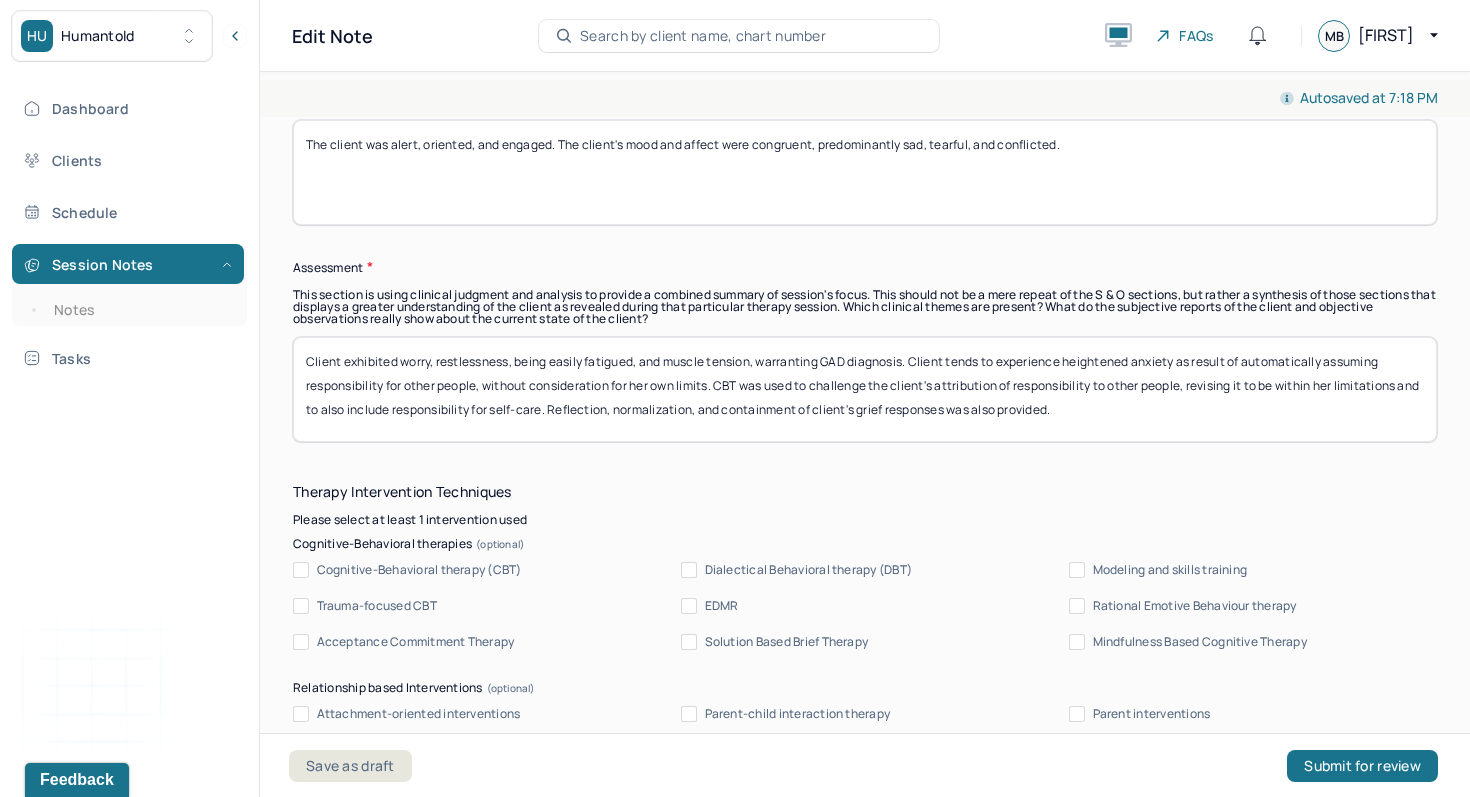 drag, startPoint x: 914, startPoint y: 368, endPoint x: 1181, endPoint y: 449, distance: 279.01614 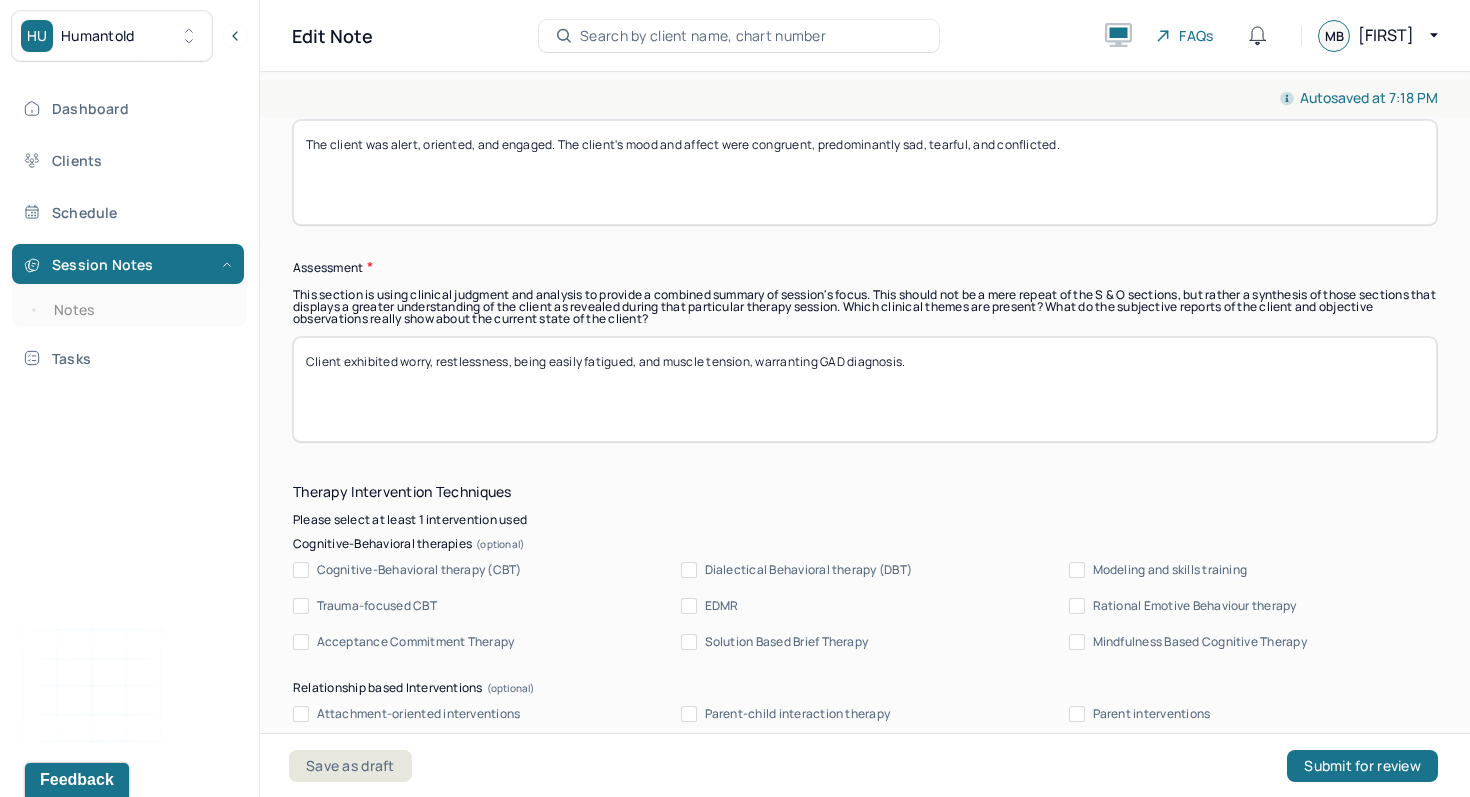 drag, startPoint x: 669, startPoint y: 372, endPoint x: 753, endPoint y: 374, distance: 84.0238 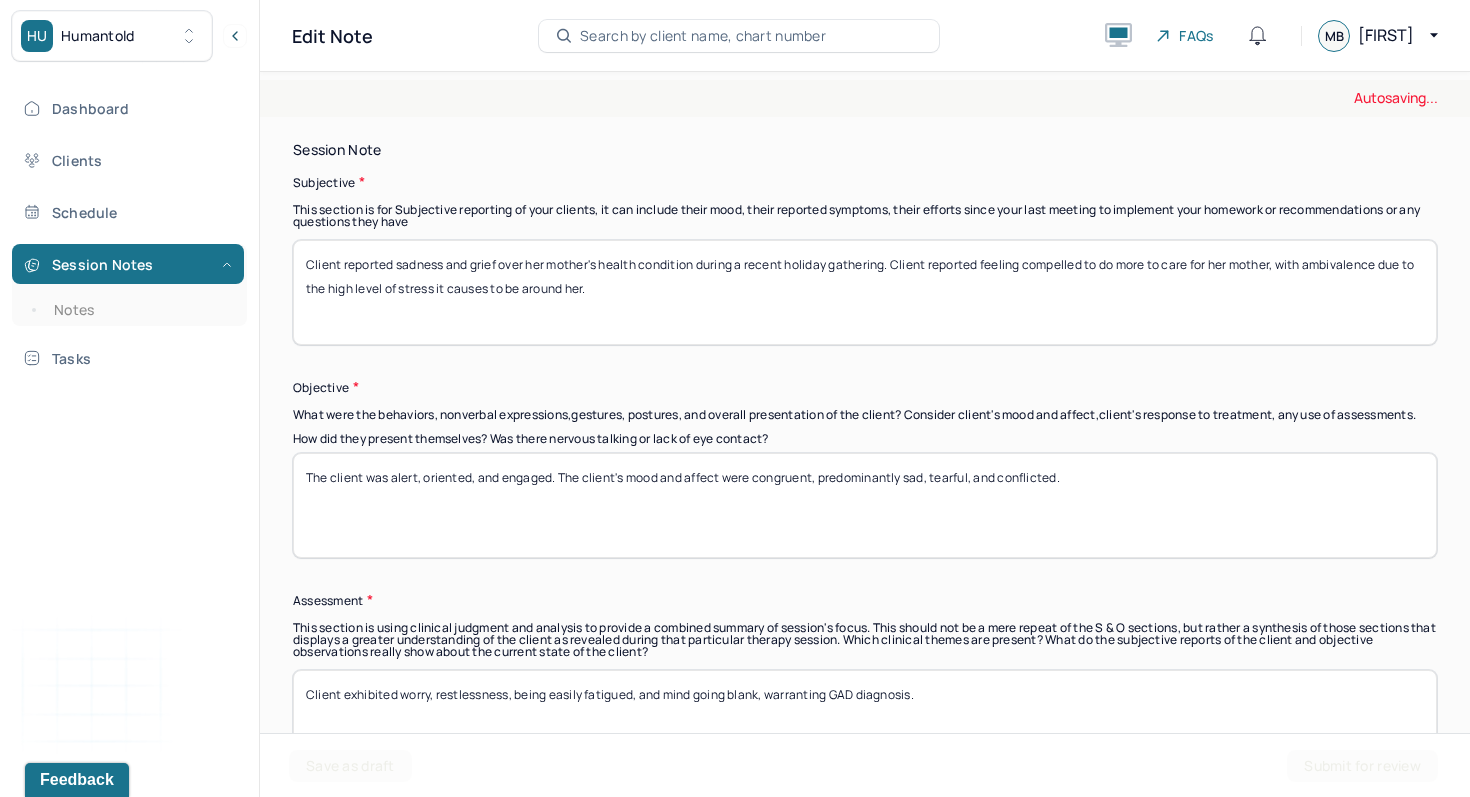 scroll, scrollTop: 1380, scrollLeft: 0, axis: vertical 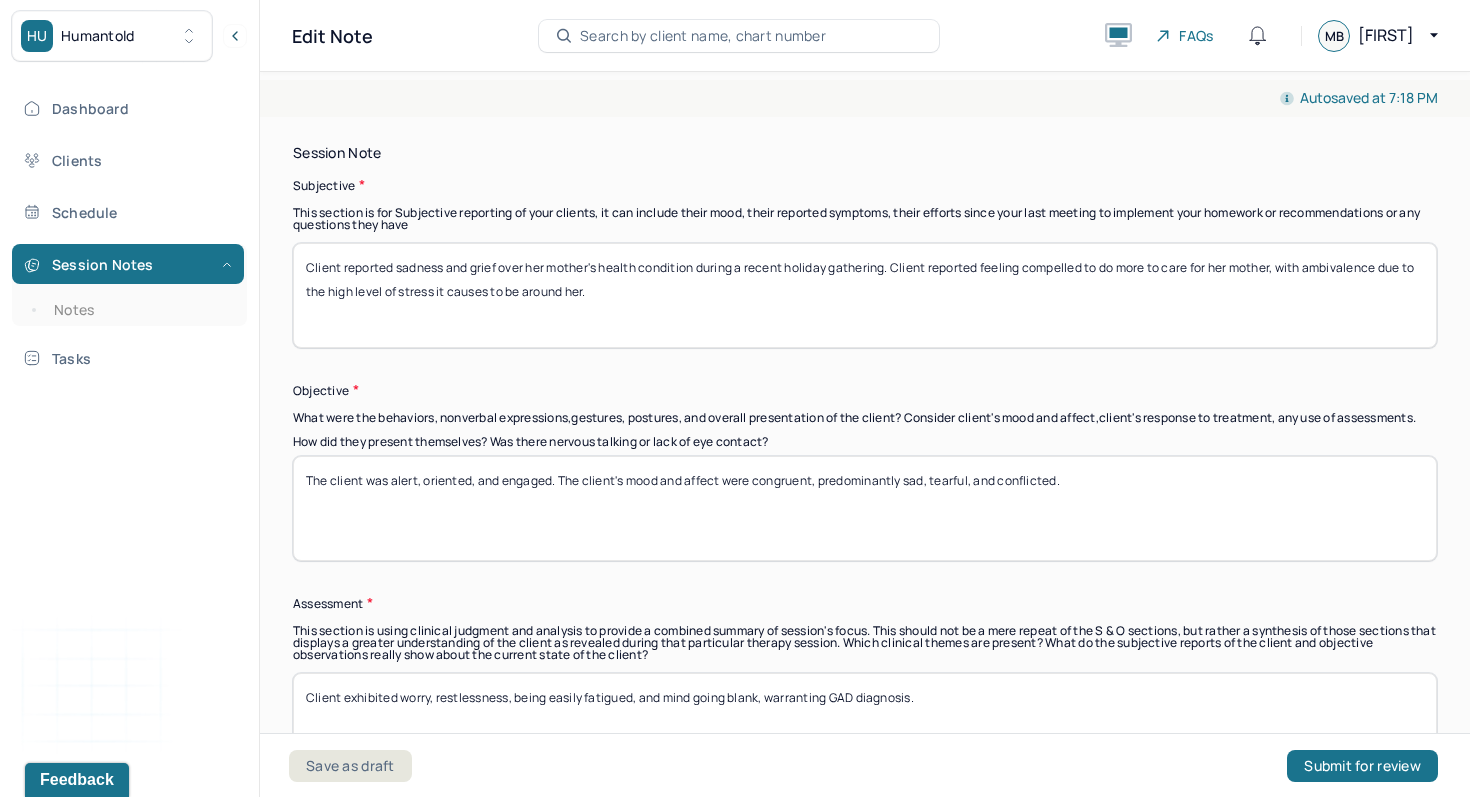 type on "Client exhibited worry, restlessness, being easily fatigued, and mind going blank, warranting GAD diagnosis." 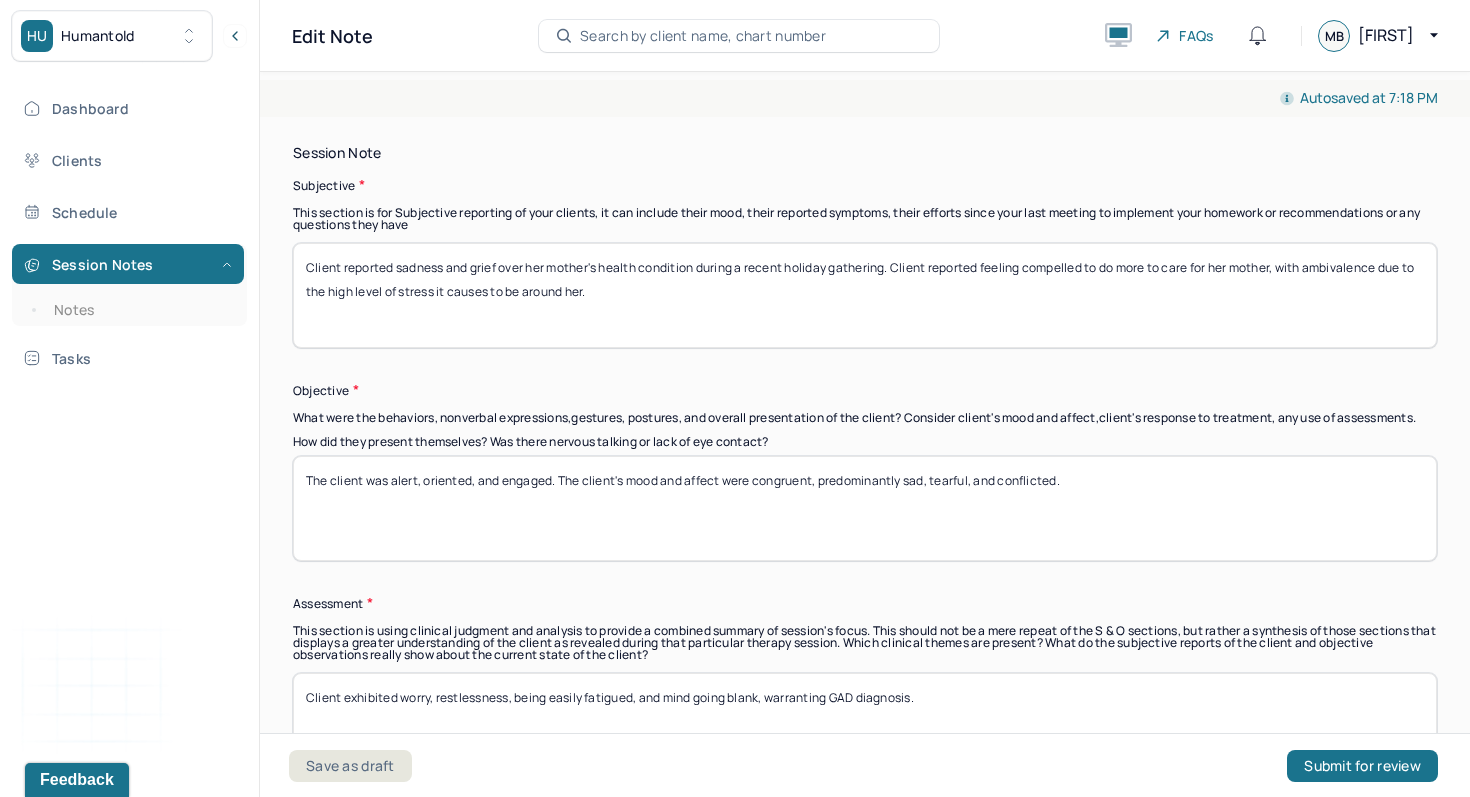 drag, startPoint x: 910, startPoint y: 492, endPoint x: 1110, endPoint y: 496, distance: 200.04 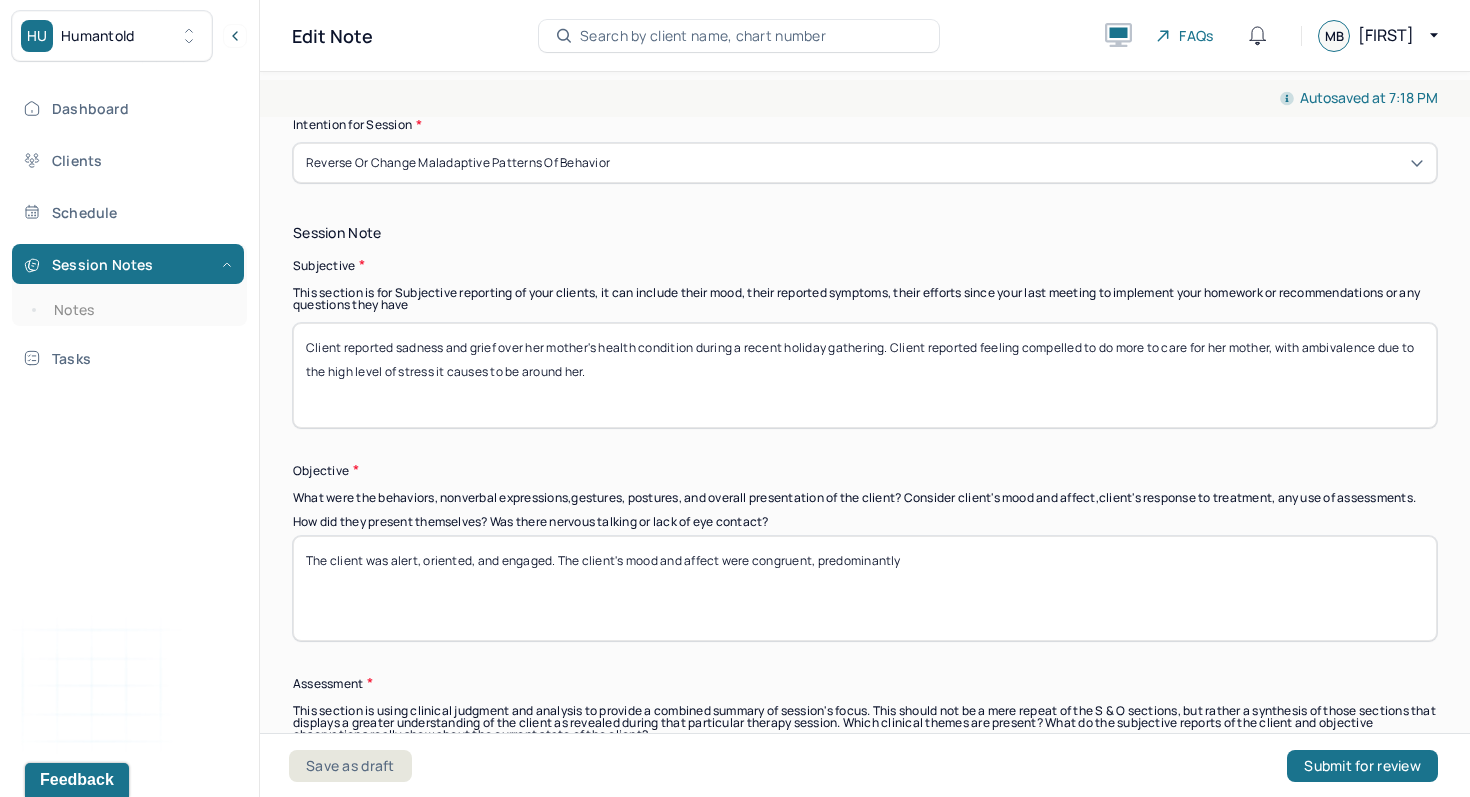 scroll, scrollTop: 1277, scrollLeft: 0, axis: vertical 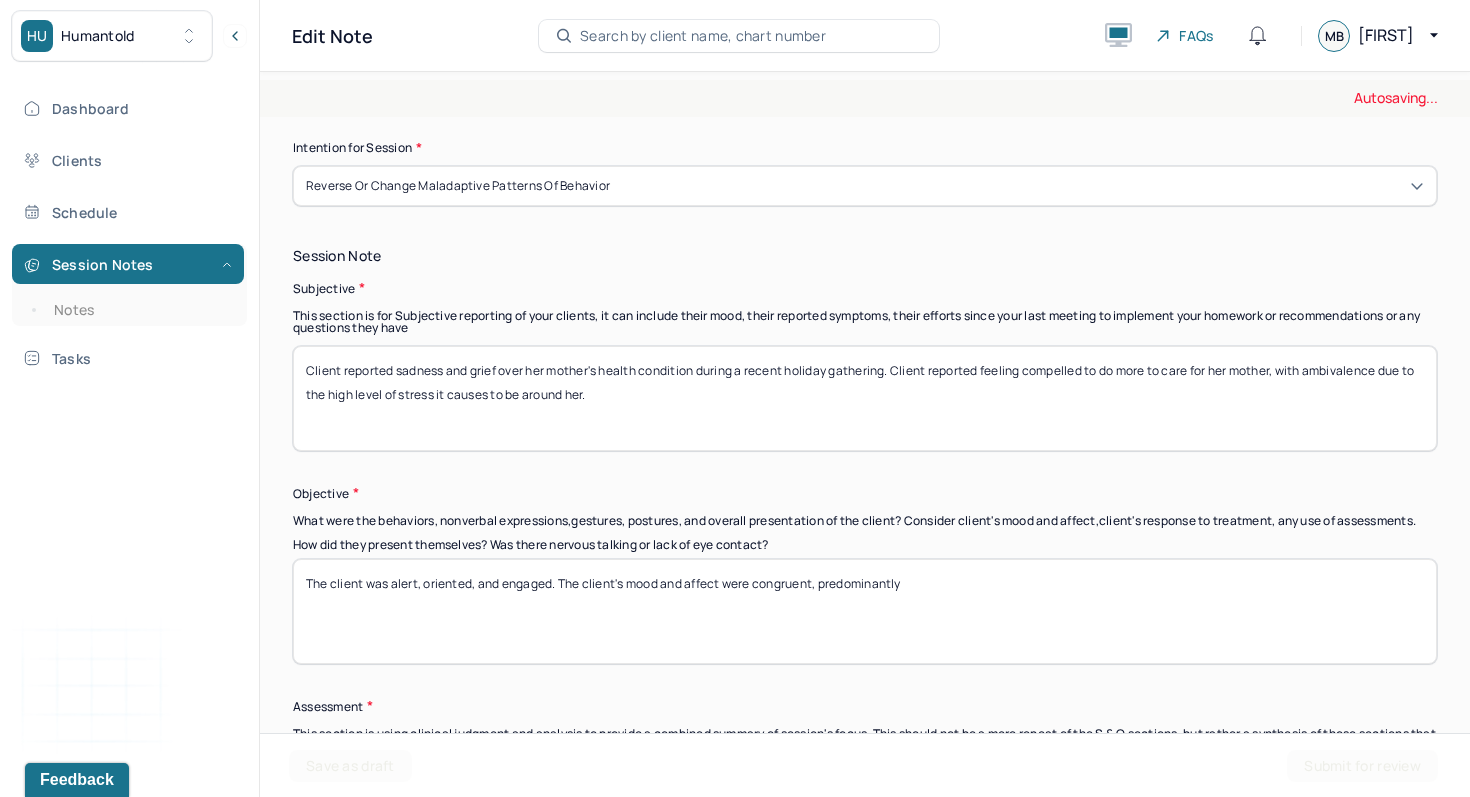 type on "The client was alert, oriented, and engaged. The client's mood and affect were congruent, predominantly" 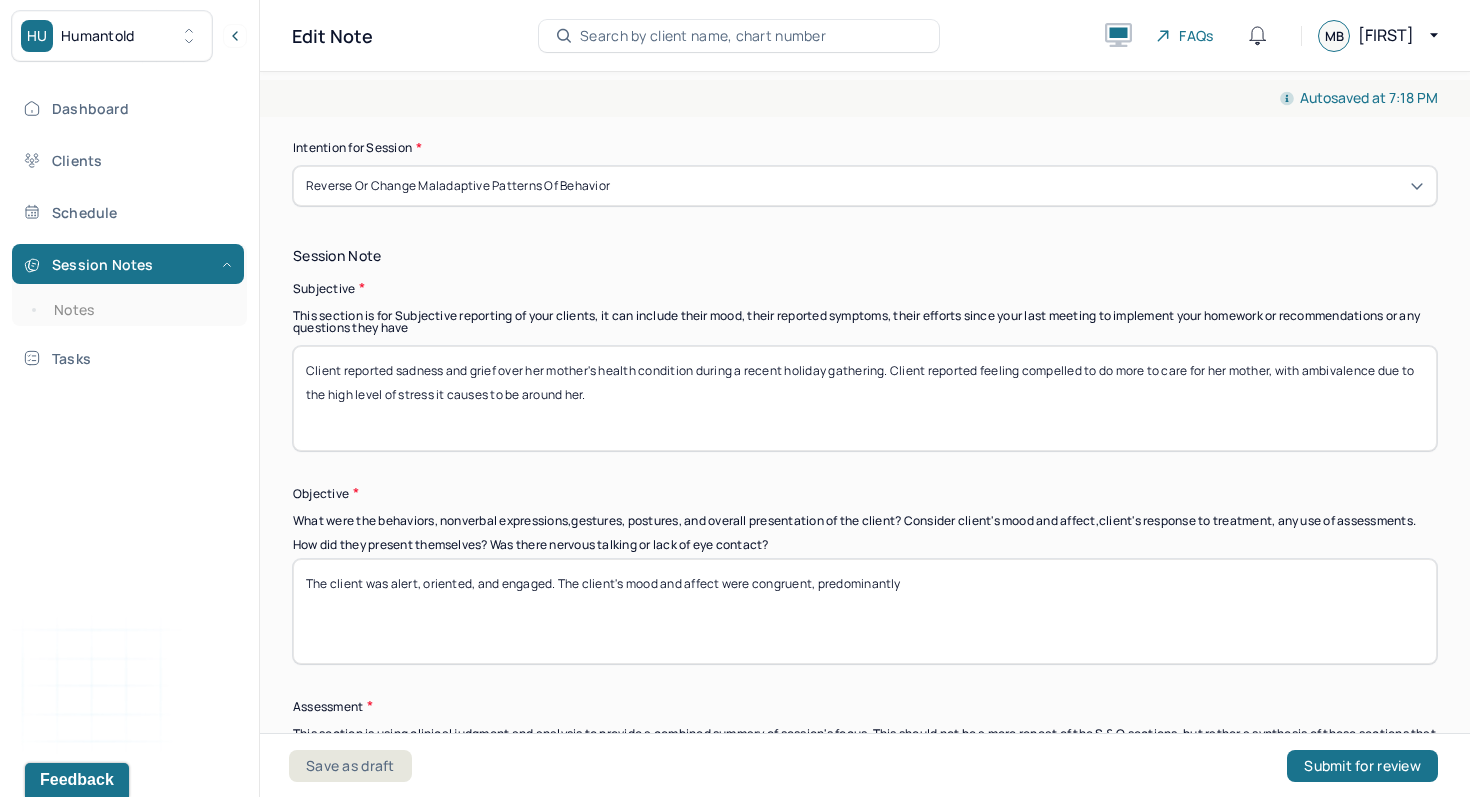 click on "Client reported sadness and grief over her mother's health condition during a recent holiday gathering. Client reported feeling compelled to do more to care for her mother, with ambivalence due to the high level of stress it causes to be around her." at bounding box center [865, 398] 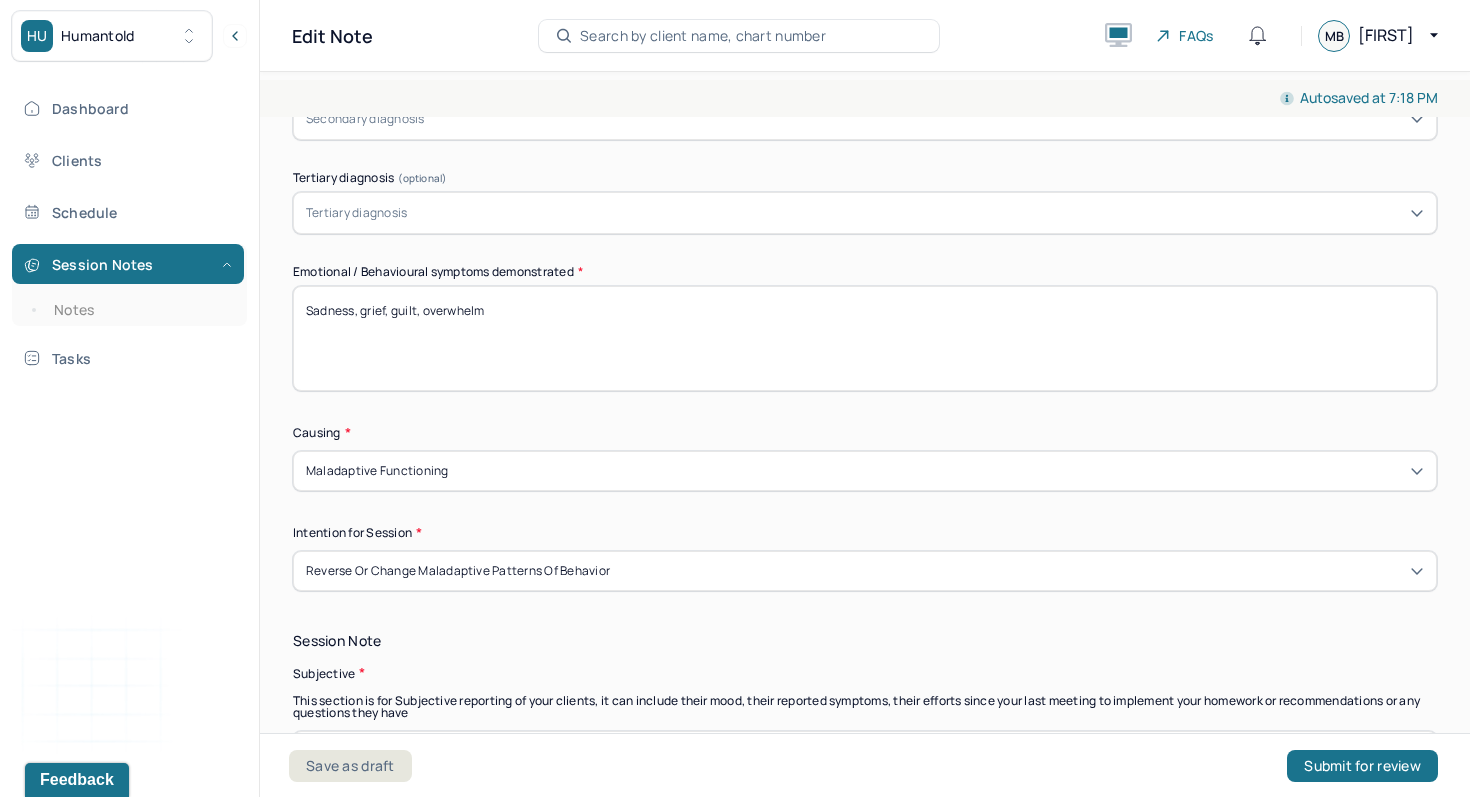 scroll, scrollTop: 865, scrollLeft: 0, axis: vertical 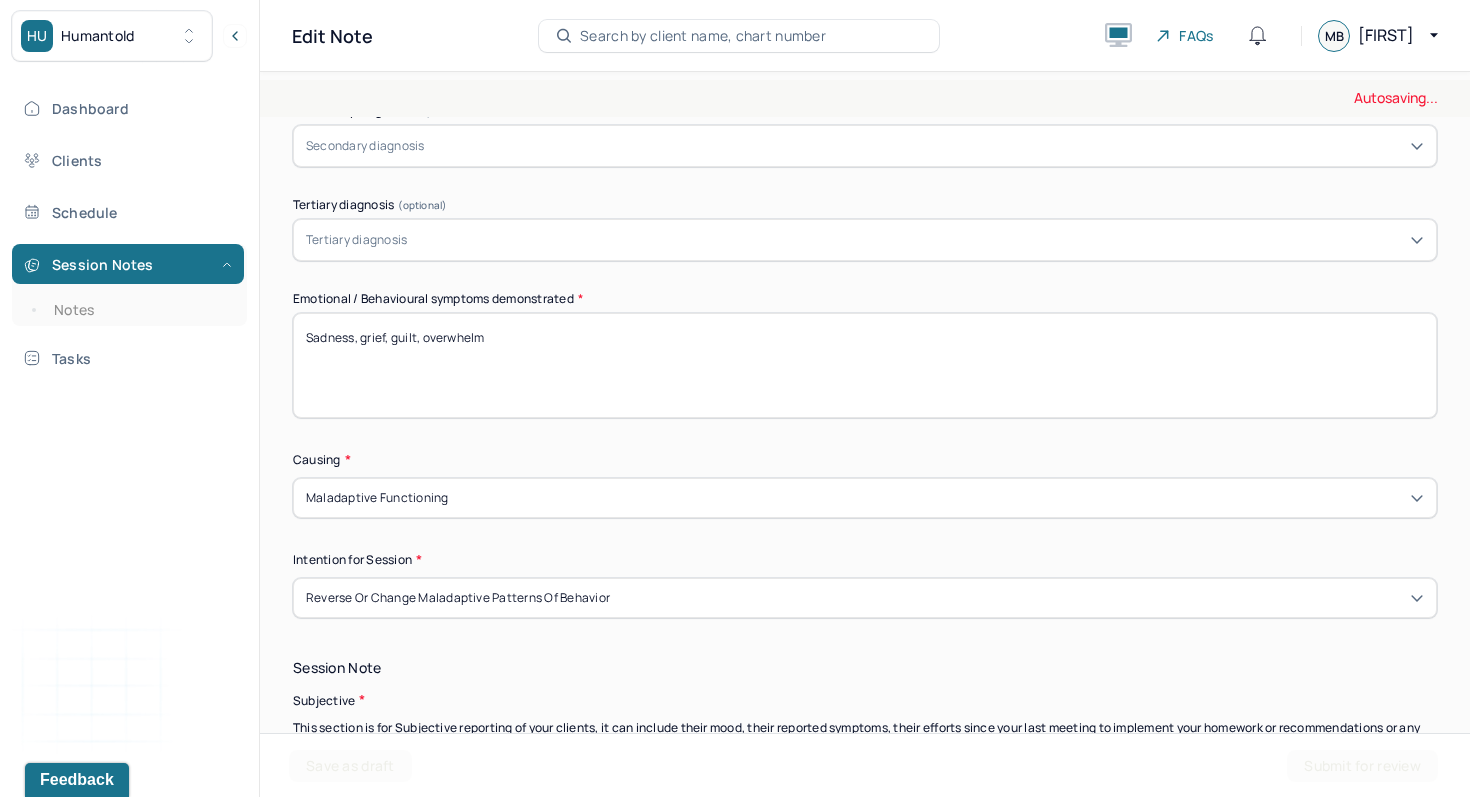 type 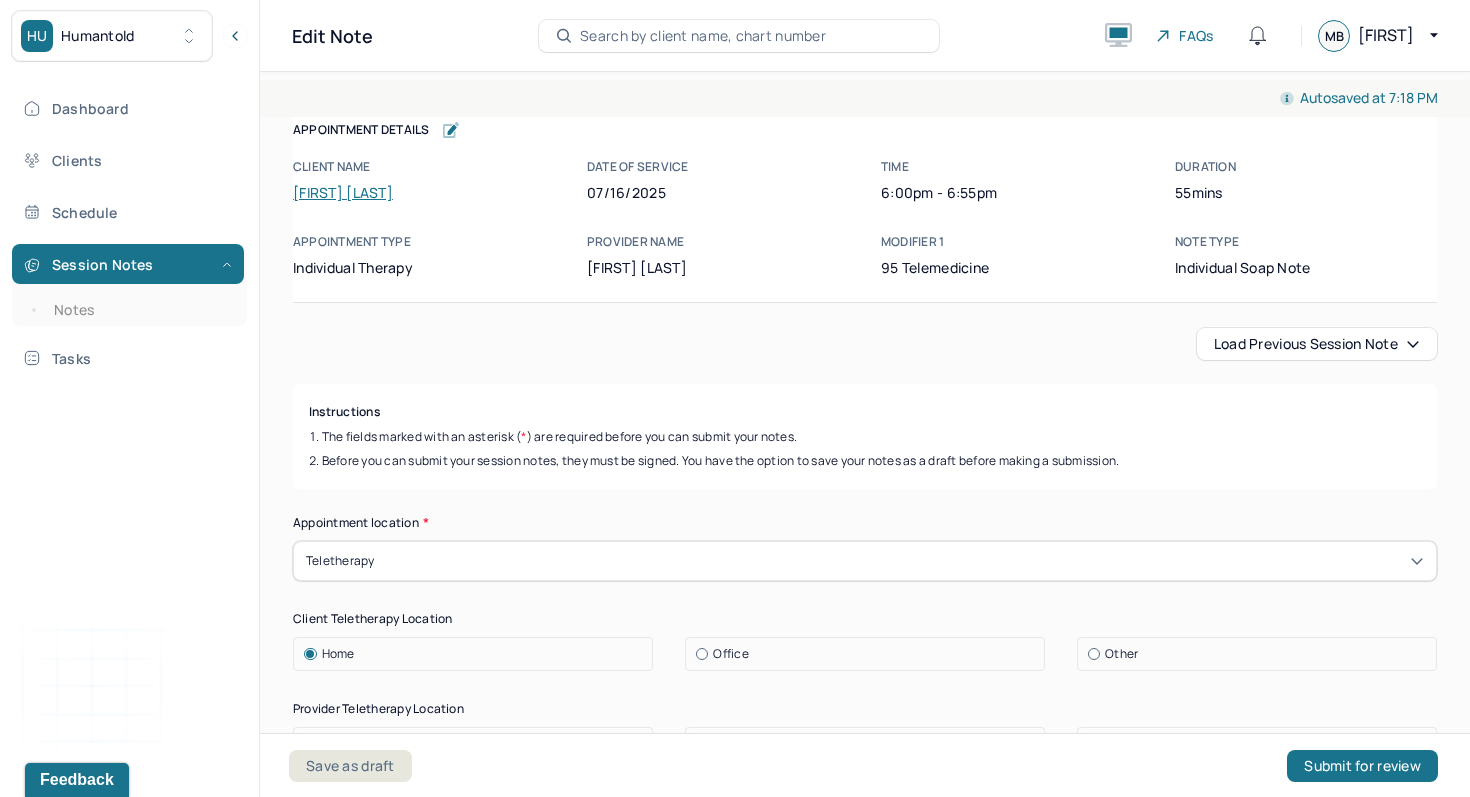 scroll, scrollTop: 99, scrollLeft: 0, axis: vertical 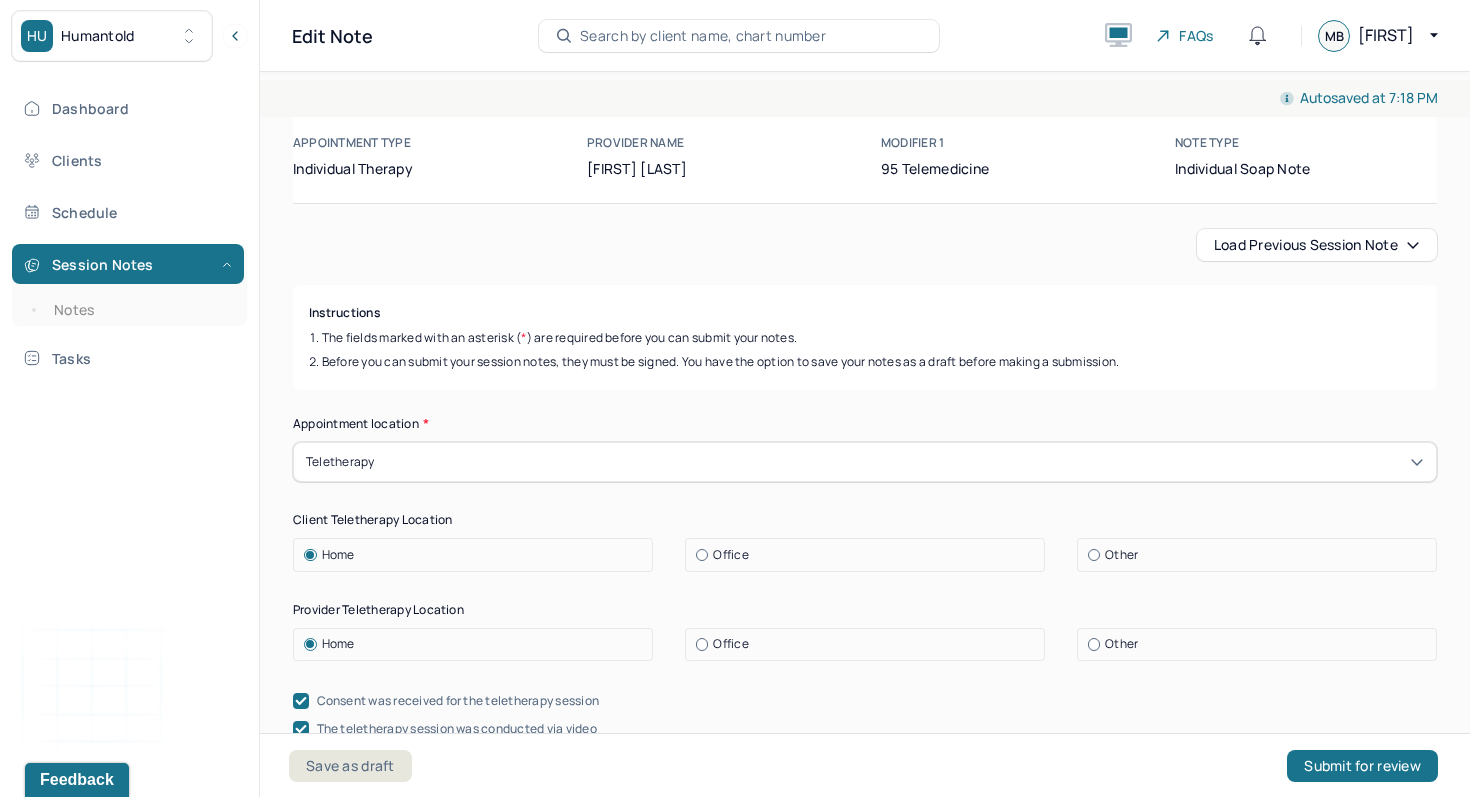 type 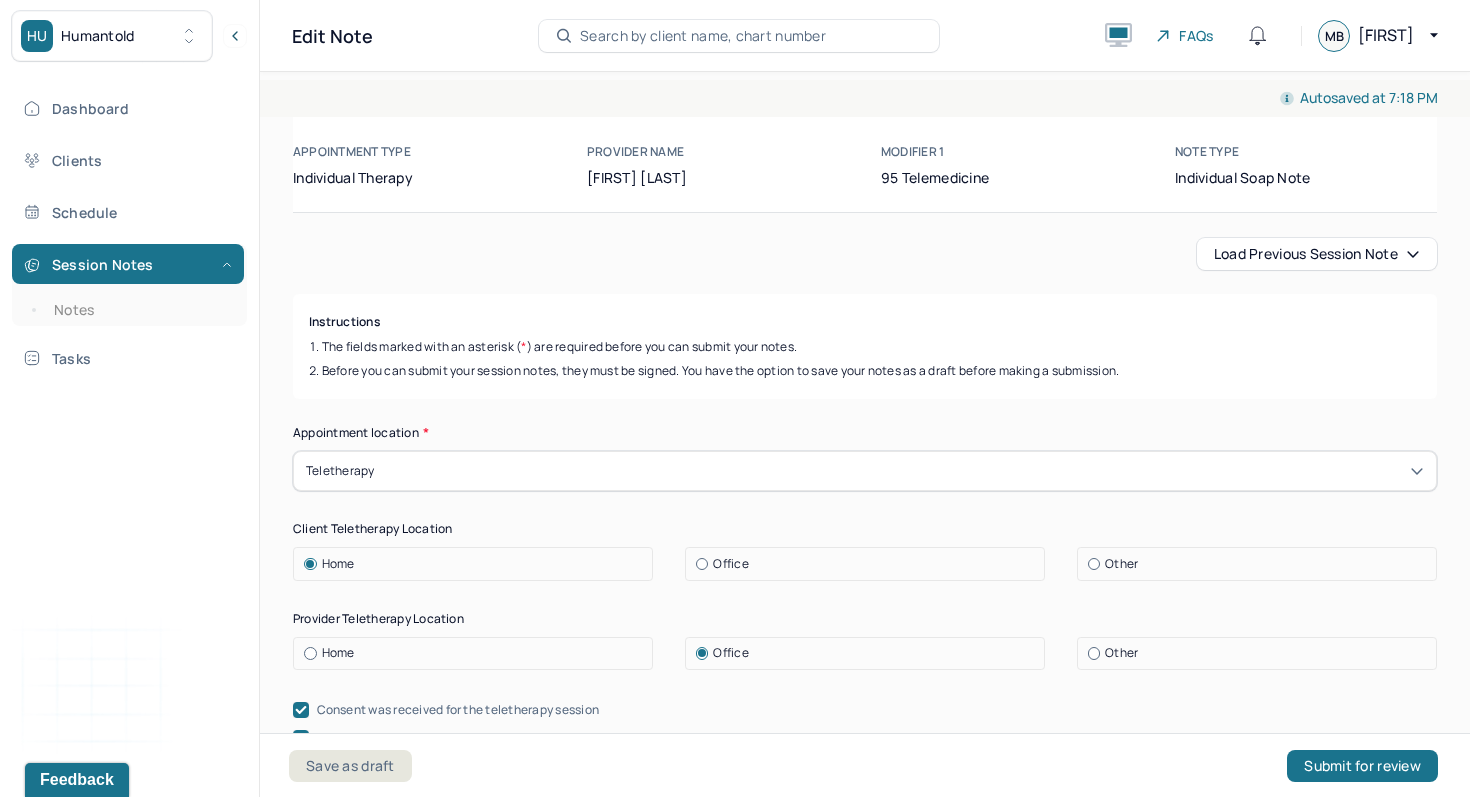 scroll, scrollTop: 93, scrollLeft: 0, axis: vertical 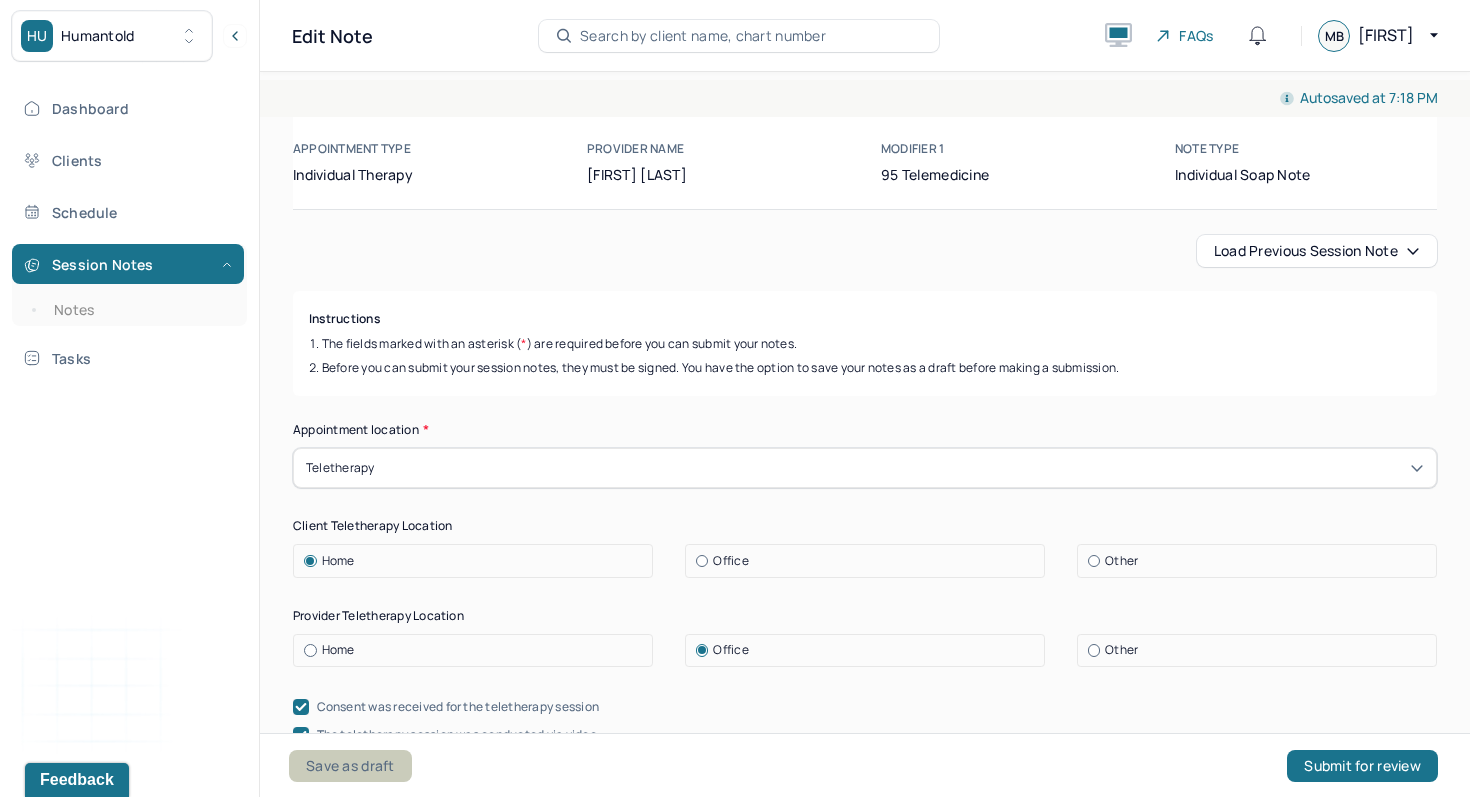 click on "Save as draft" at bounding box center (350, 766) 